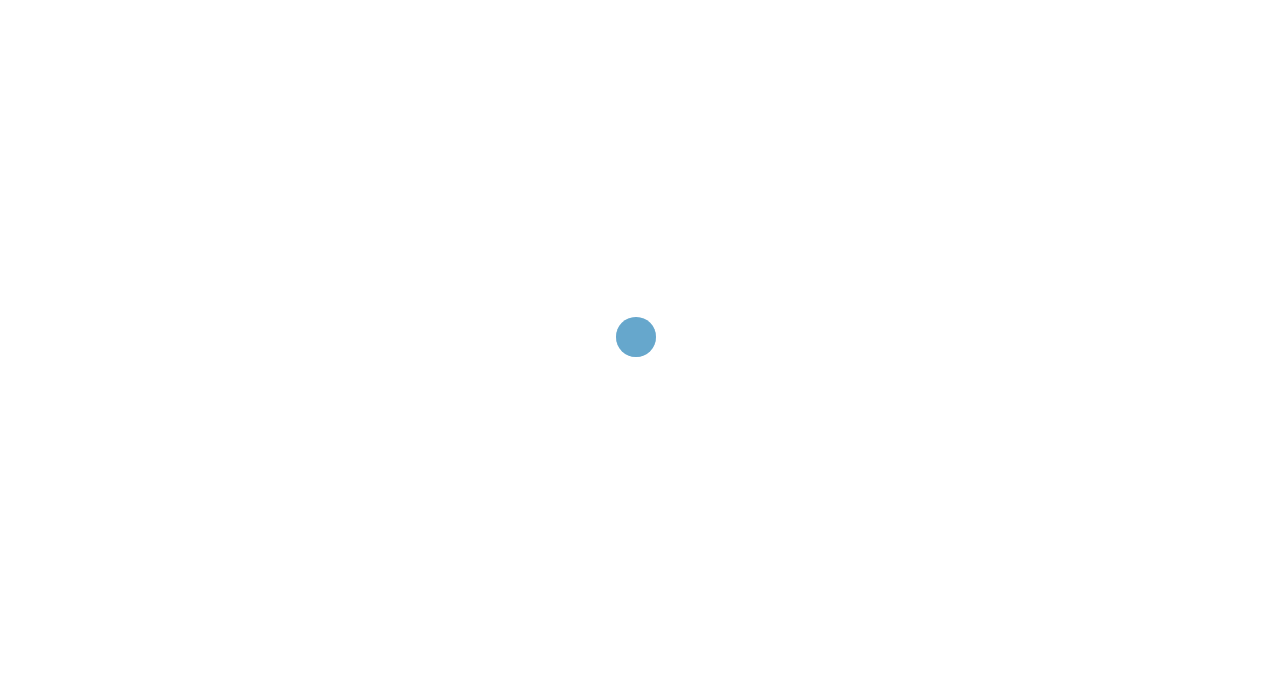 scroll, scrollTop: 0, scrollLeft: 0, axis: both 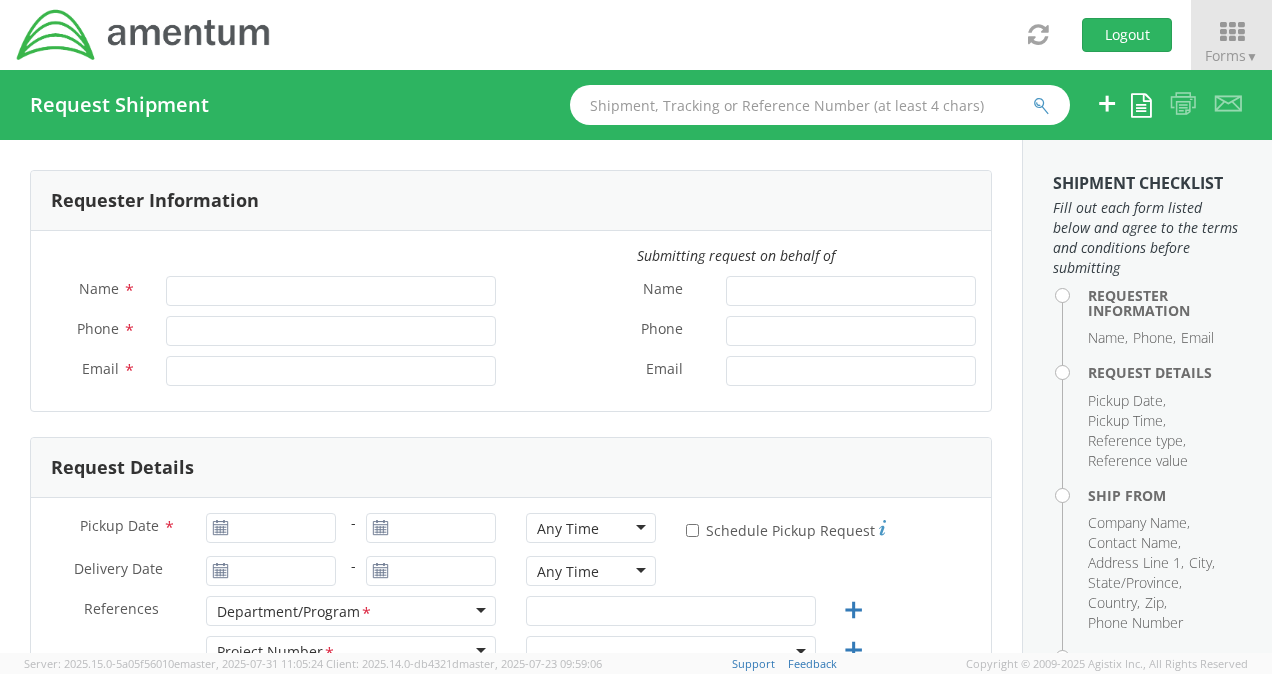 type on "[FIRST] [LAST]" 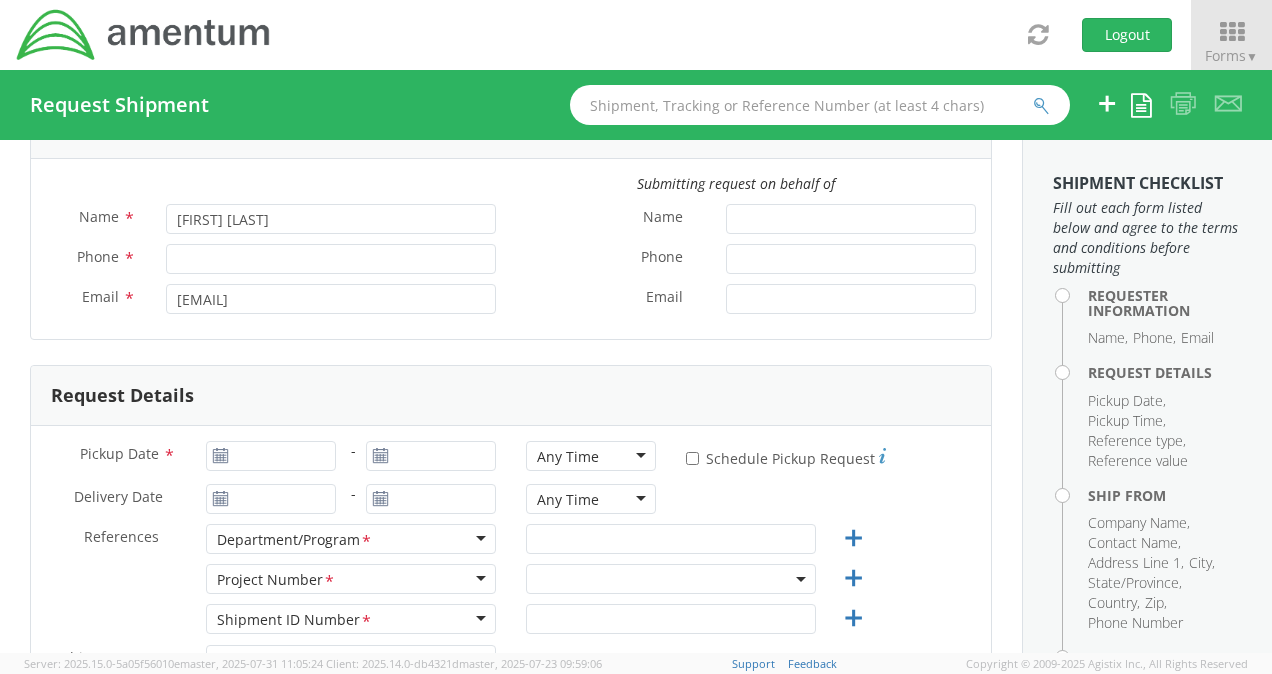 scroll, scrollTop: 100, scrollLeft: 0, axis: vertical 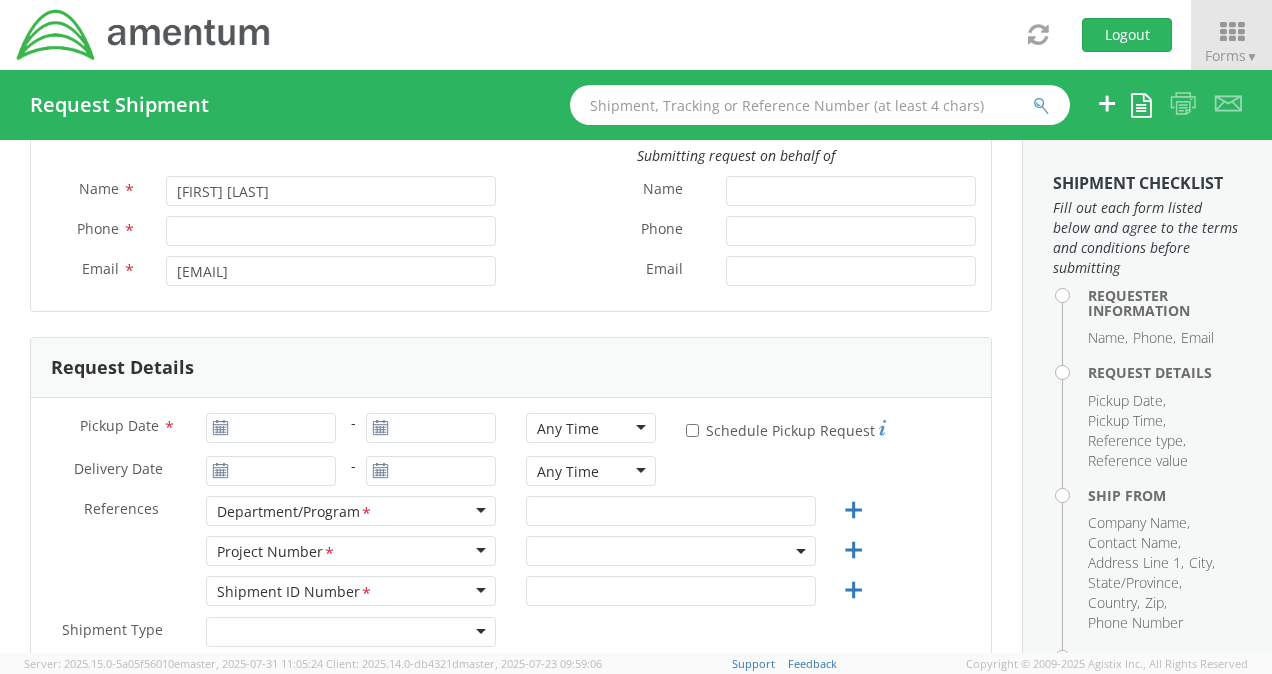 click 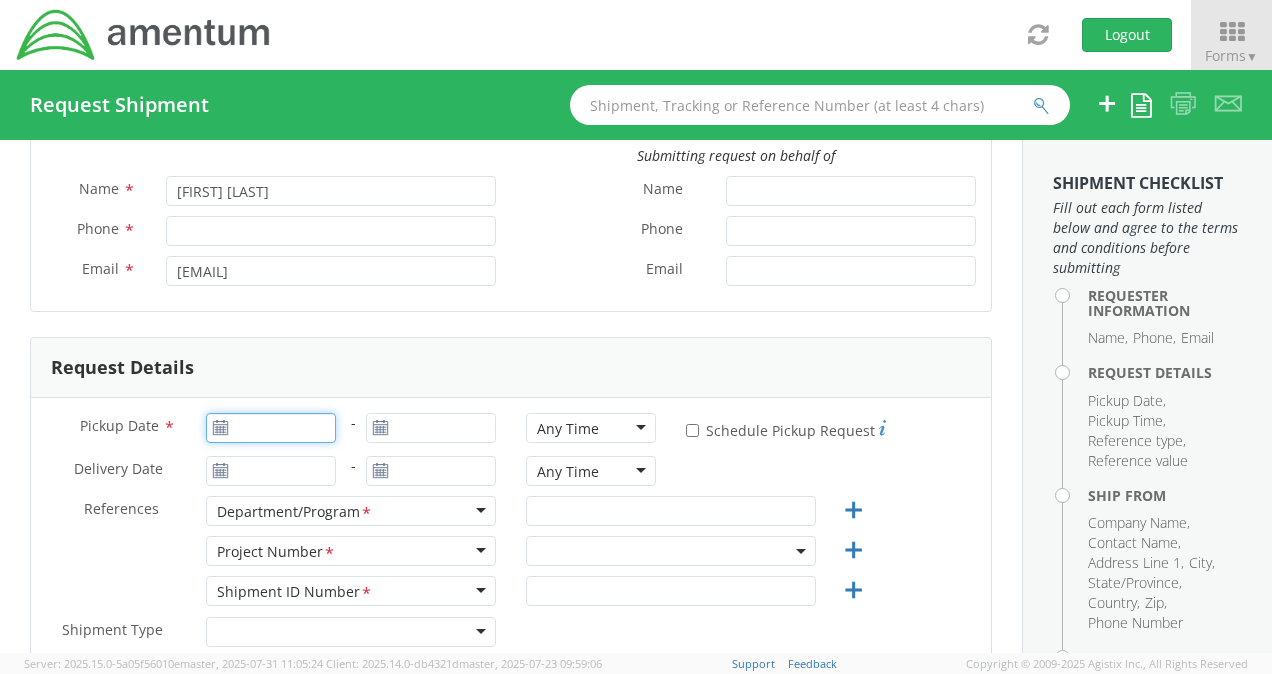 type on "08/01/2025" 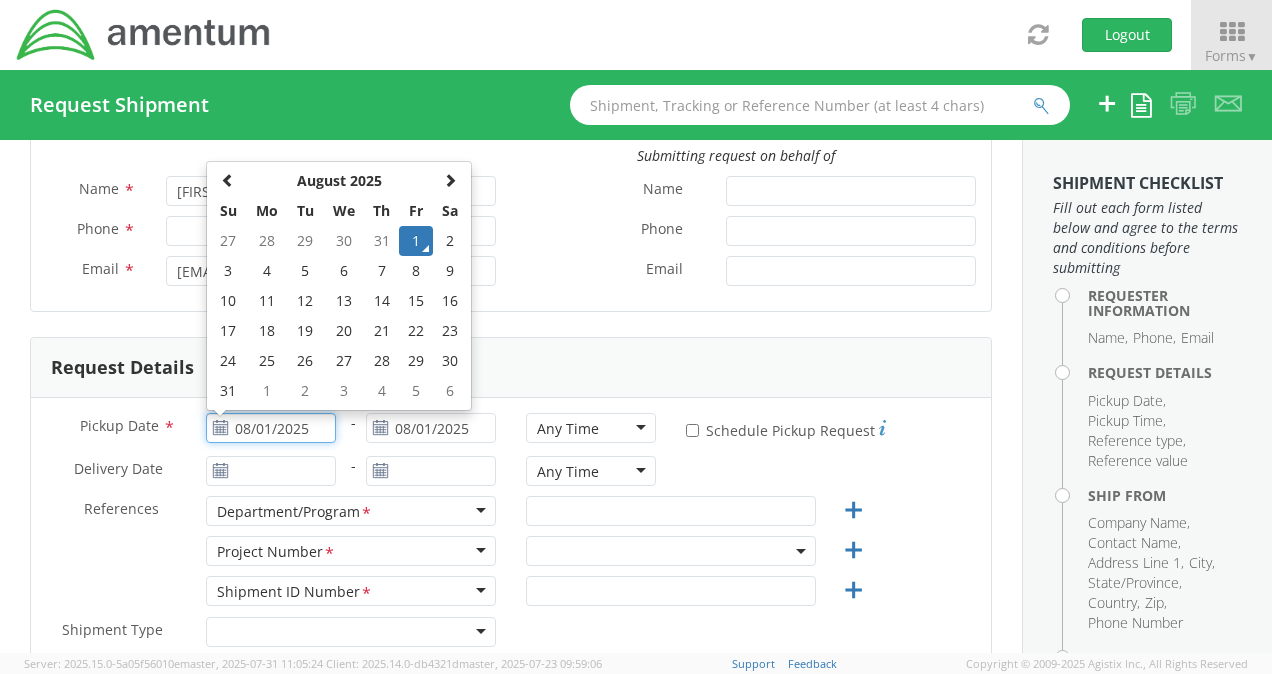 click on "08/01/2025" at bounding box center [271, 428] 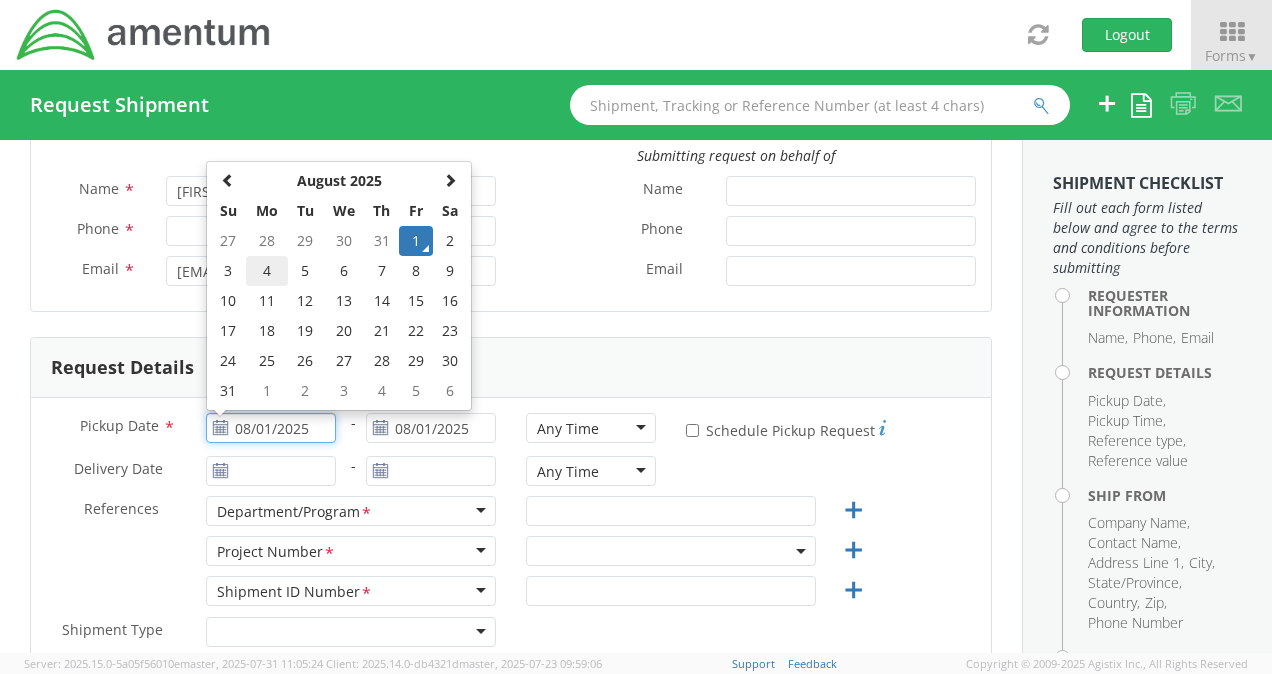 click on "4" at bounding box center (267, 271) 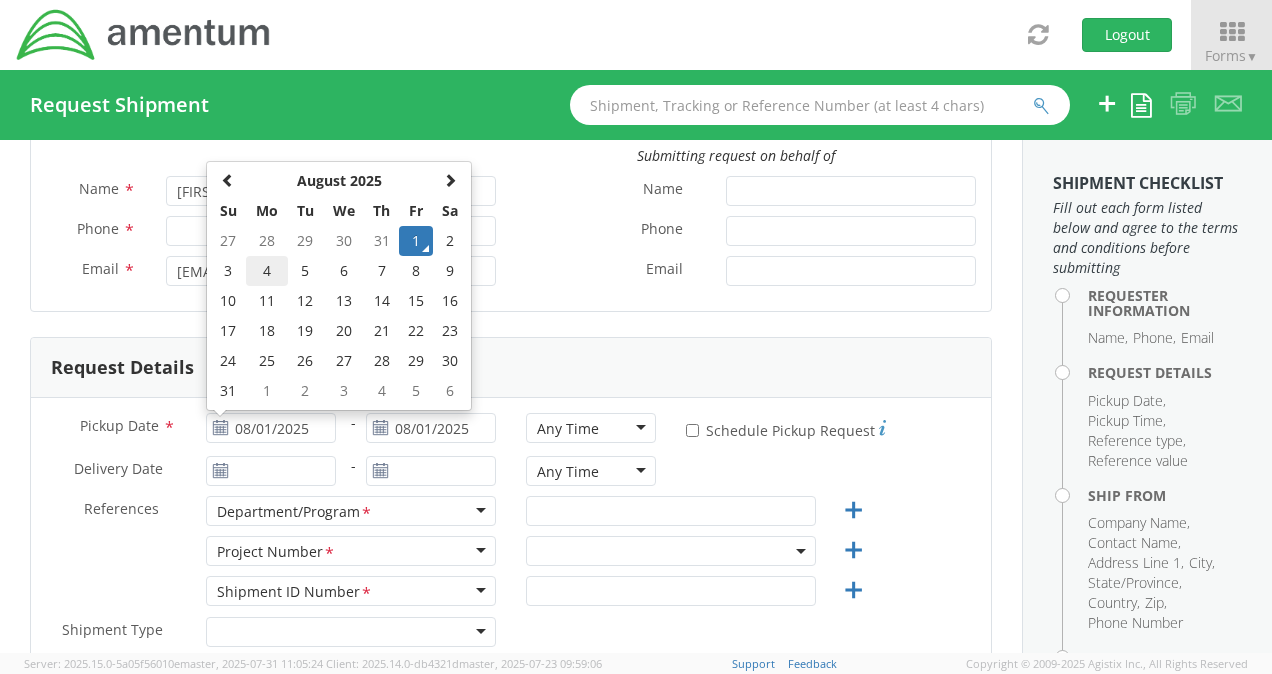 type on "08/04/2025" 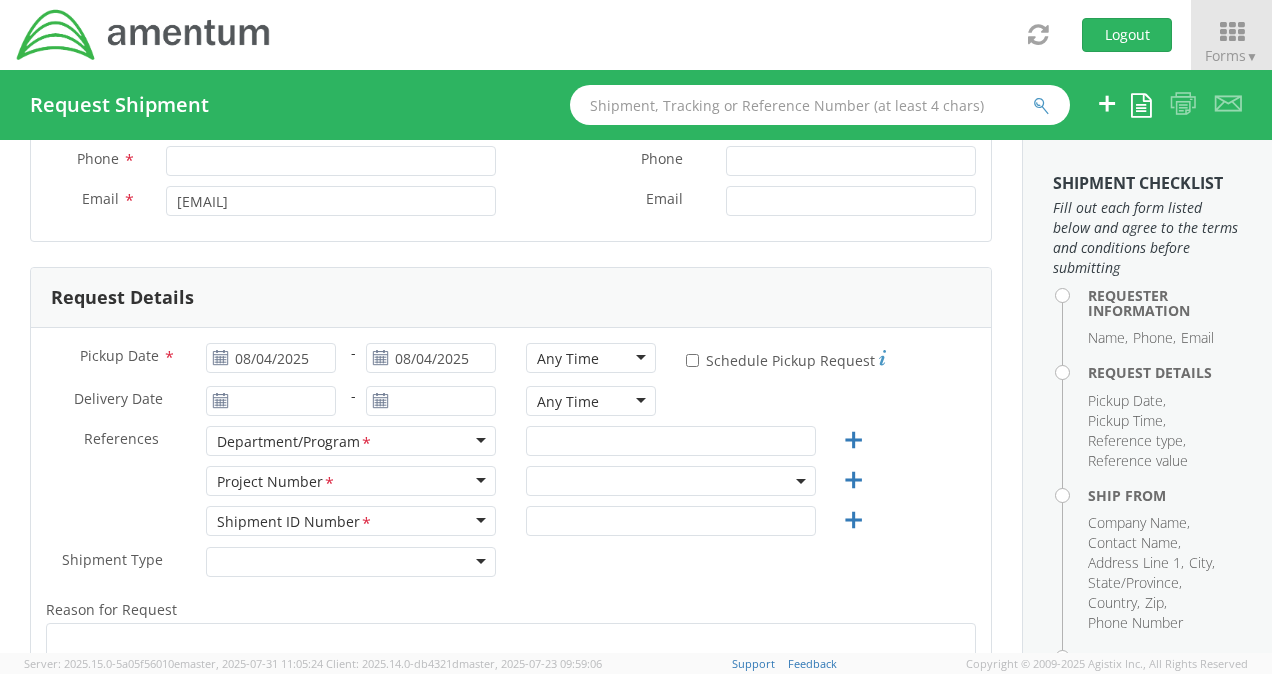 scroll, scrollTop: 200, scrollLeft: 0, axis: vertical 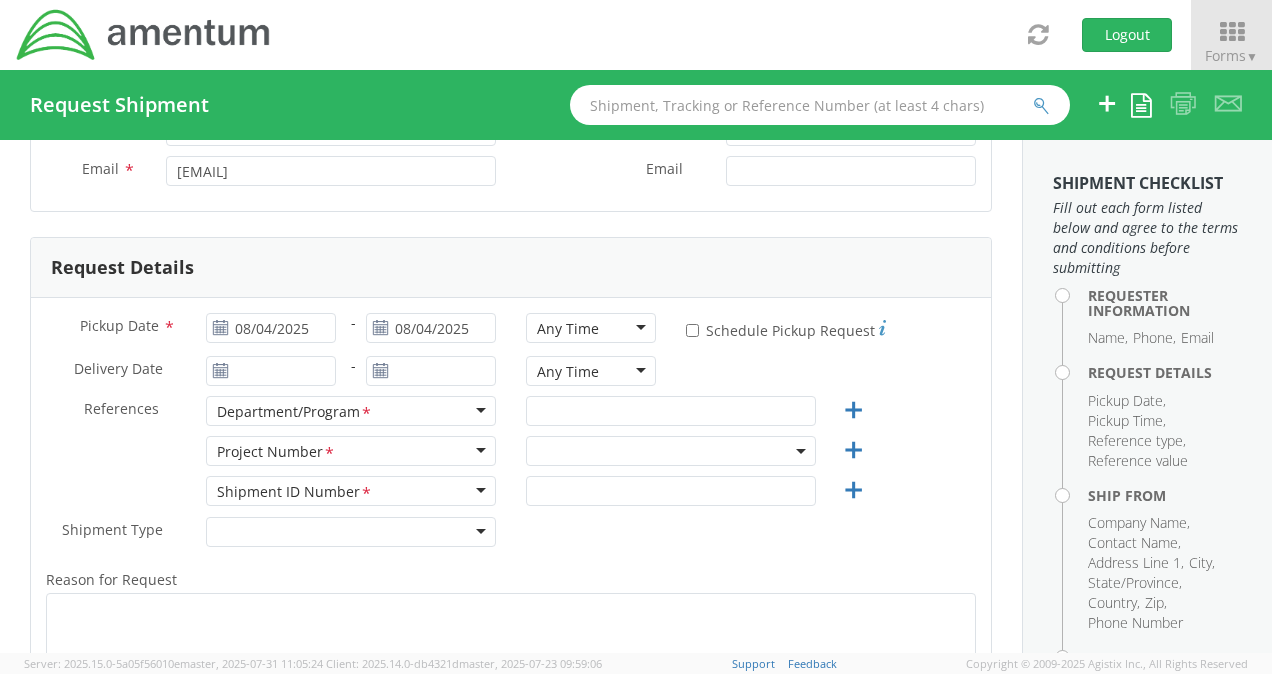 click 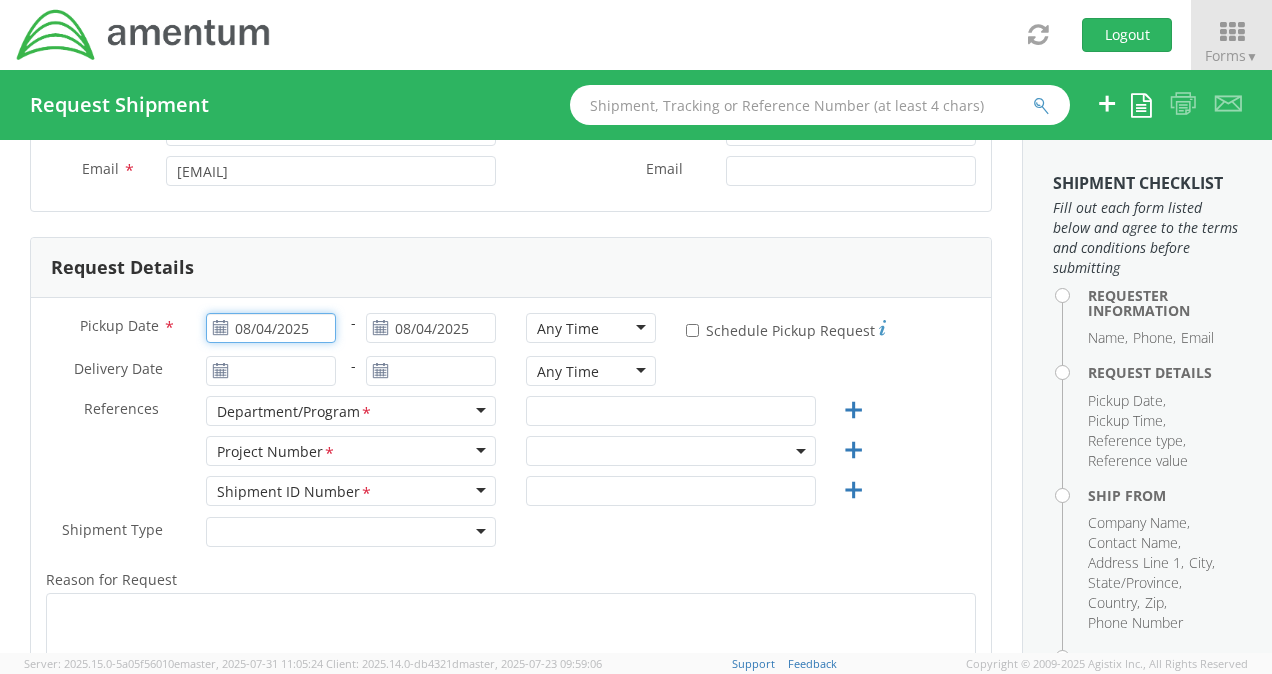 click on "08/04/2025" at bounding box center [271, 328] 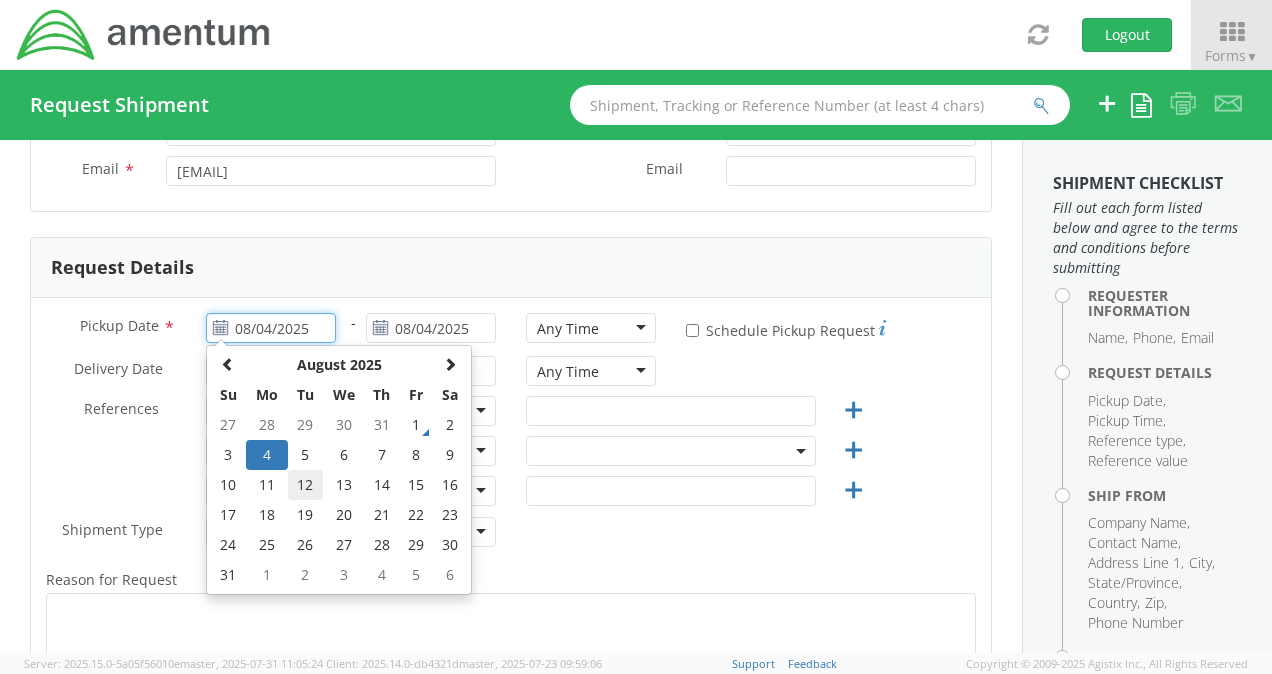 click on "27 28 29 30 31 1 2 3 4 5 6 7 8 9 10 11 12 13 14 15 16 17 18 19 20 21 22 23 24 25 26 27 28 29 30 31 1 2 3 4 5 6" at bounding box center (339, 500) 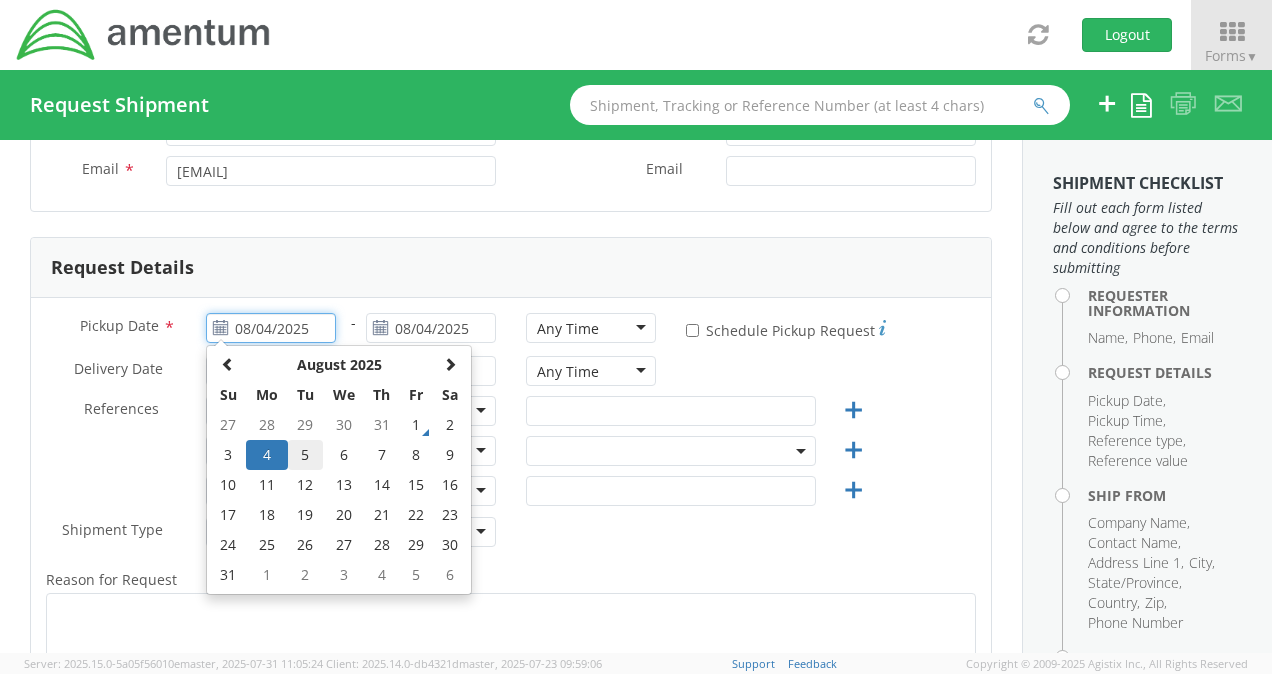 click on "5" at bounding box center (305, 455) 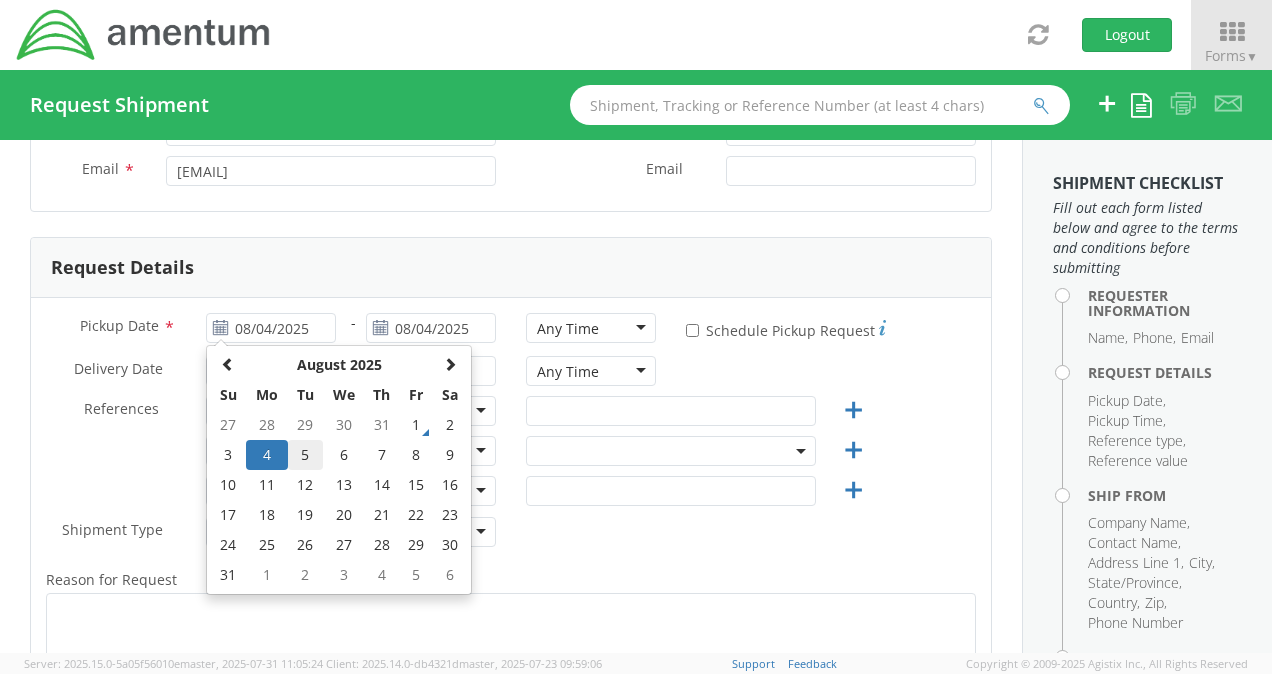 type on "08/05/2025" 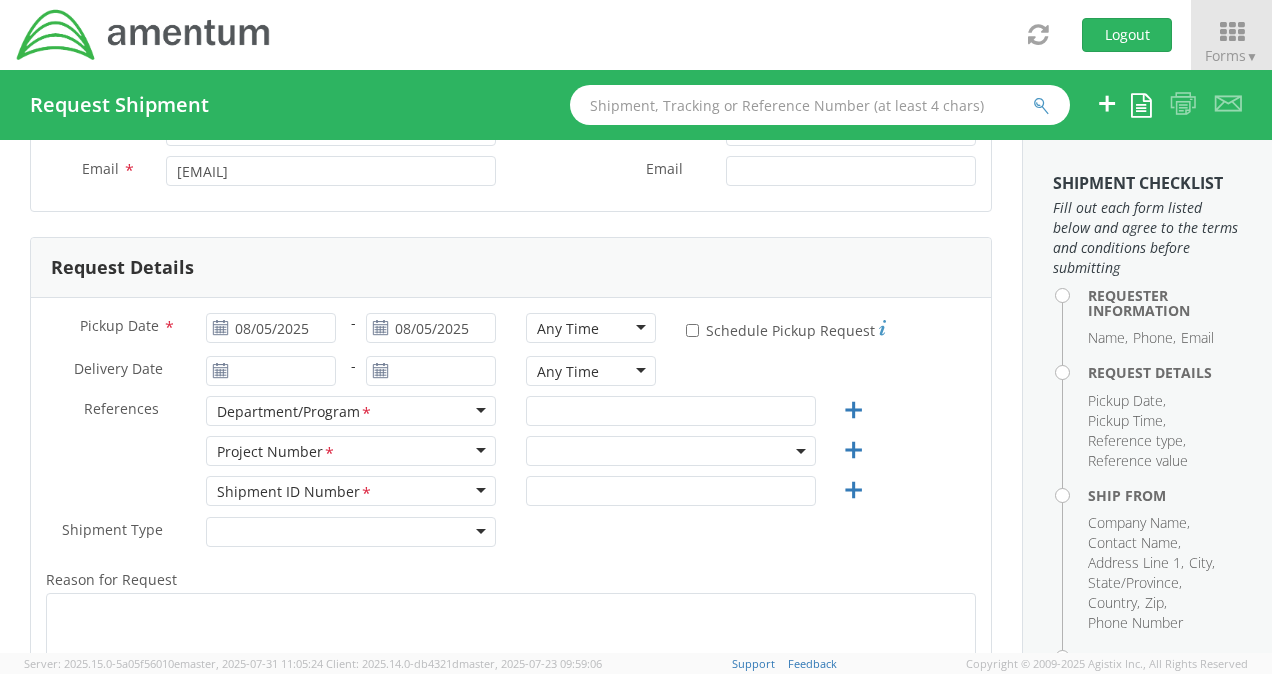 click on "Department/Program  *" at bounding box center [351, 411] 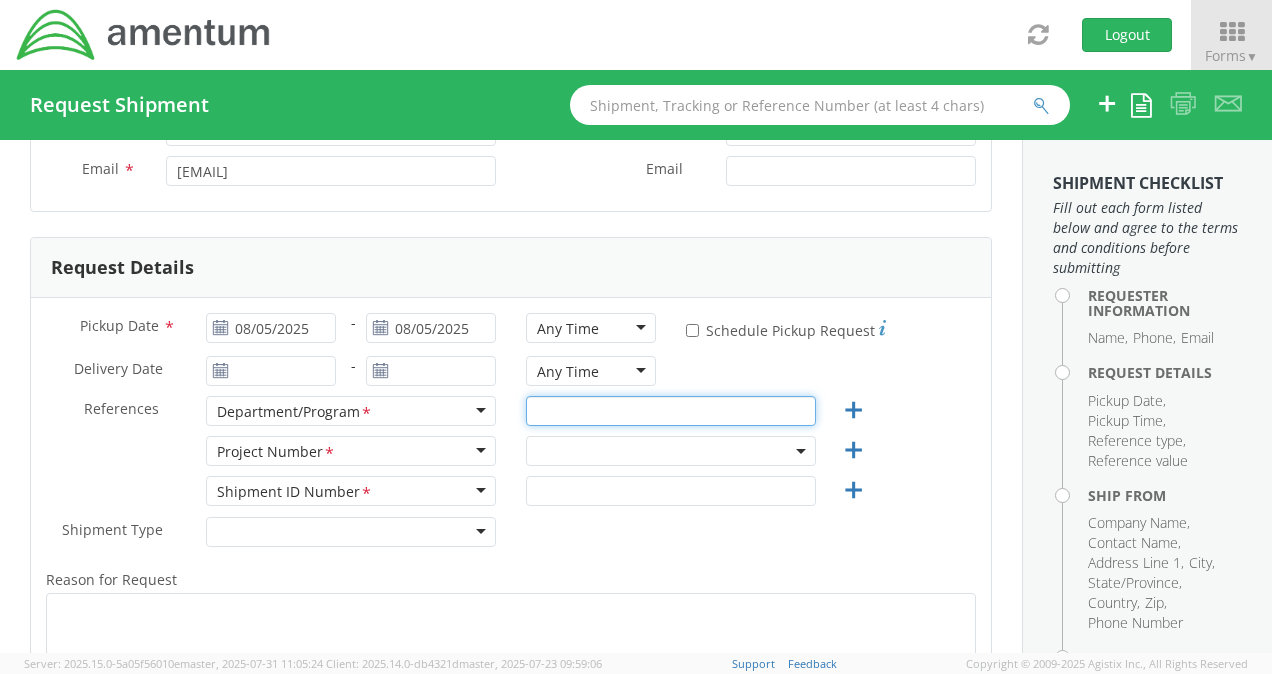 click at bounding box center [671, 411] 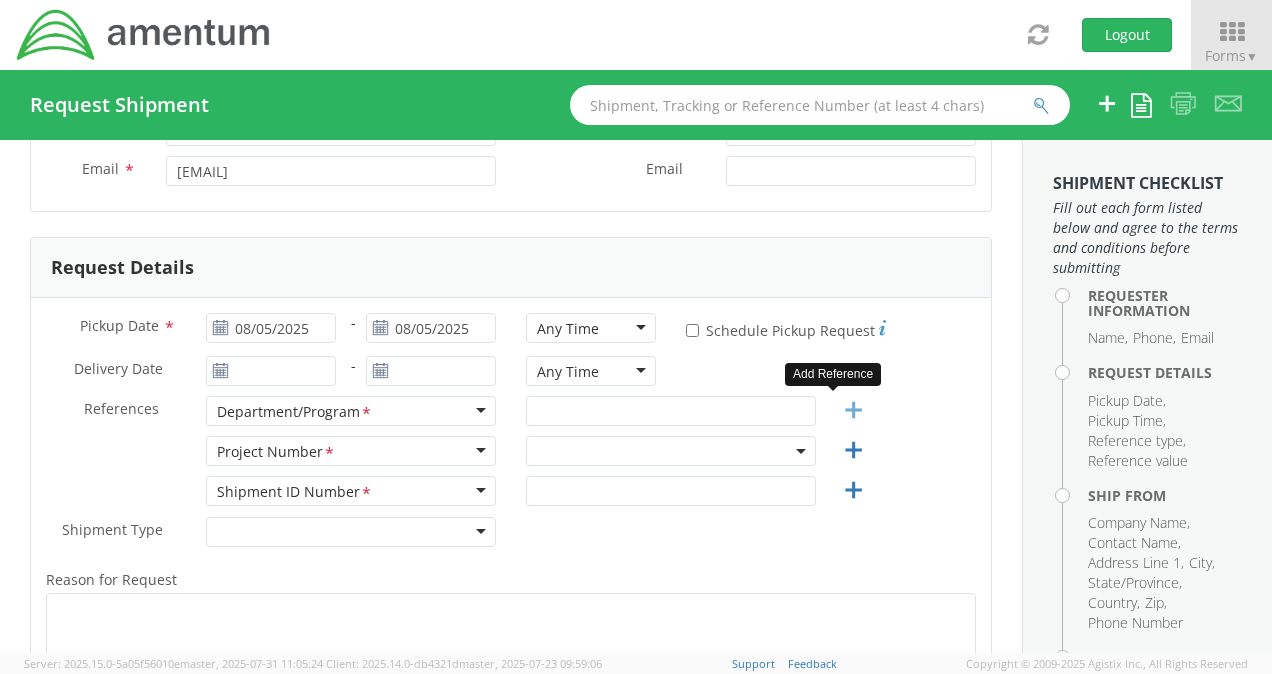 click at bounding box center [853, 410] 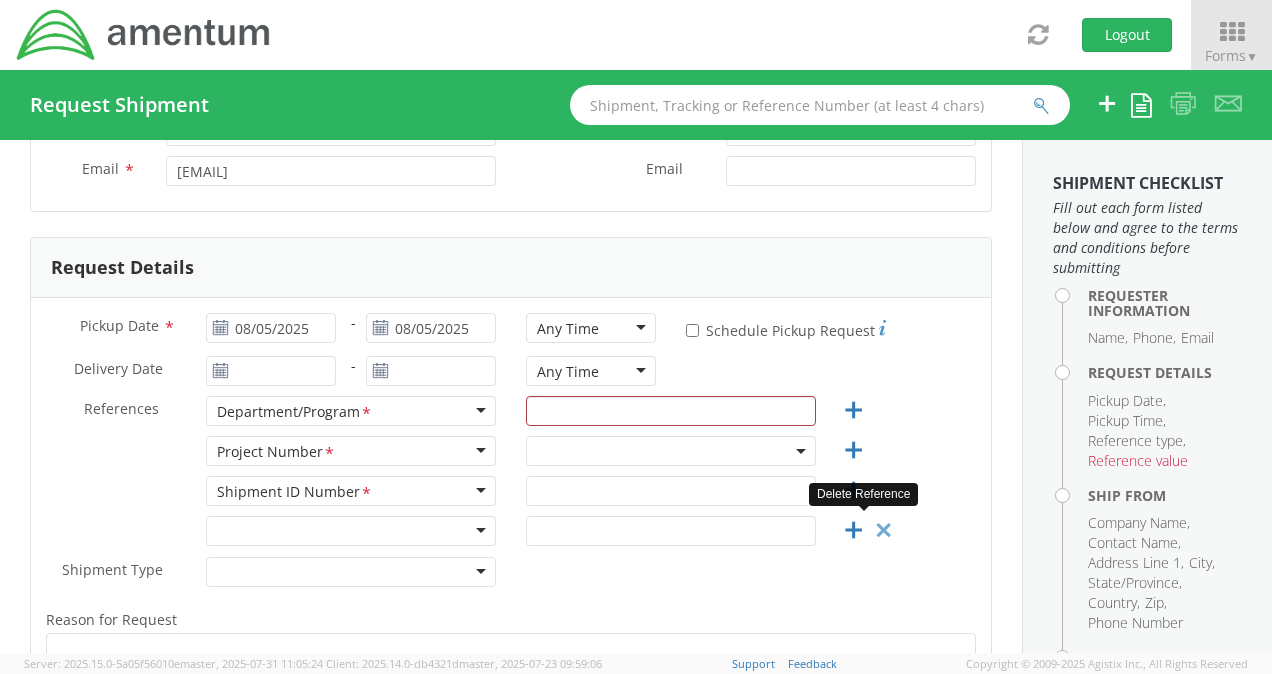 click at bounding box center [883, 530] 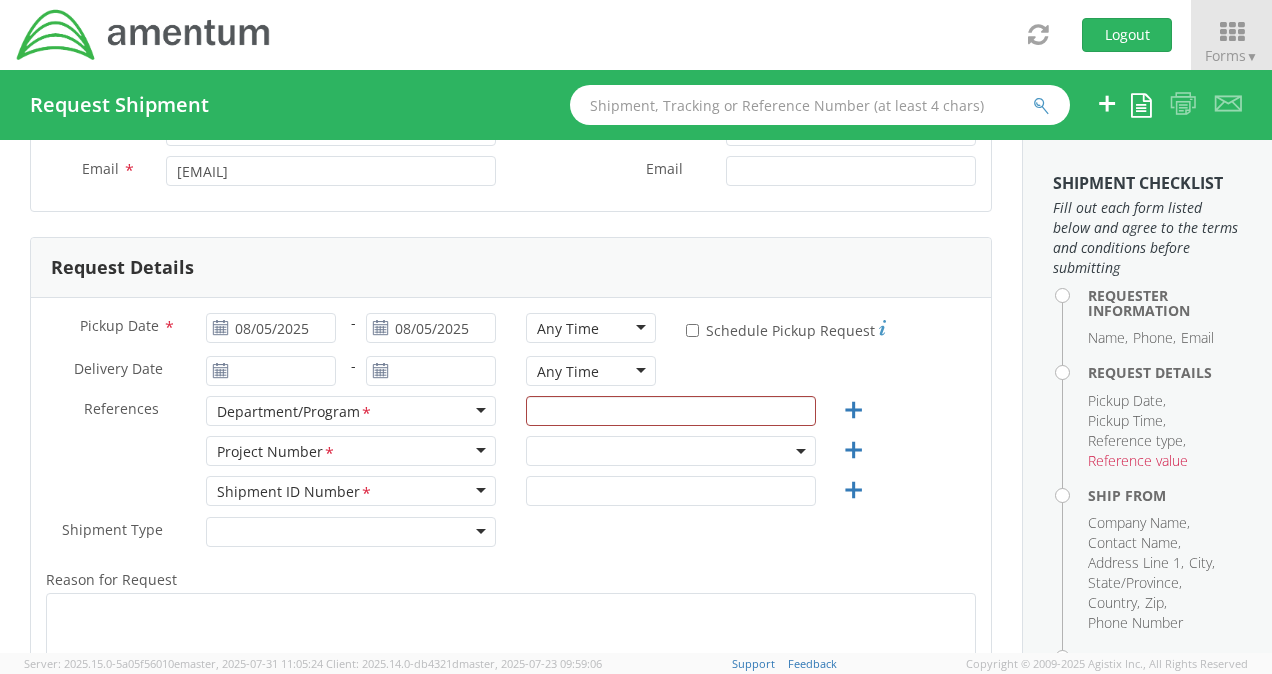 click on "Shipment ID Number  *" at bounding box center (351, 491) 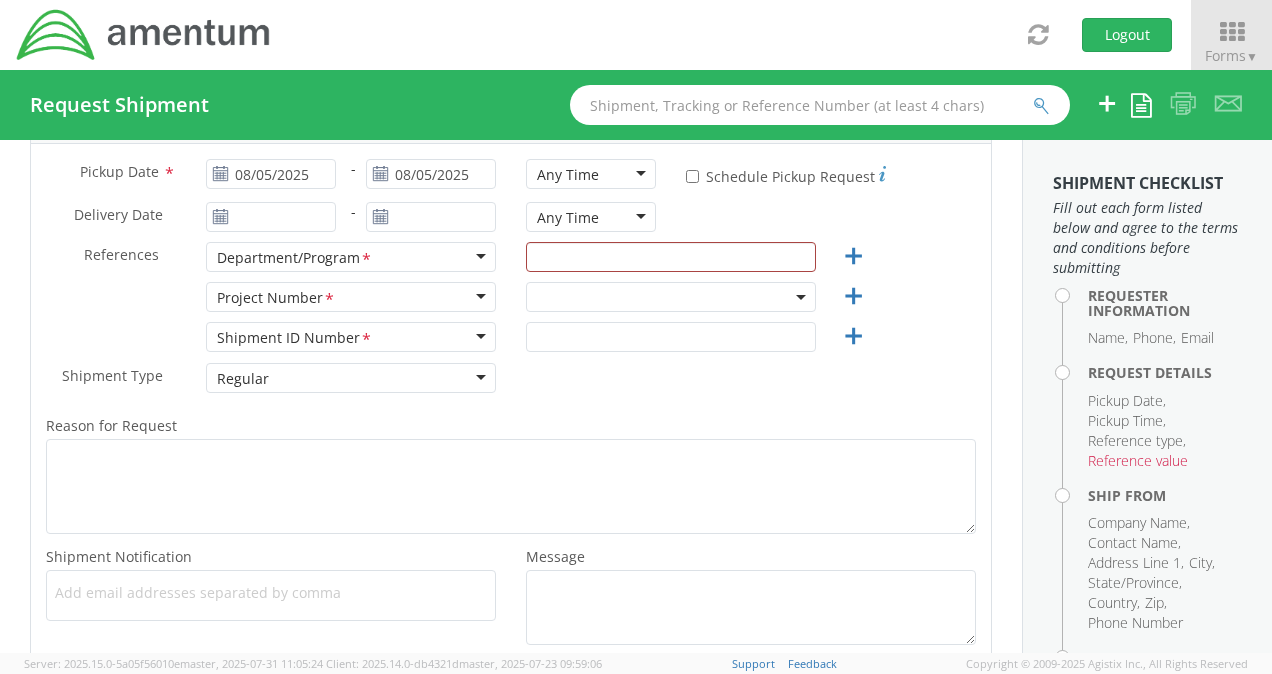 scroll, scrollTop: 400, scrollLeft: 0, axis: vertical 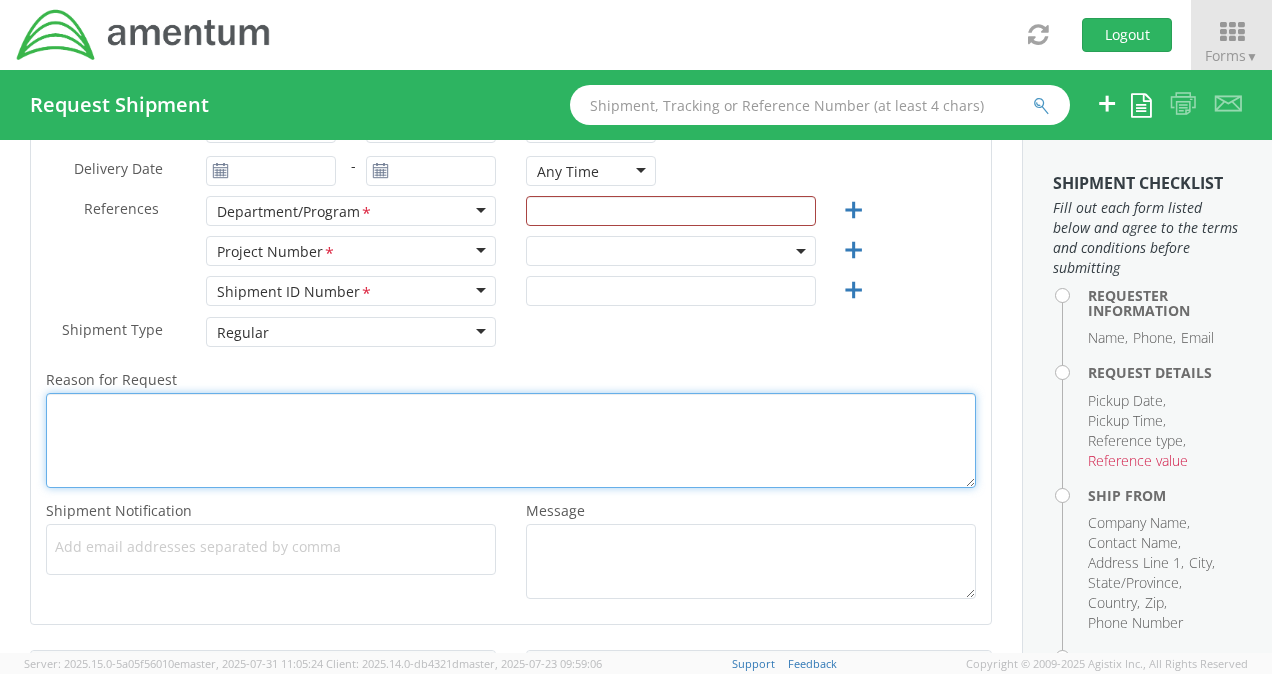 click on "Reason for Request        *" at bounding box center [511, 440] 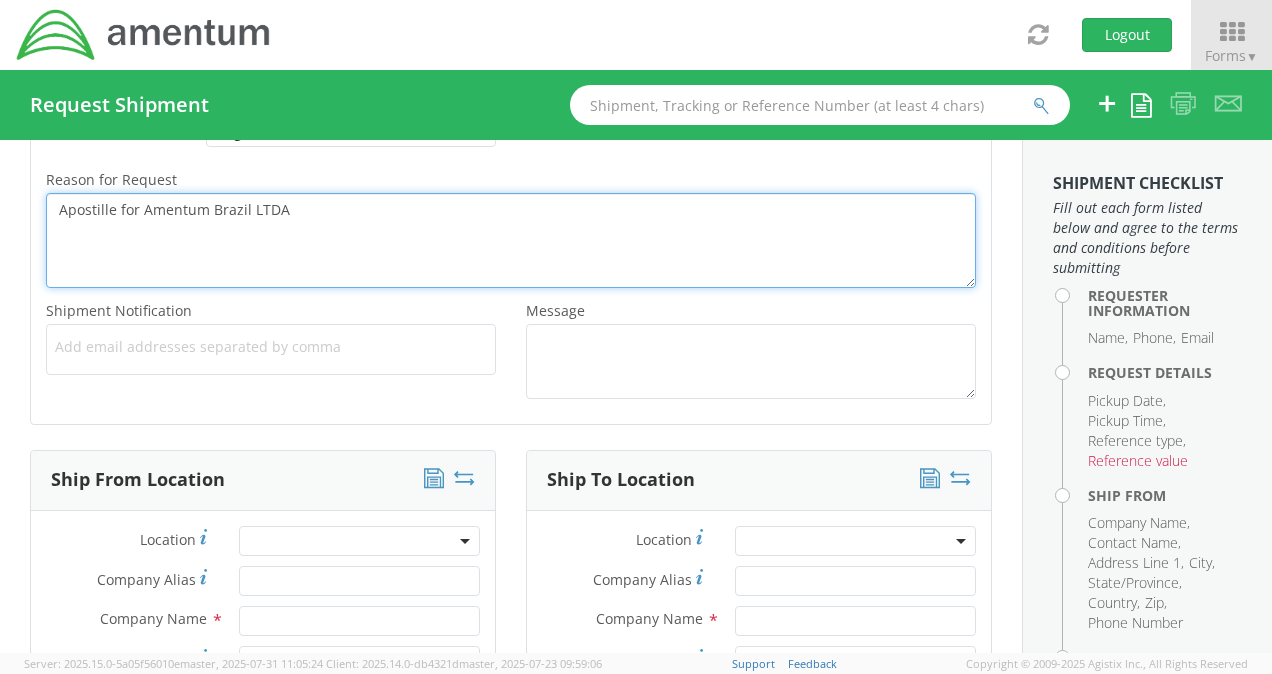 scroll, scrollTop: 700, scrollLeft: 0, axis: vertical 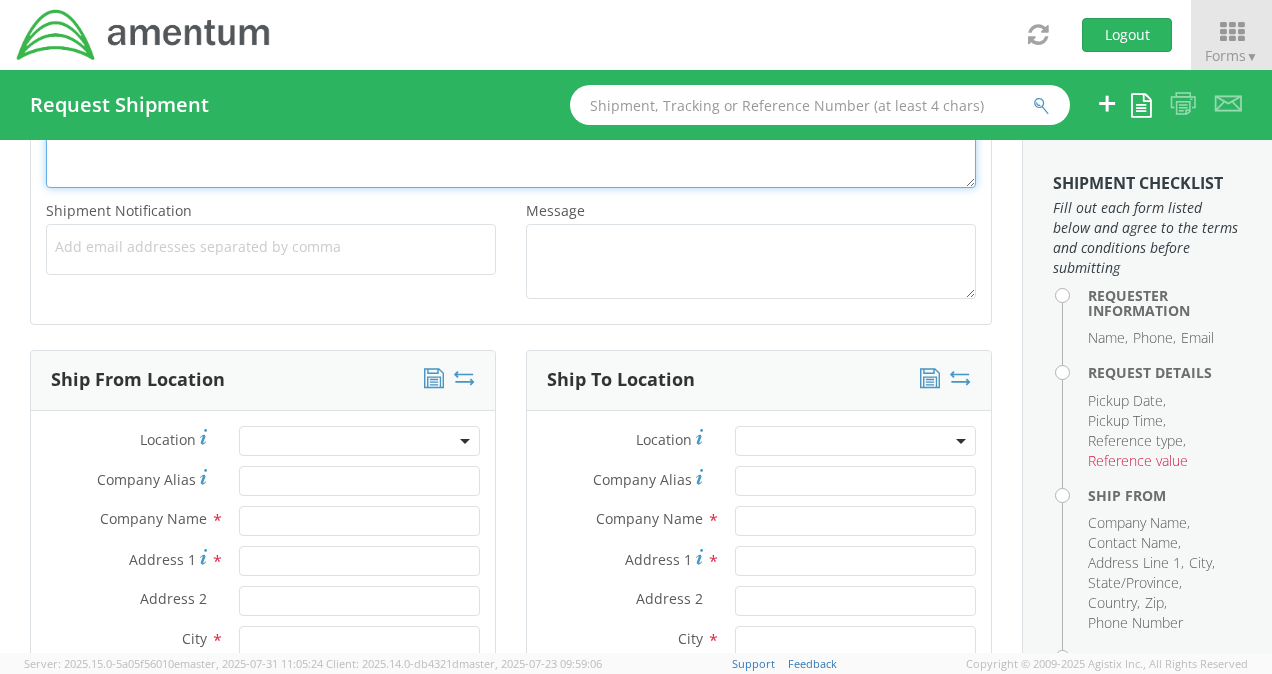 type on "Apostille for Amentum Brazil LTDA" 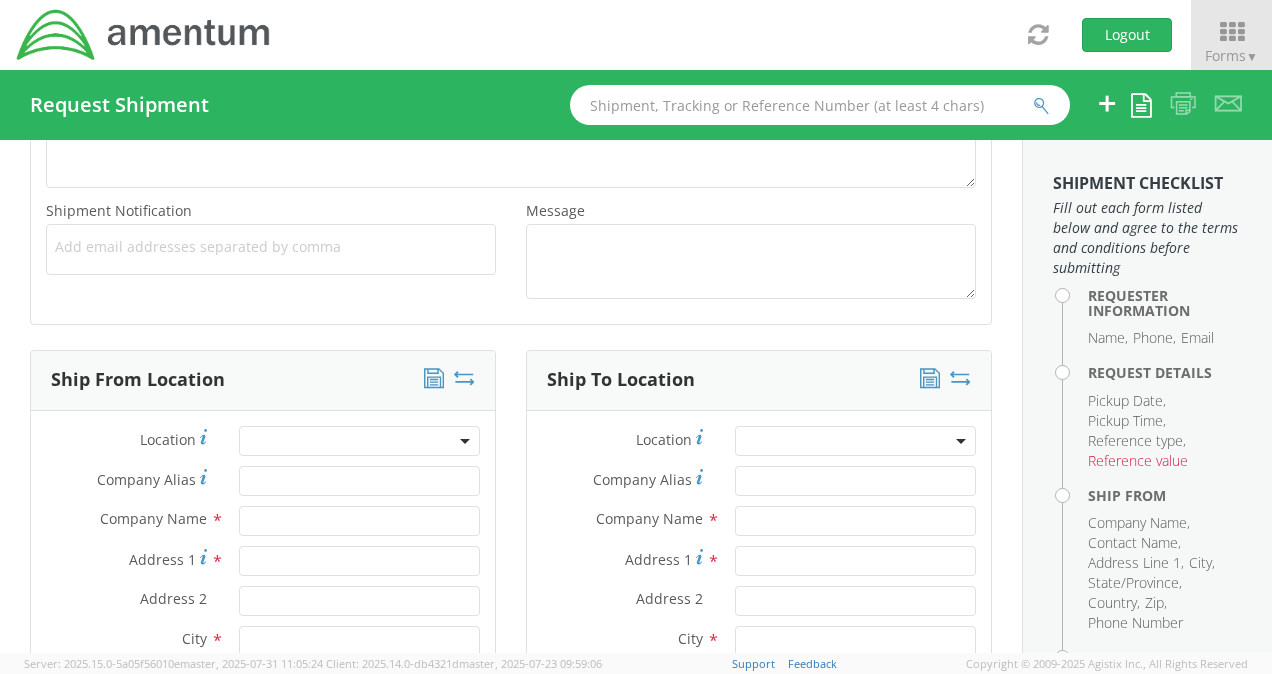click at bounding box center [359, 441] 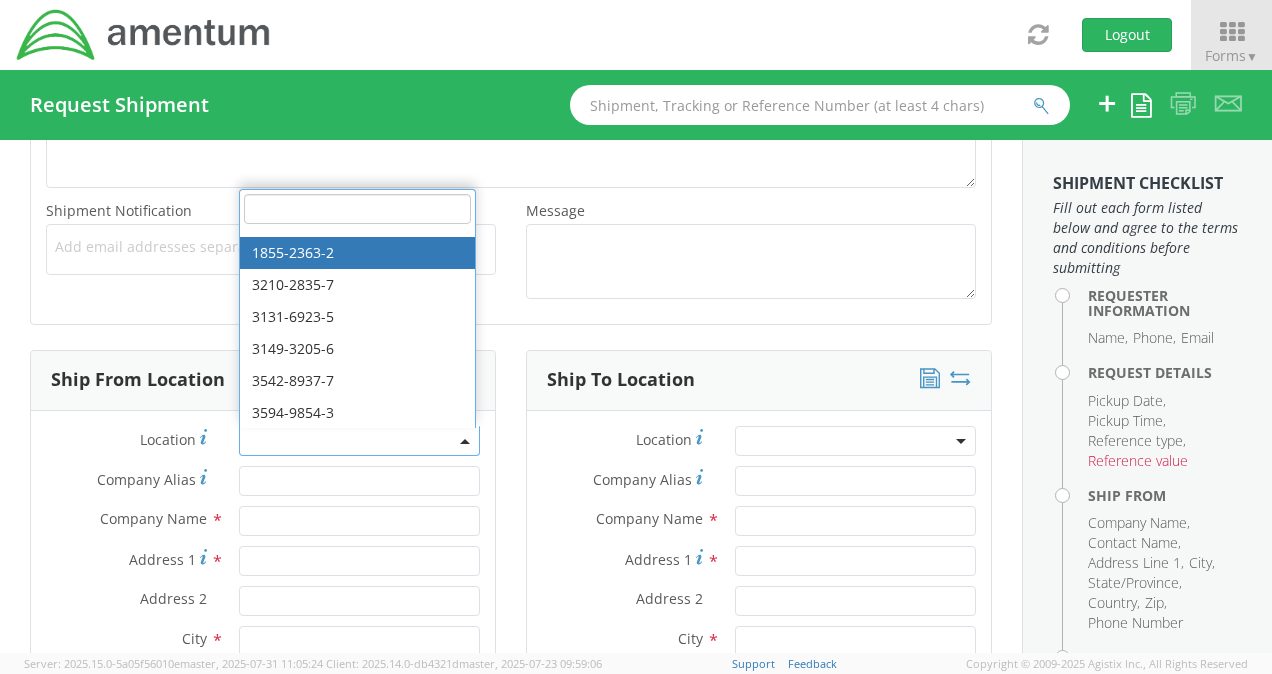 scroll, scrollTop: 672, scrollLeft: 0, axis: vertical 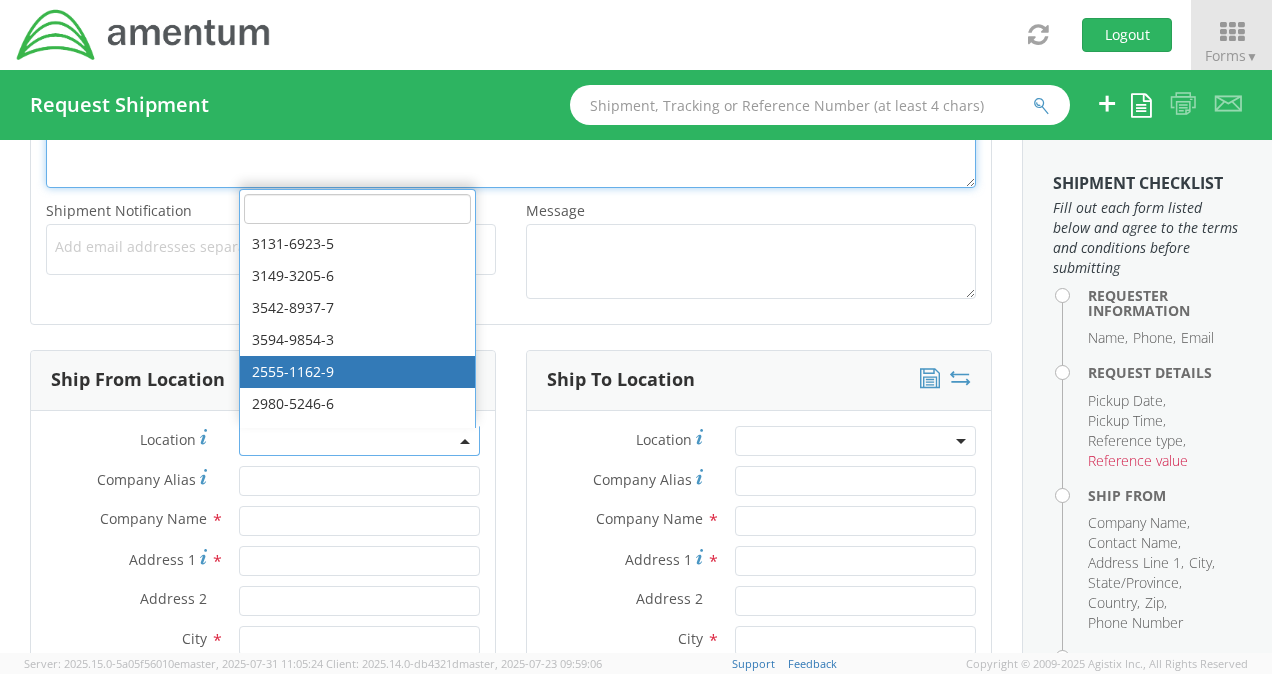 click on "Apostille for Amentum Brazil LTDA" at bounding box center (511, 140) 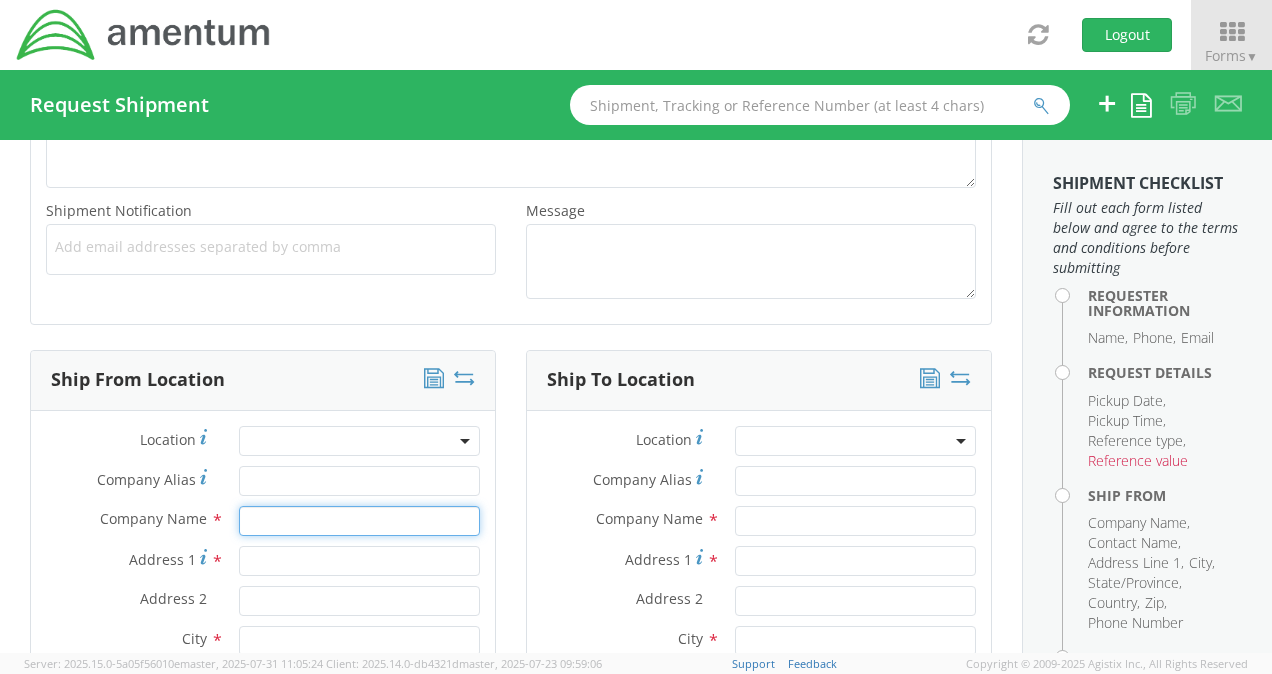 click at bounding box center (359, 521) 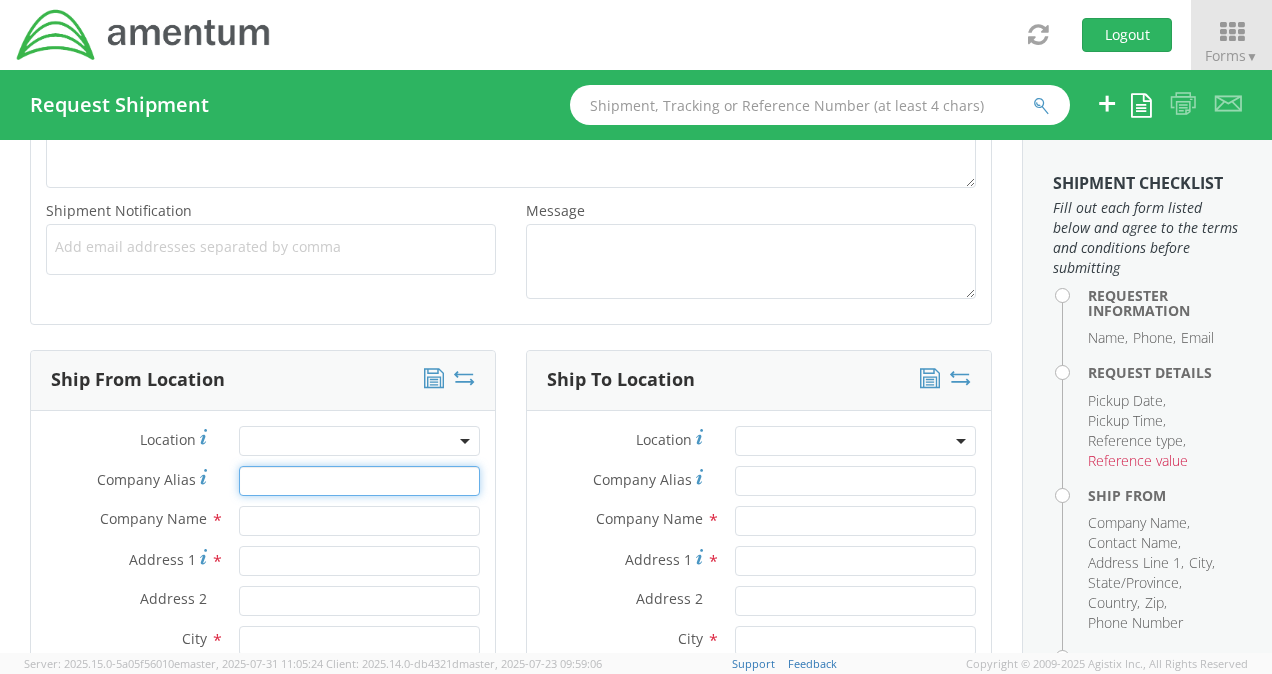 click on "Company Alias        *" at bounding box center (359, 481) 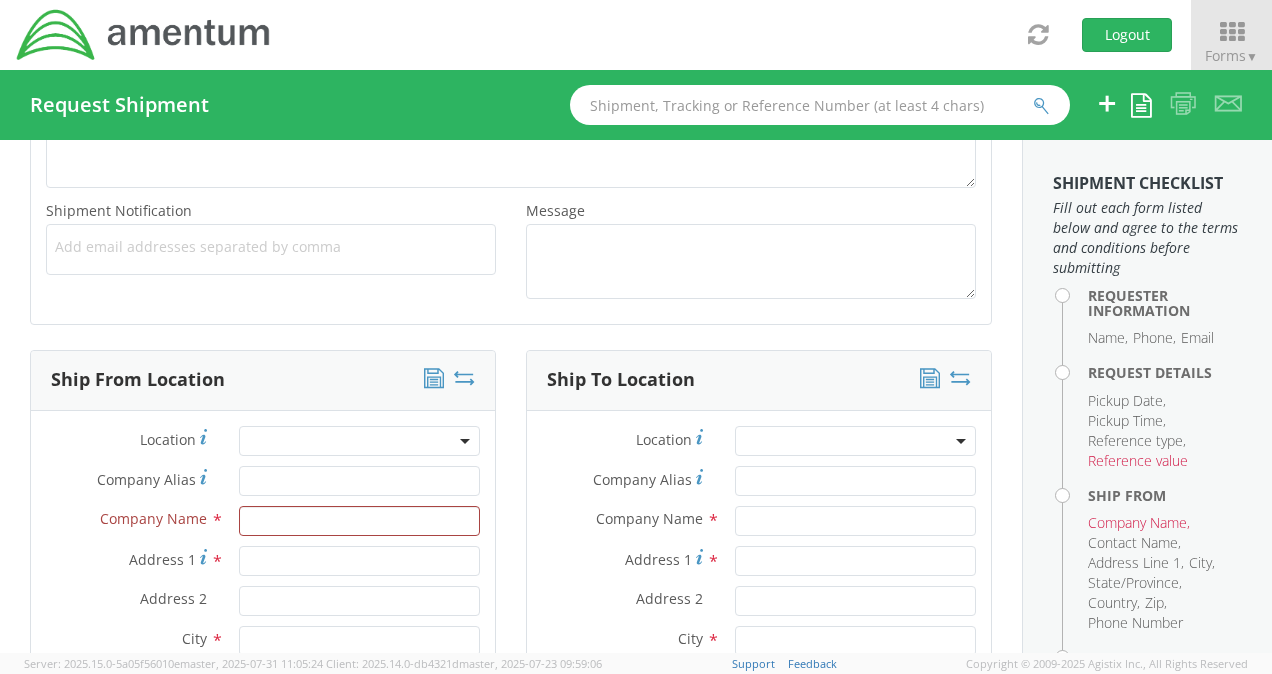 click on "Ship From Location" at bounding box center (263, 381) 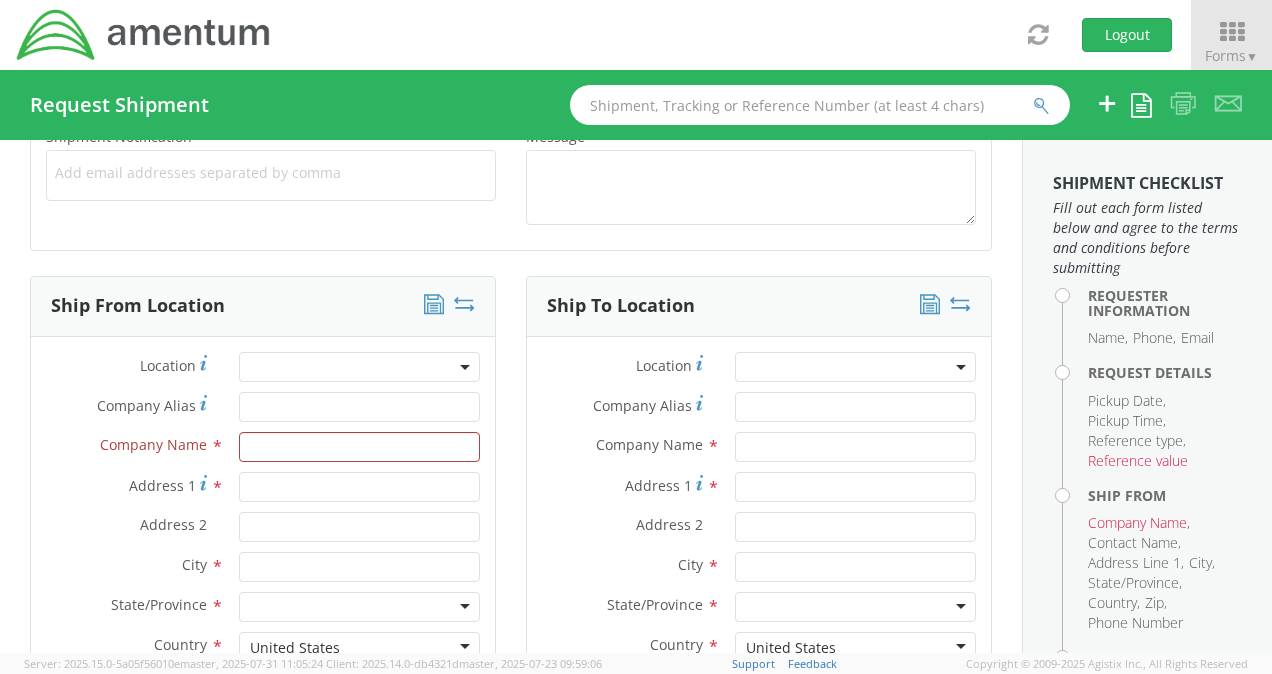 scroll, scrollTop: 900, scrollLeft: 0, axis: vertical 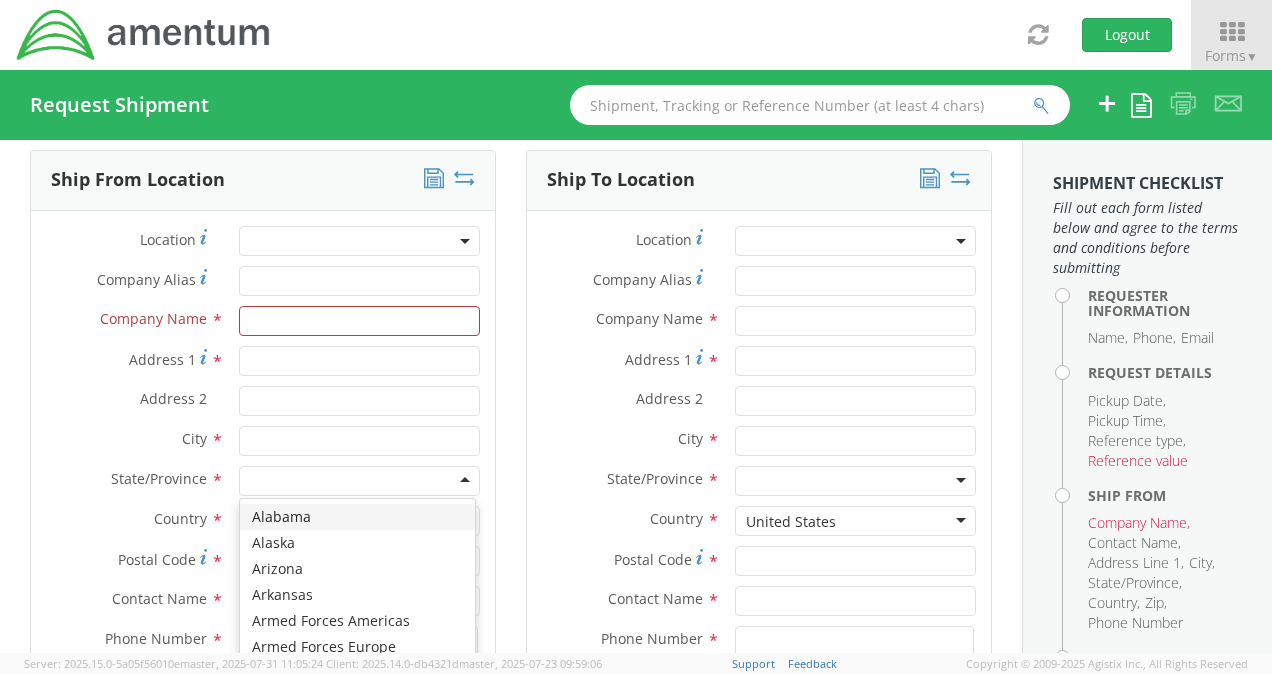 click at bounding box center [359, 481] 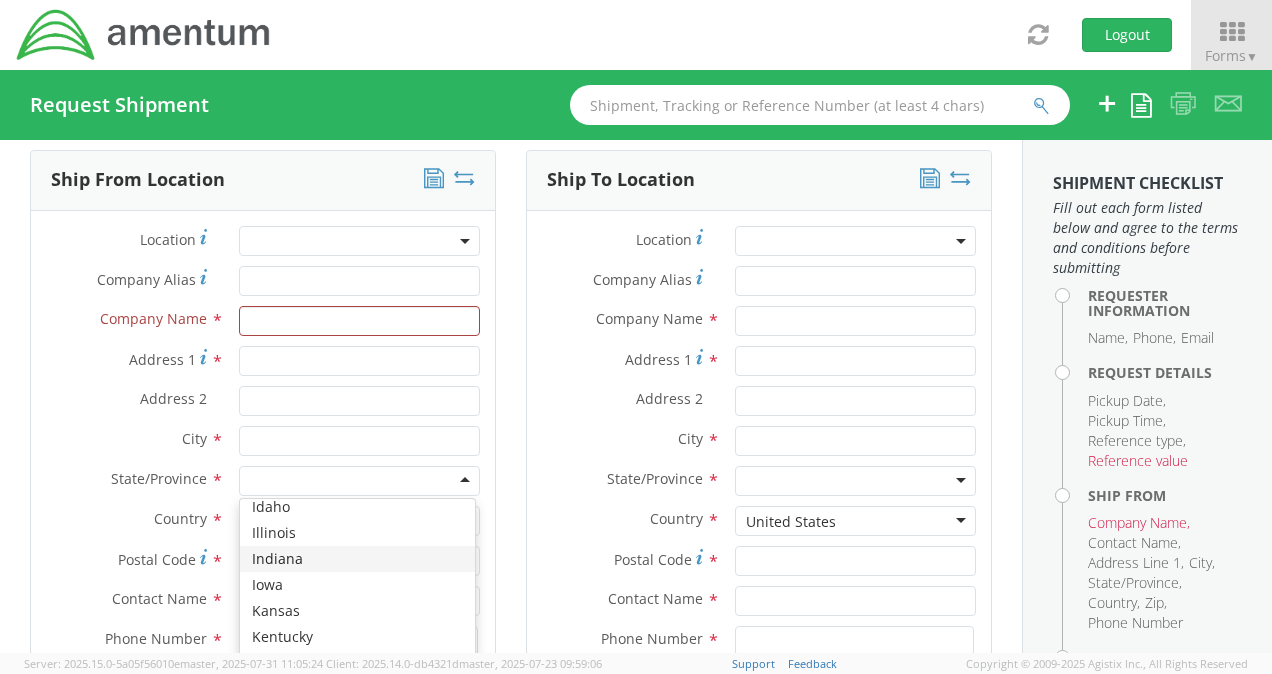 scroll, scrollTop: 500, scrollLeft: 0, axis: vertical 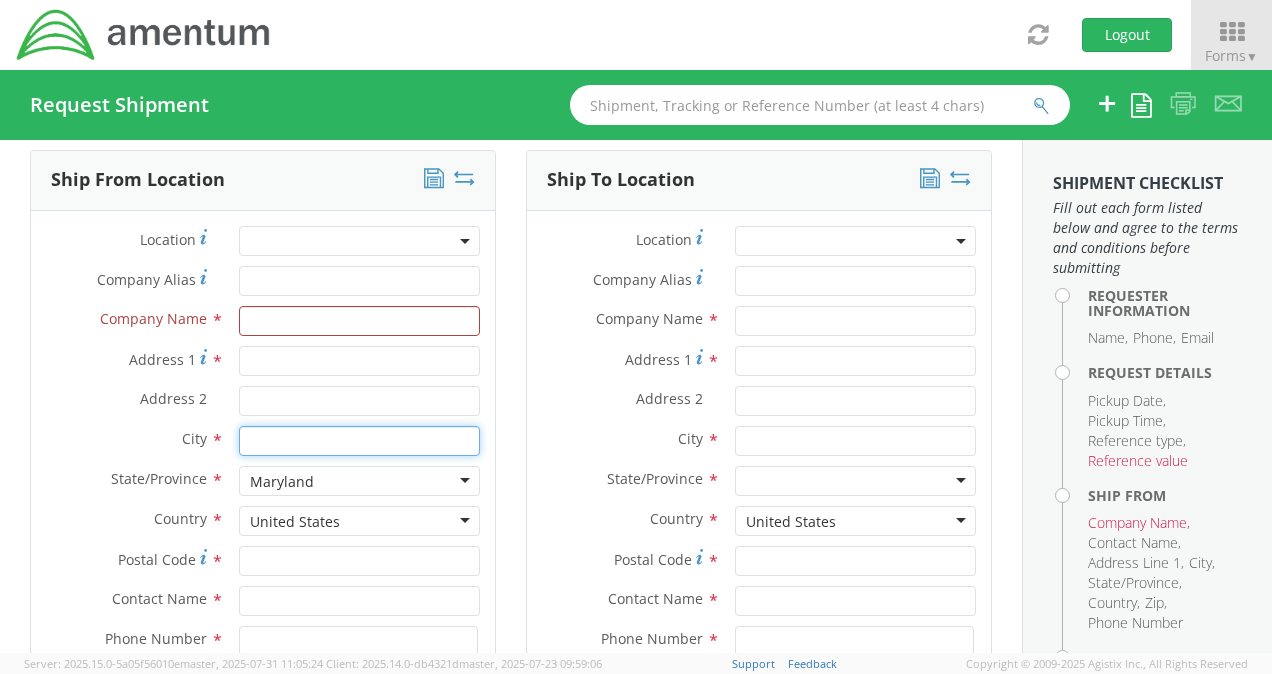 click at bounding box center (359, 441) 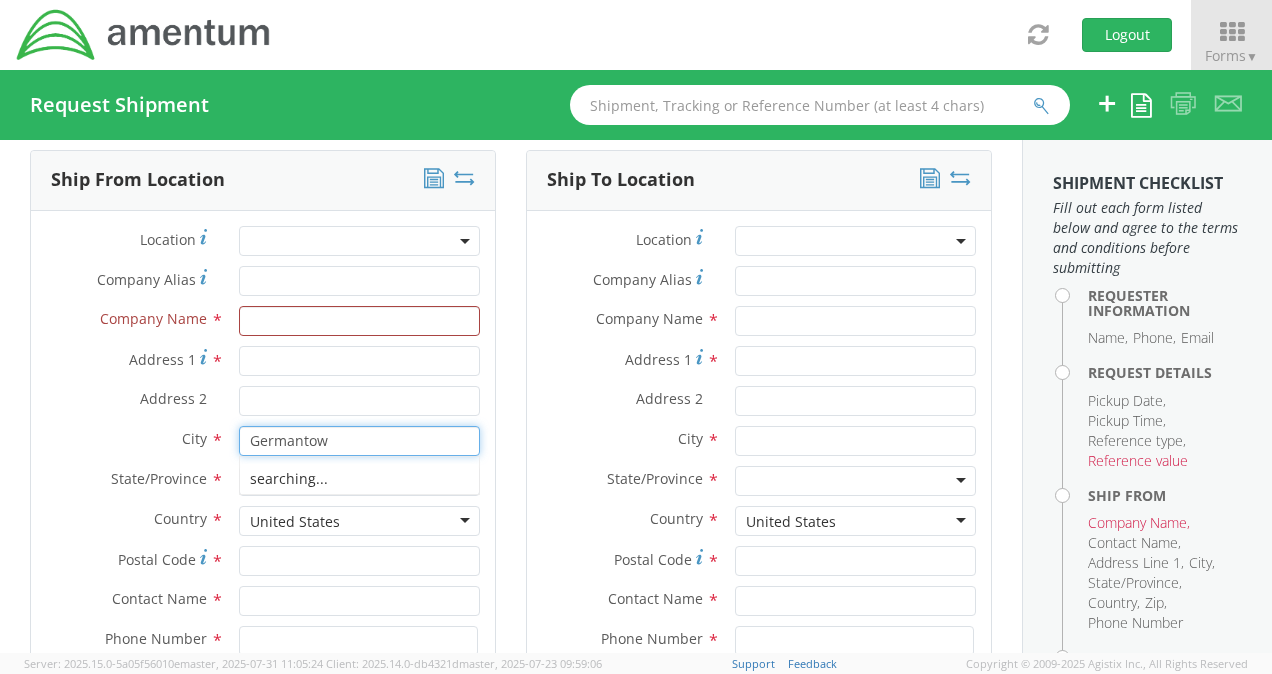 type on "Germantown" 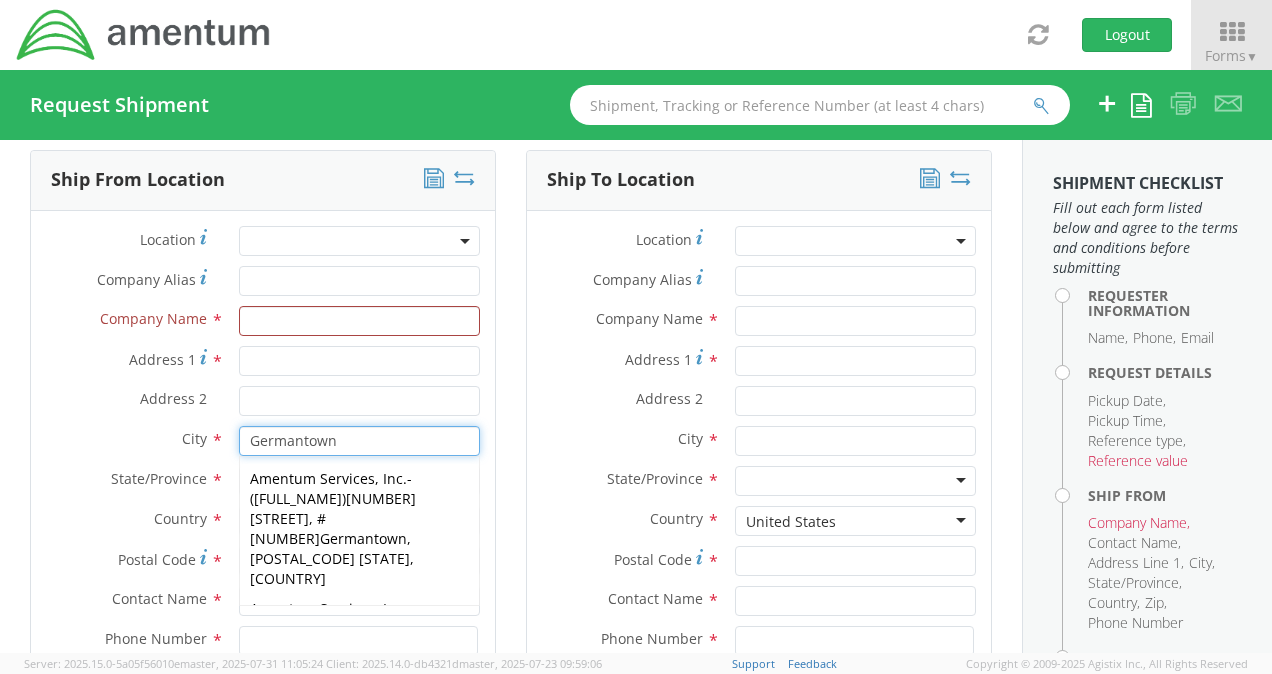 scroll, scrollTop: 1000, scrollLeft: 0, axis: vertical 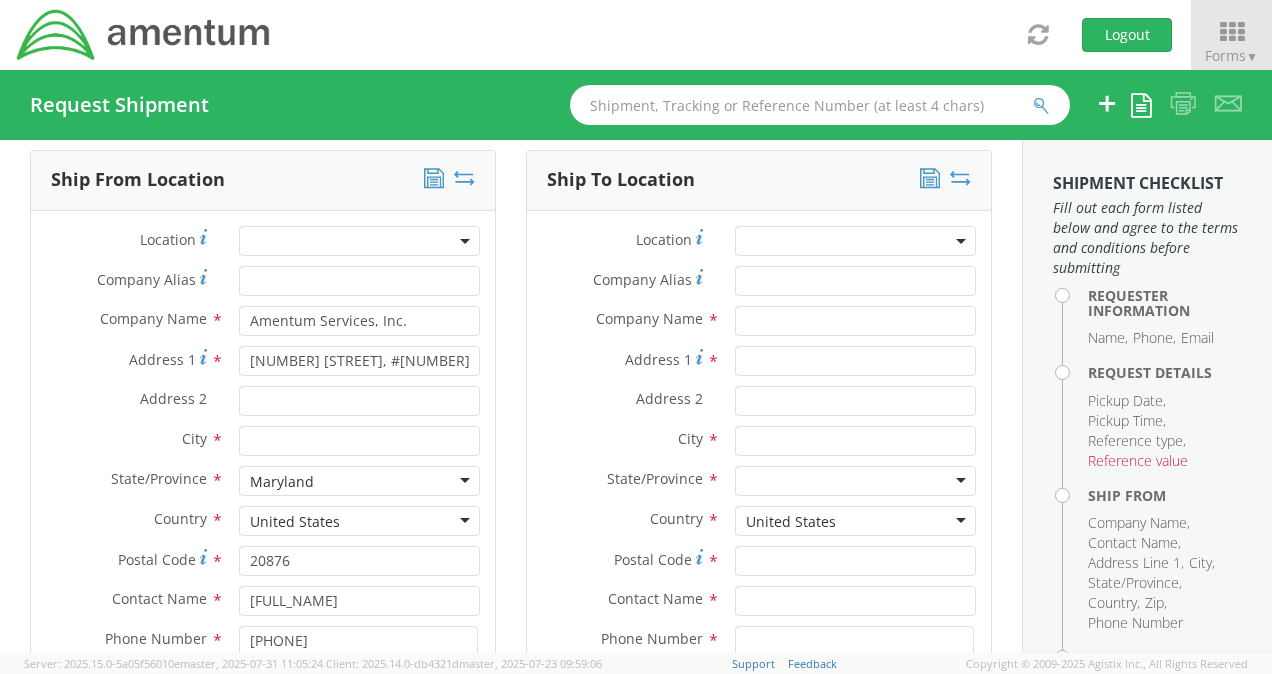 click at bounding box center (465, 241) 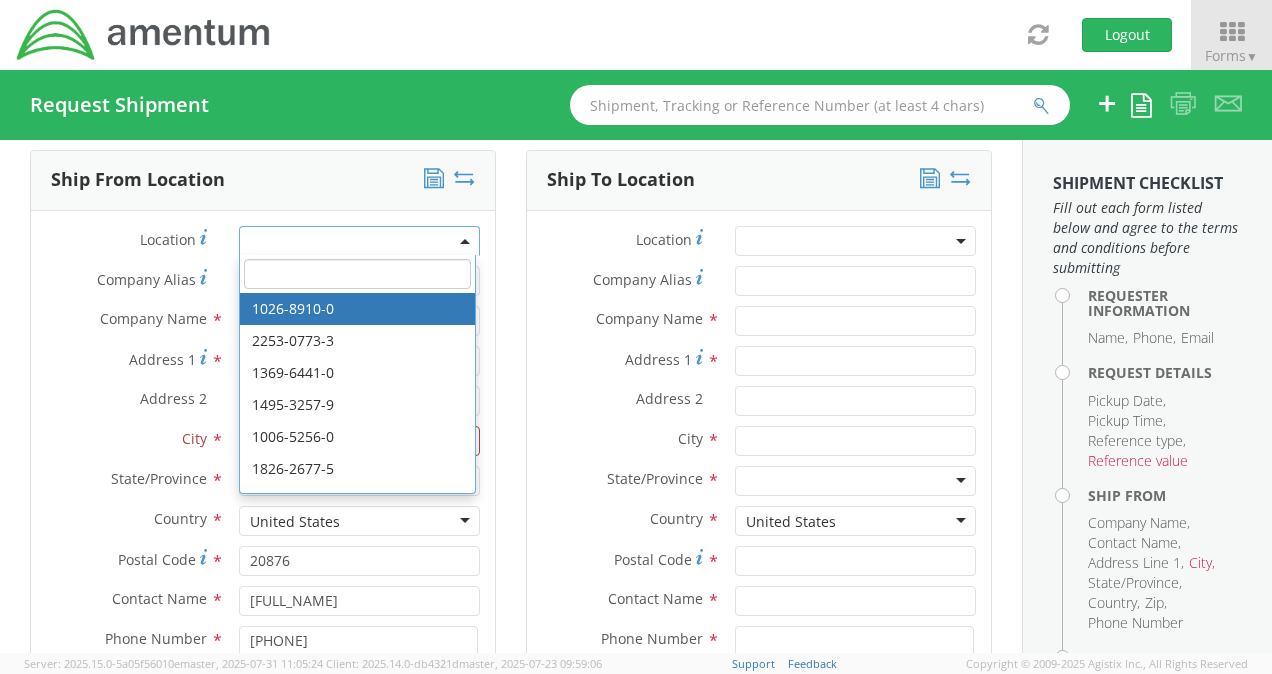 click on "Ship From Location                               Location        *                 1026-8910-0 2253-0773-3 1369-6441-0 1495-3257-9 1006-5256-0 1826-2677-5 1460-3609-0 1484-3213-9 1863-3564-3 2349-0931-2 1991-7042-2 2522-4931-1 2466-3109-3 1603-1831-7 1281-0560-3 1402-6962-0 1994-1527-1 1002-4122-6 2049-5033-4 1855-2363-2 3210-2835-7 3131-6923-5 3149-3205-6 3542-8937-7 3594-9854-3 2555-1162-9 2980-5246-6 3149-0707-8 3239-1969-0 3911-3914-8 3165-0769-7 2794-1924-3 3681-3626-3 2912-5044-0 4170-0992-2 3182-5610-1 3149-4233-7 2980-5254-7 2629-3834-4 2542-9794-1 Loading more results…                                             Company Alias        *                                                           Company Name        *           Amentum Services, Inc.                                                 Address 1        *       [NUMBER] [STREET], #[NUMBER]                                                     Address 2        *                                                           City" at bounding box center (263, 487) 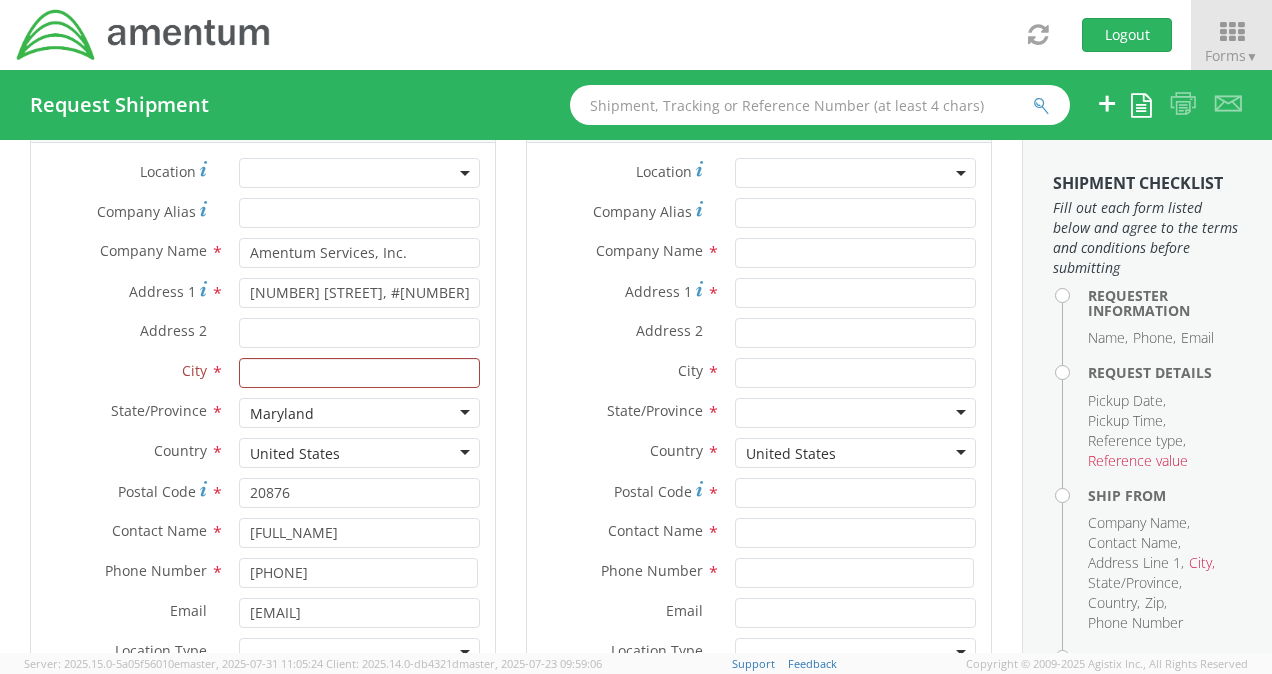 scroll, scrollTop: 1000, scrollLeft: 0, axis: vertical 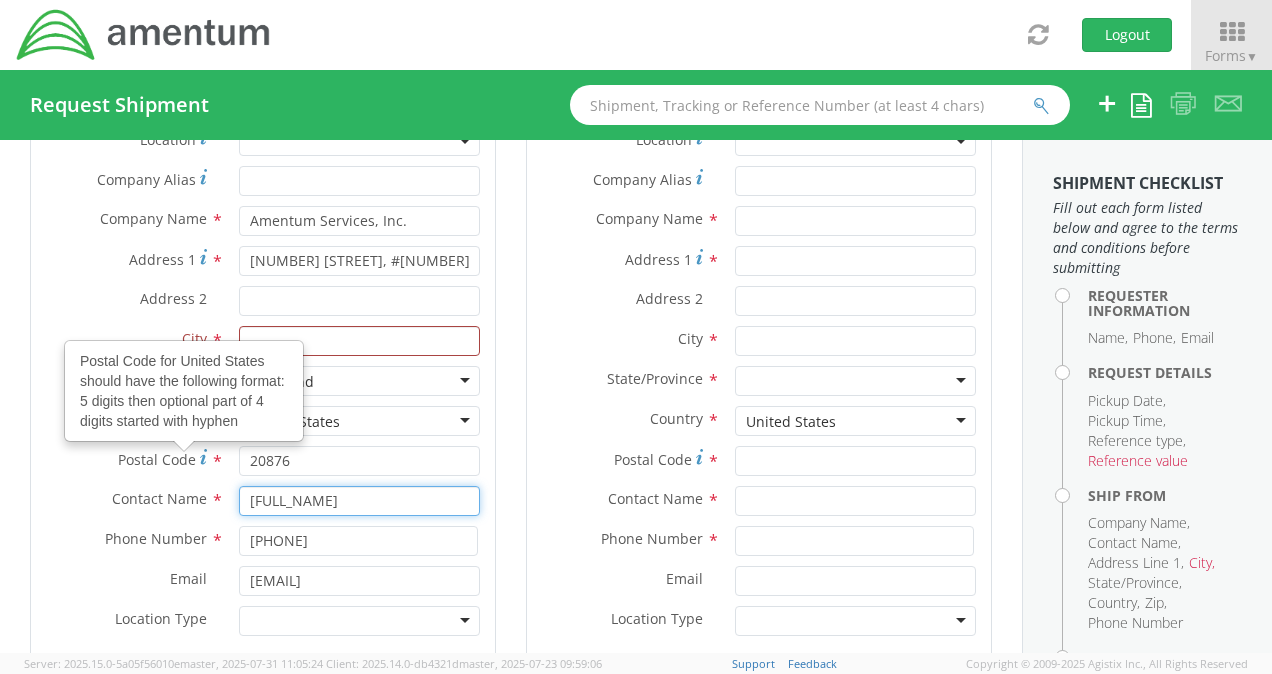 drag, startPoint x: 368, startPoint y: 496, endPoint x: 174, endPoint y: 454, distance: 198.49434 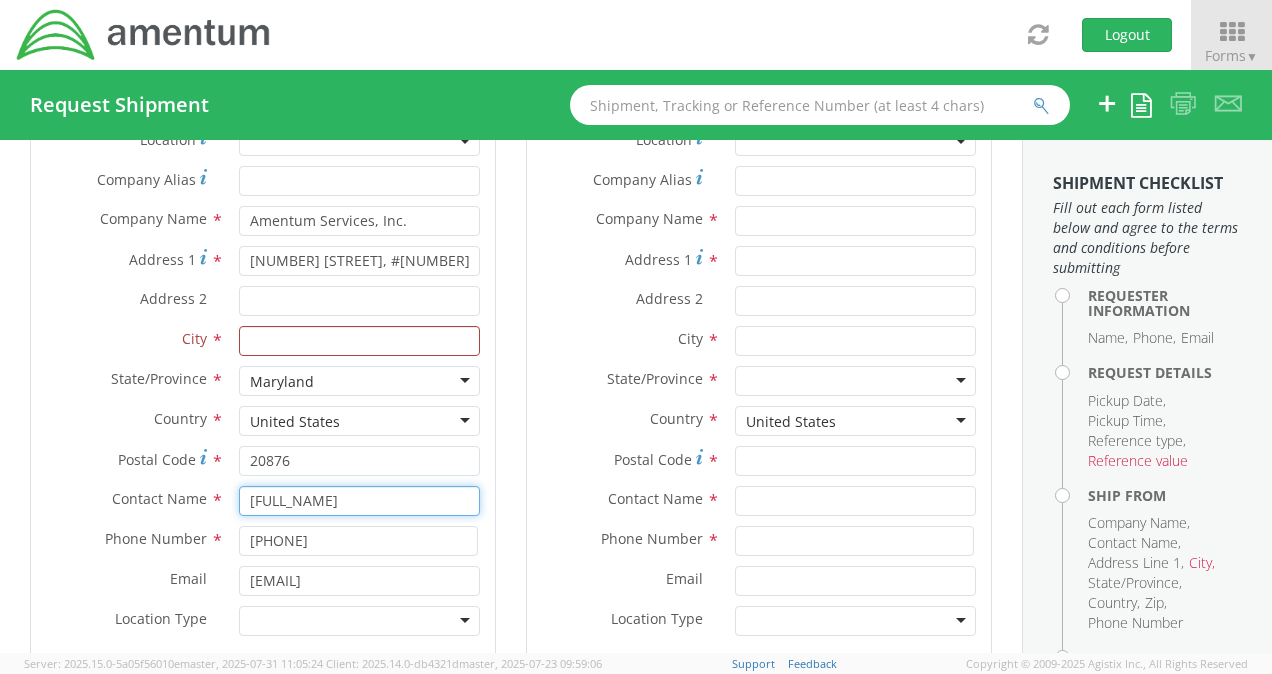 type on "[FULL_NAME]" 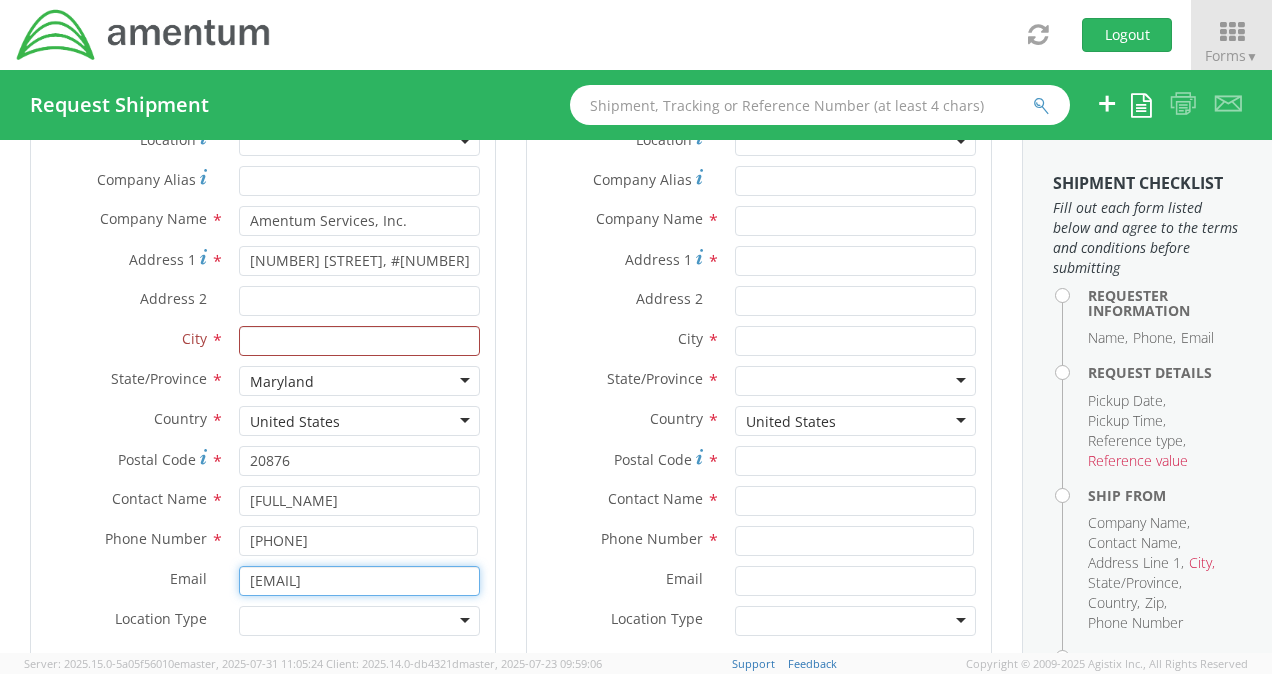 drag, startPoint x: 460, startPoint y: 576, endPoint x: 113, endPoint y: 518, distance: 351.81387 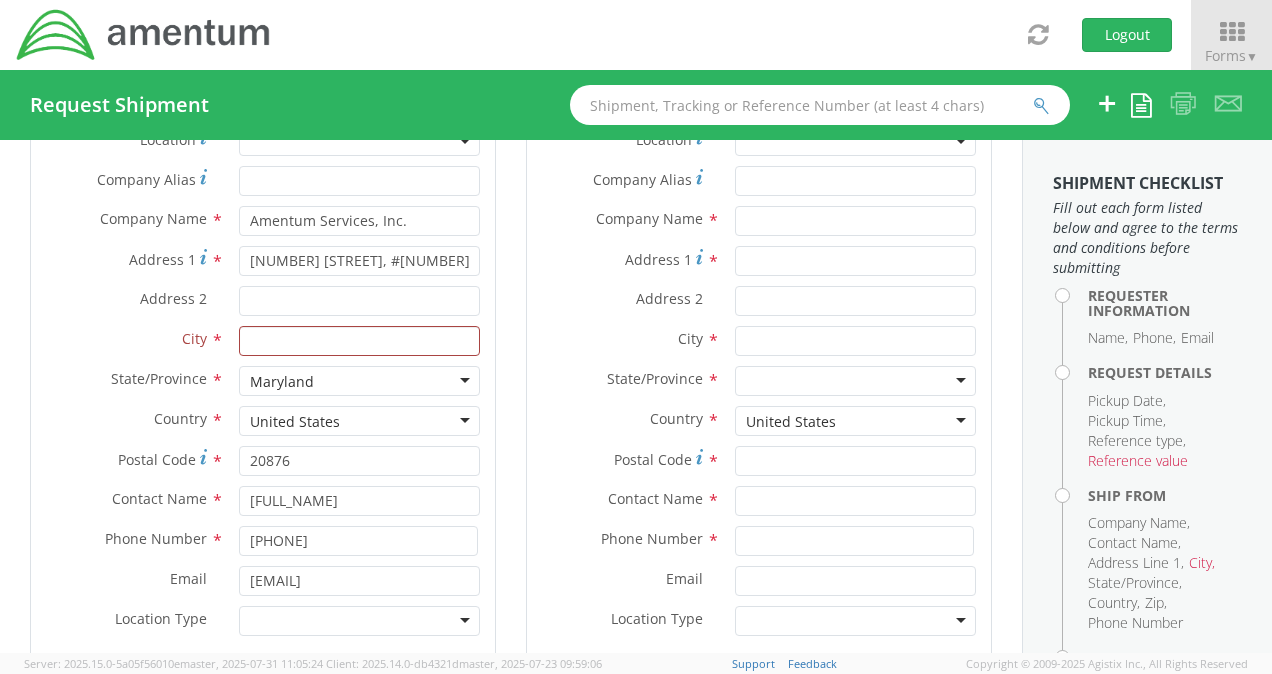 click on "Ship From Location                               Location        *                                                             Company Alias        *                                                           Company Name        *           Amentum Services, Inc.                                                 Address 1        *       [NUMBER] [STREET], #[NUMBER]                                                     Address 2        *                                                           City        *           Germantown Amentum Services, Inc.  - ( [FULL_NAME] ) [NUMBER] [STREET], #[NUMBER]  Germantown , [POSTAL_CODE] [STATE], [COUNTRY] Amentum Services, Inc.  - ( [FULL_NAME] ) [NUMBER] [STREET], #[NUMBER]  Germantown , [POSTAL_CODE] [STATE], [COUNTRY] Amentum Services, Inc.  - ( [FULL_NAME] ) [NUMBER] [STREET], #[NUMBER]  Germantown , [POSTAL_CODE] [STATE], [COUNTRY] Amentum Services, Inc.  - ( [FULL_NAME] ) [NUMBER] [STREET], #[NUMBER]  Germantown , [POSTAL_CODE] [STATE], [COUNTRY] Amentum Services, Inc.  - ( [FULL_NAME] ) Germantown ,  - ( )" at bounding box center [263, 387] 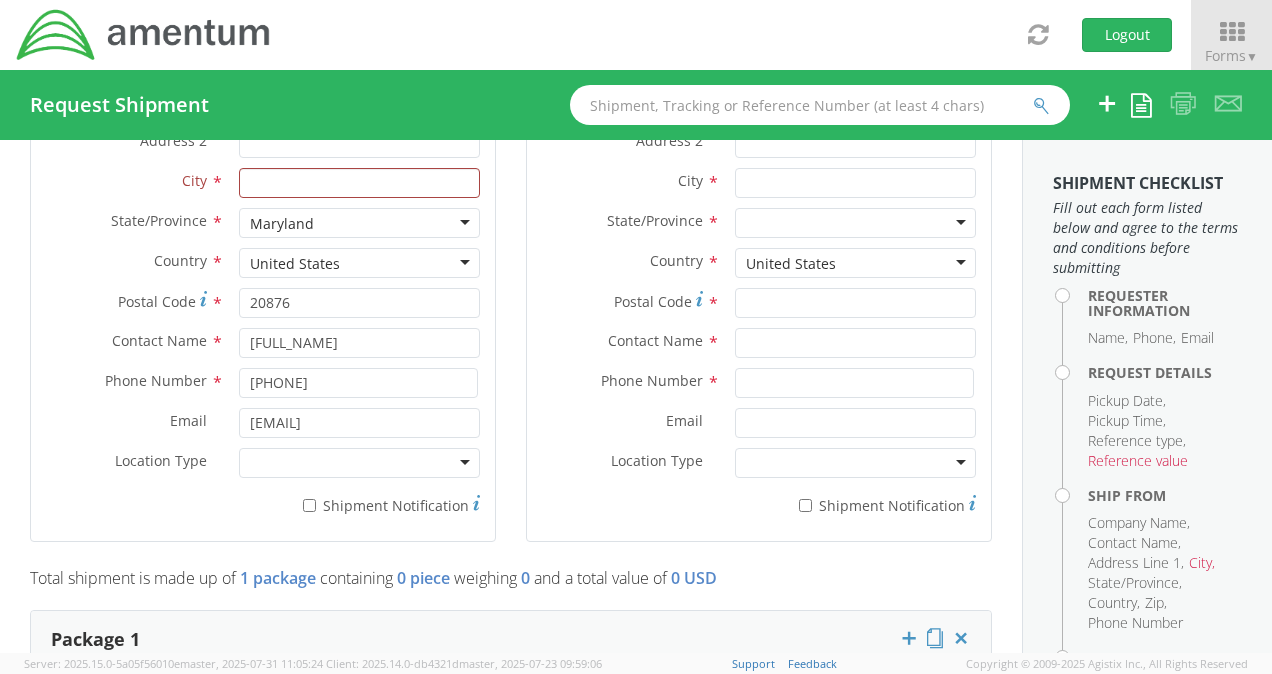 scroll, scrollTop: 1200, scrollLeft: 0, axis: vertical 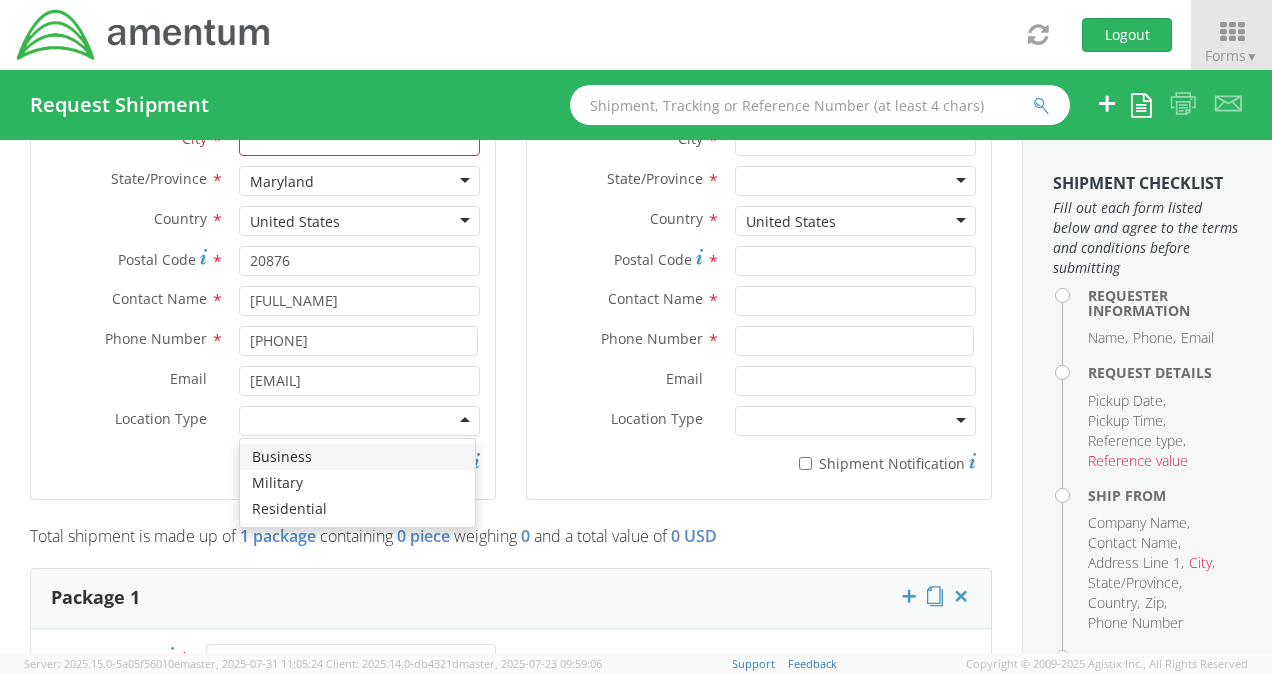 click at bounding box center (359, 421) 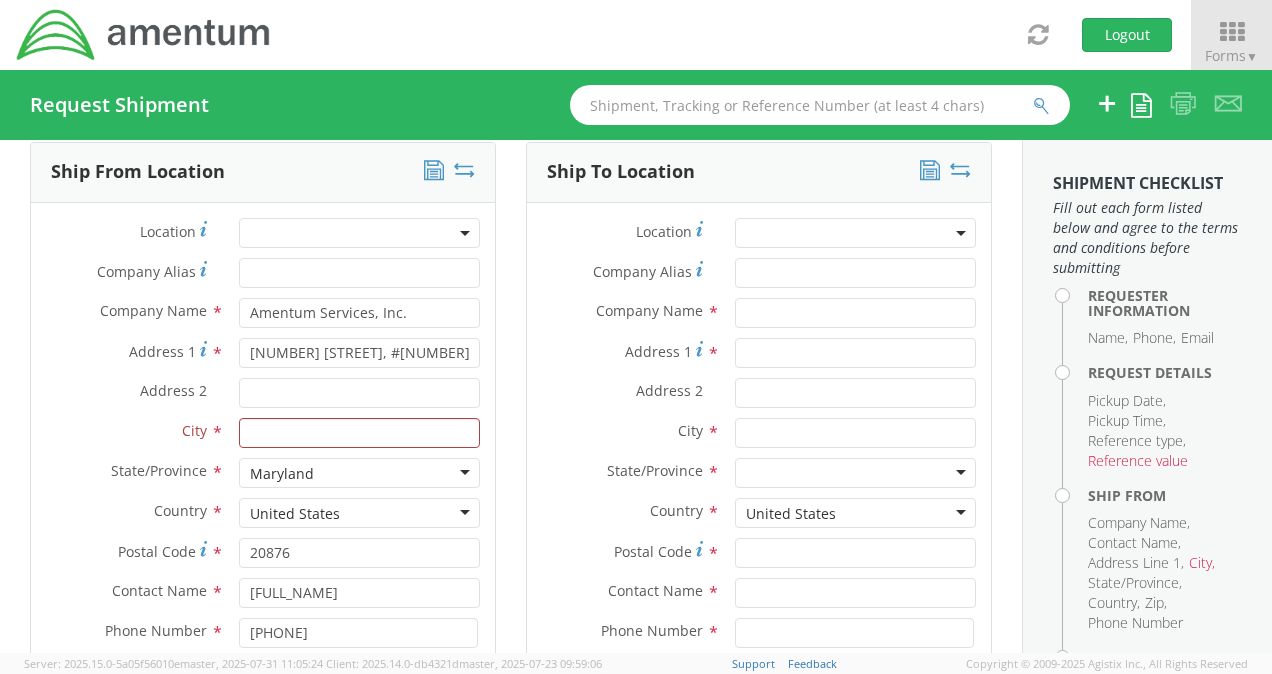 scroll, scrollTop: 800, scrollLeft: 0, axis: vertical 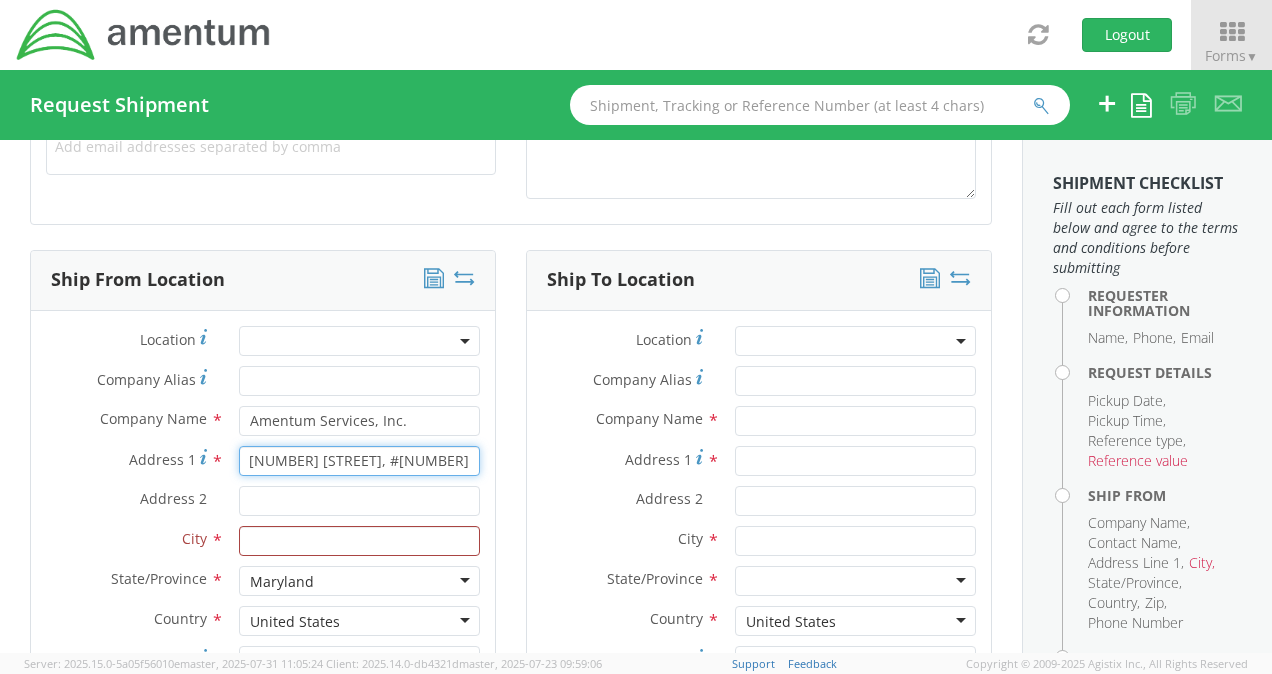 drag, startPoint x: 444, startPoint y: 458, endPoint x: 556, endPoint y: 462, distance: 112.0714 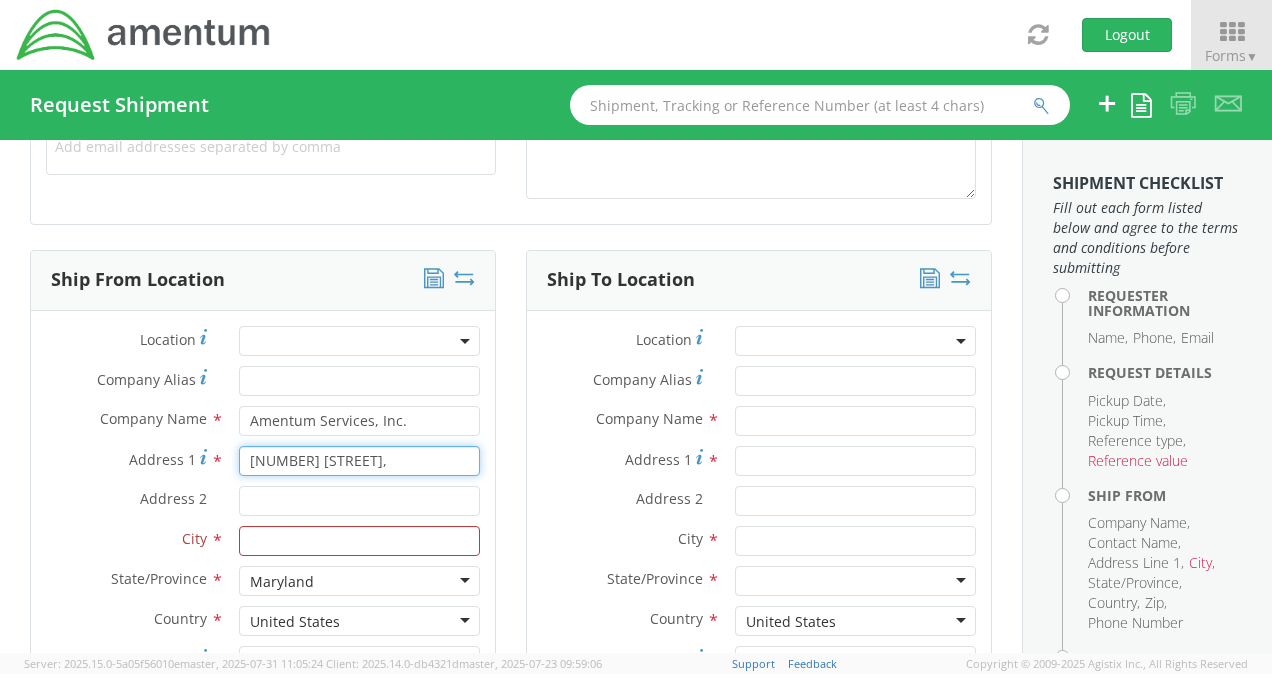 scroll, scrollTop: 0, scrollLeft: 0, axis: both 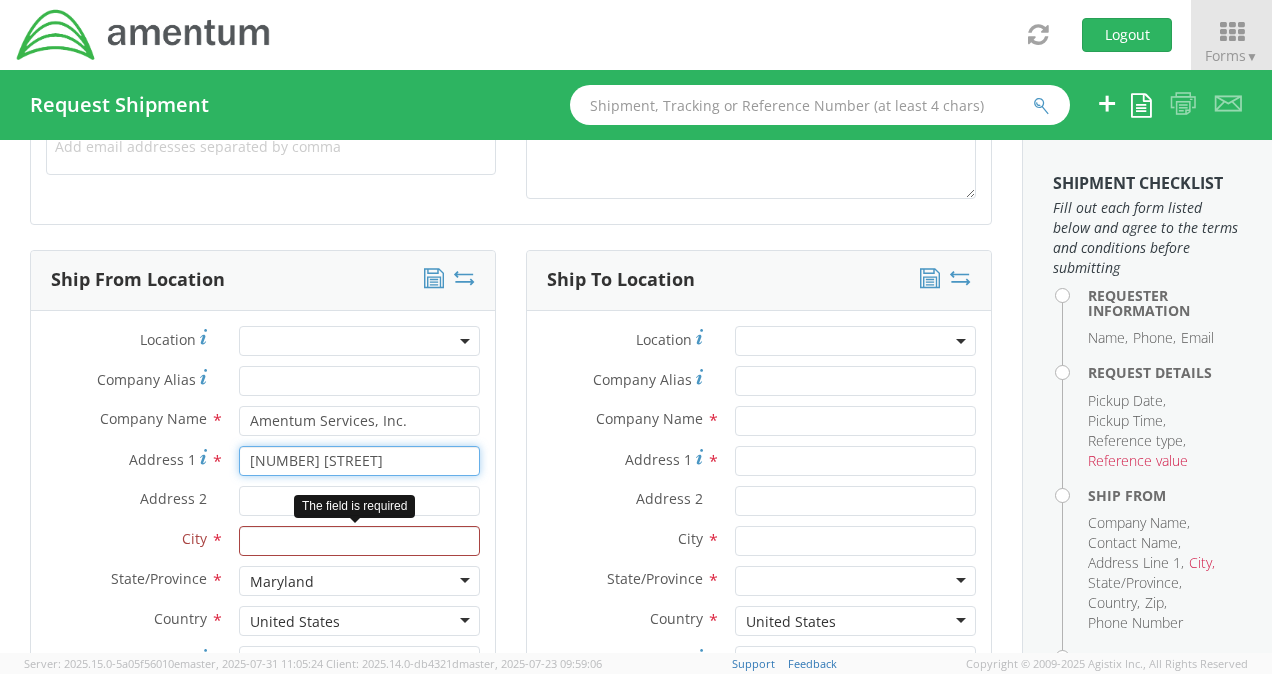 type on "[NUMBER] [STREET]" 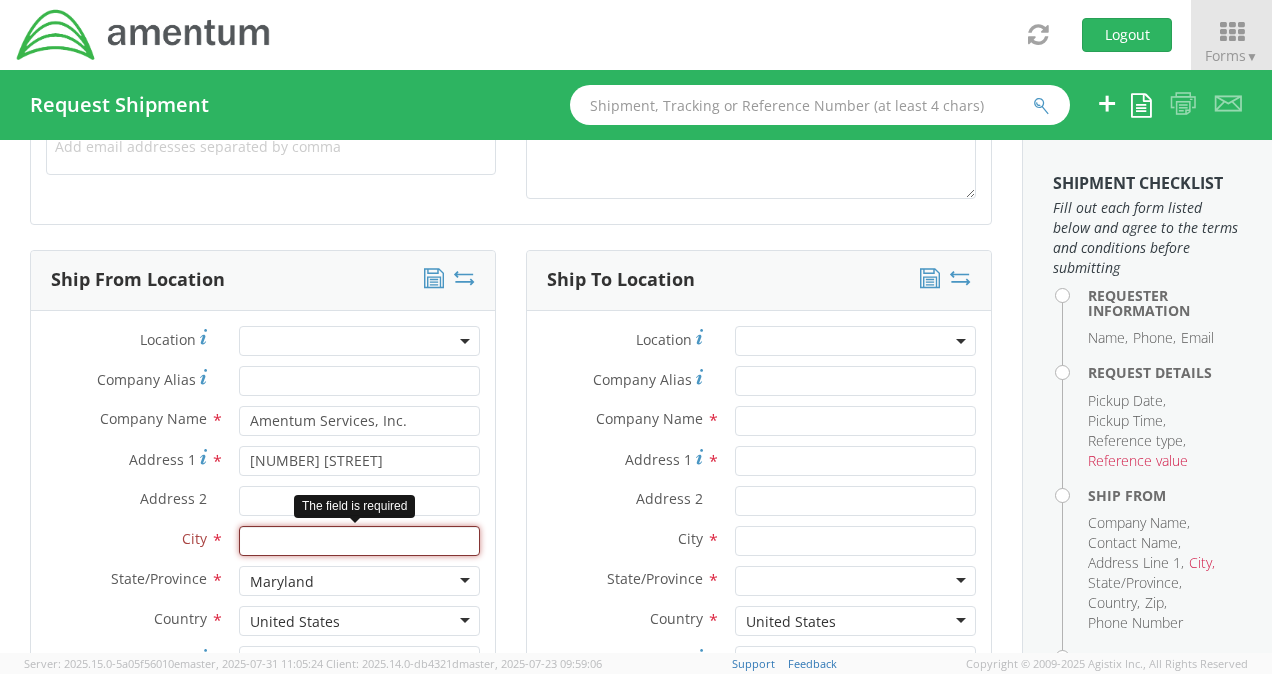 drag, startPoint x: 266, startPoint y: 541, endPoint x: 238, endPoint y: 532, distance: 29.410883 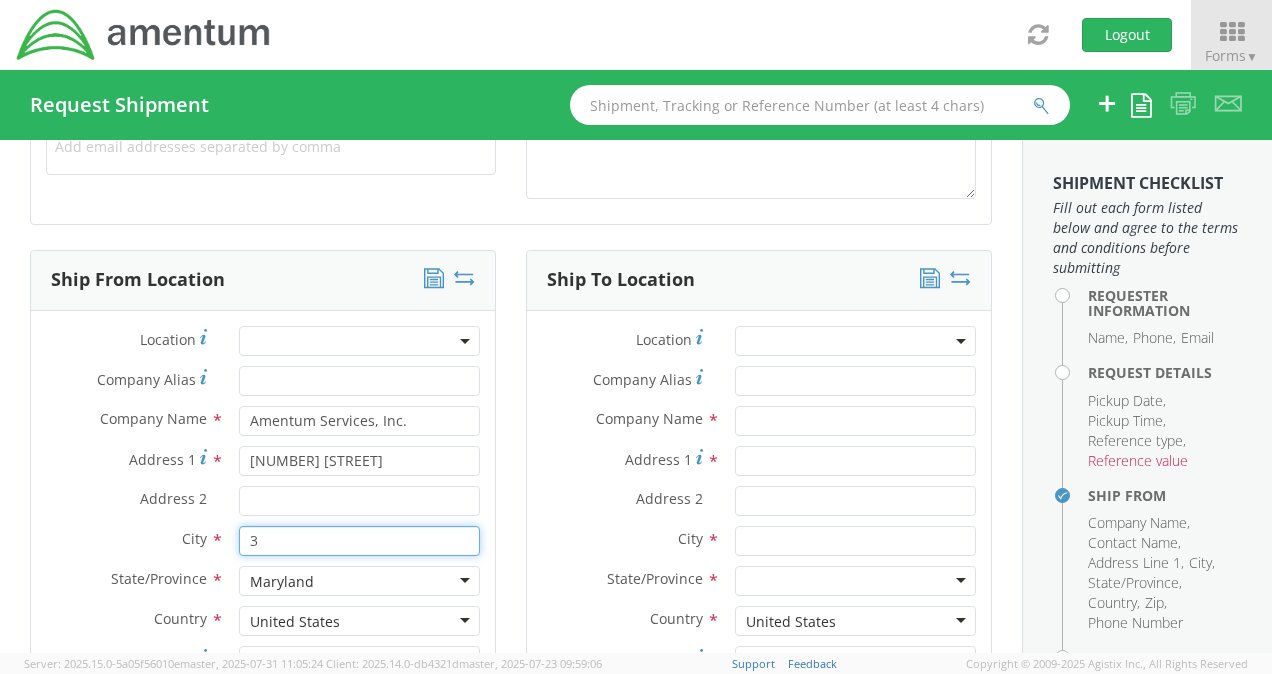 type 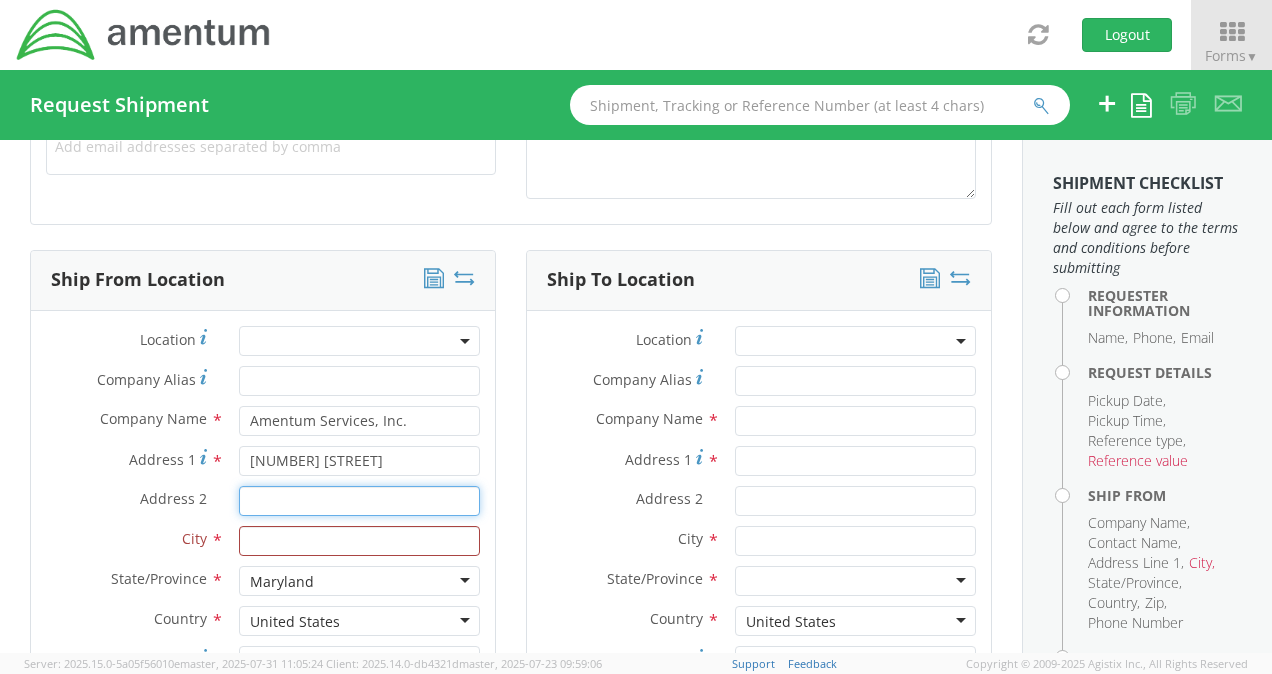 click on "Address 2        *" at bounding box center [359, 501] 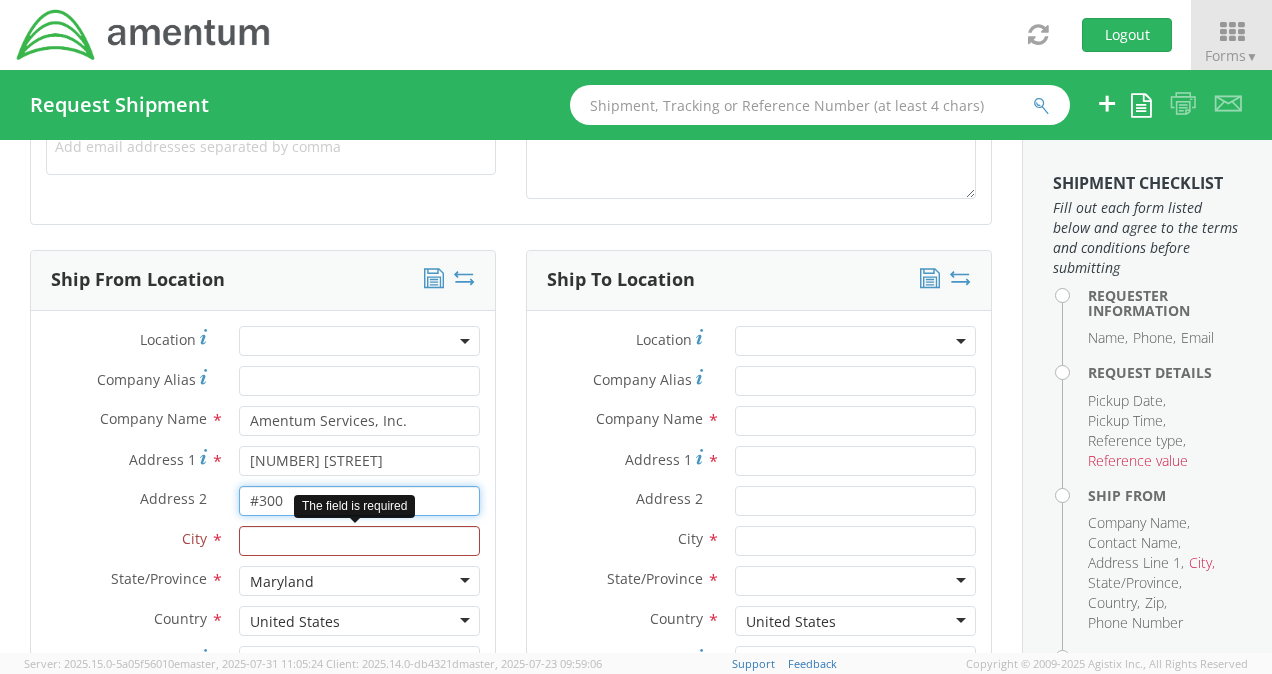 type on "#300" 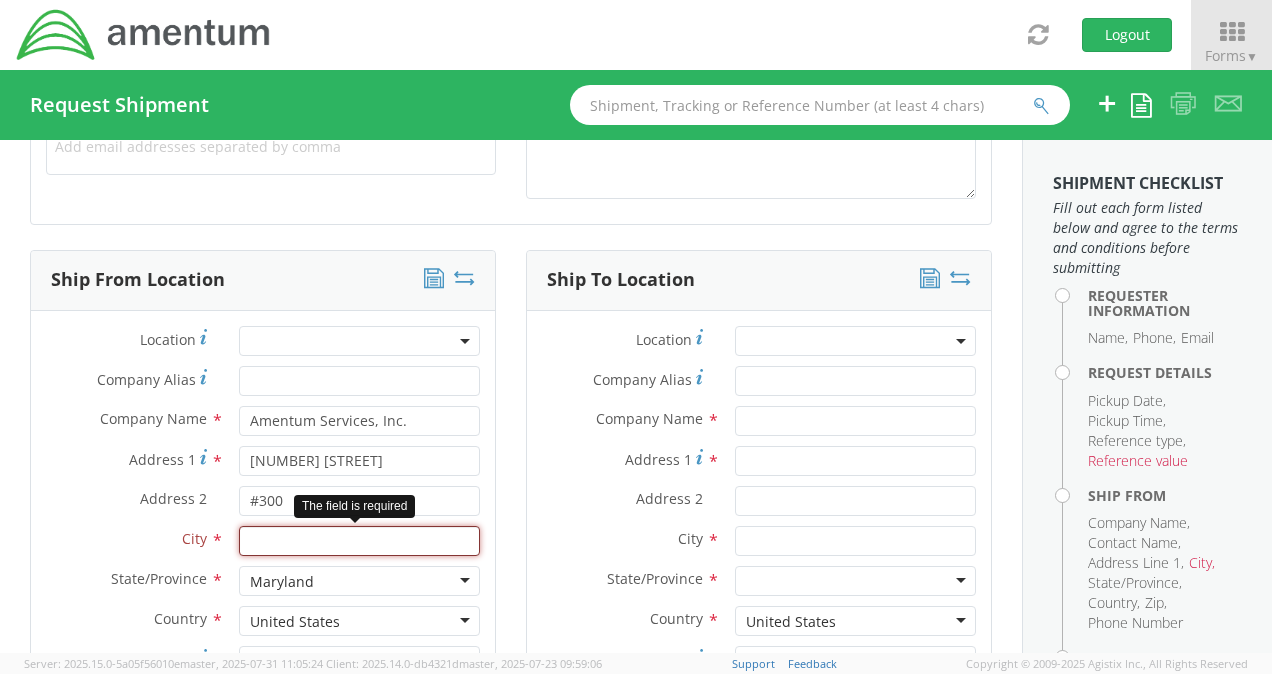 click at bounding box center (359, 541) 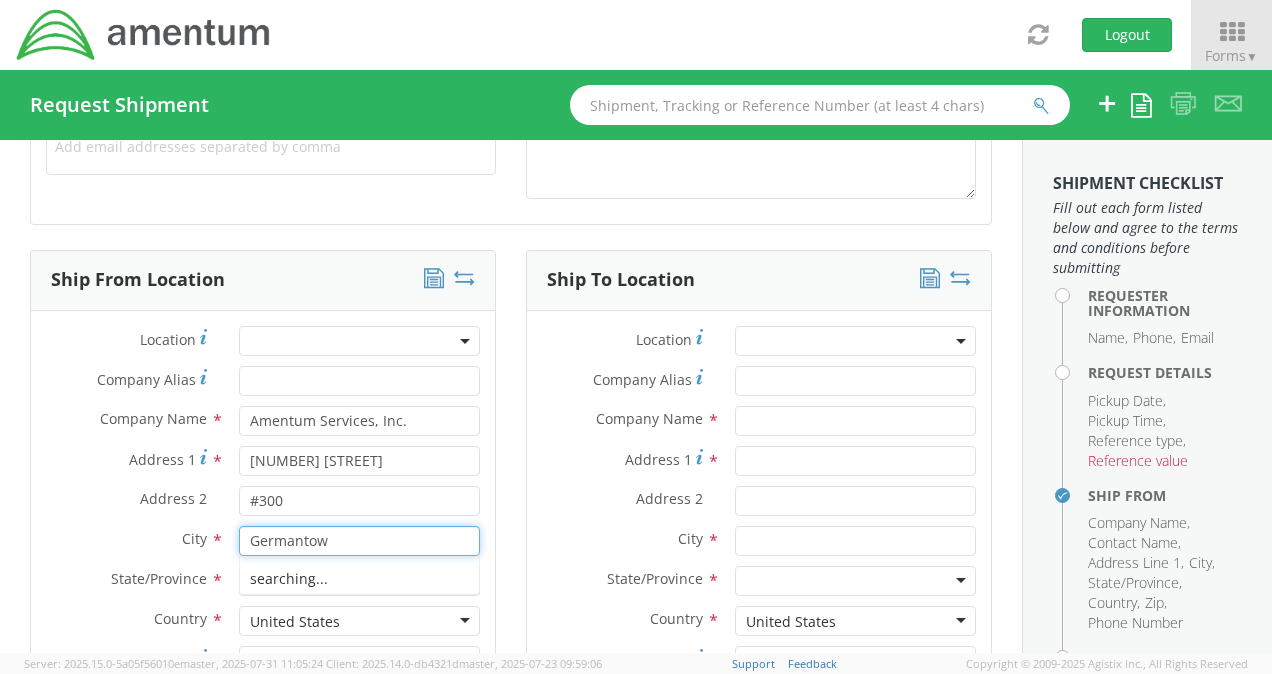 type on "Germantown" 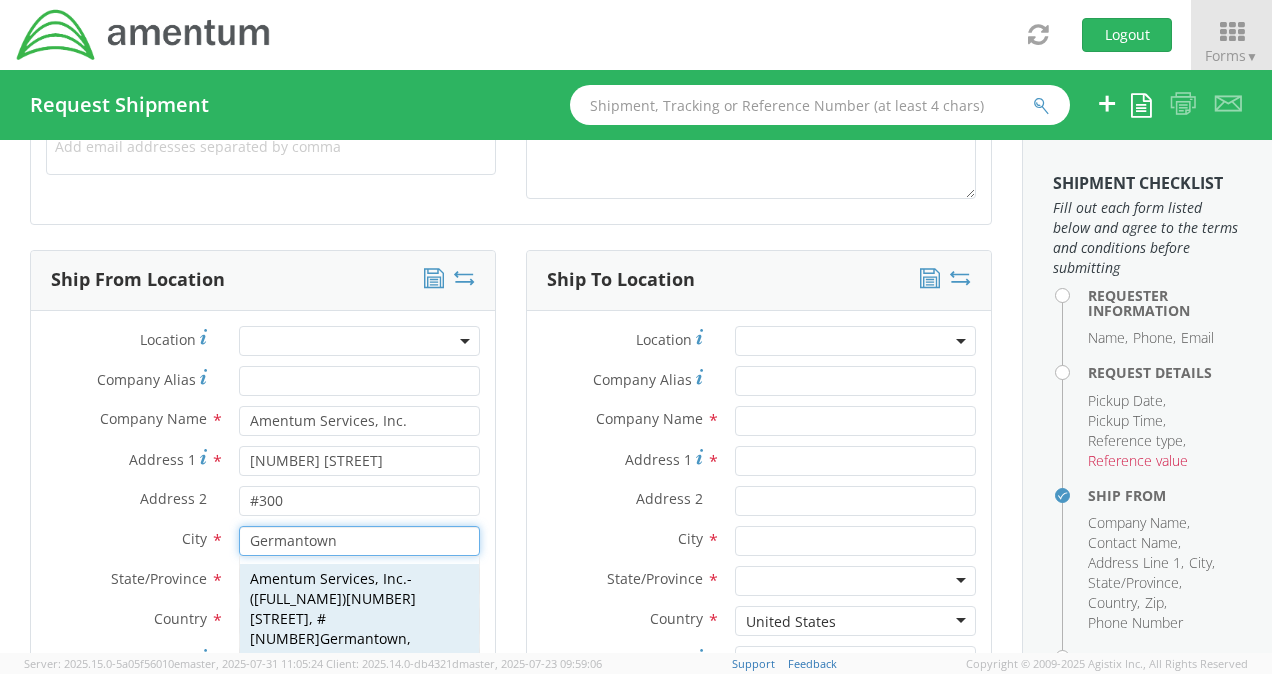 click on "[NUMBER] [STREET], #[NUMBER] [CITY]" at bounding box center (333, 618) 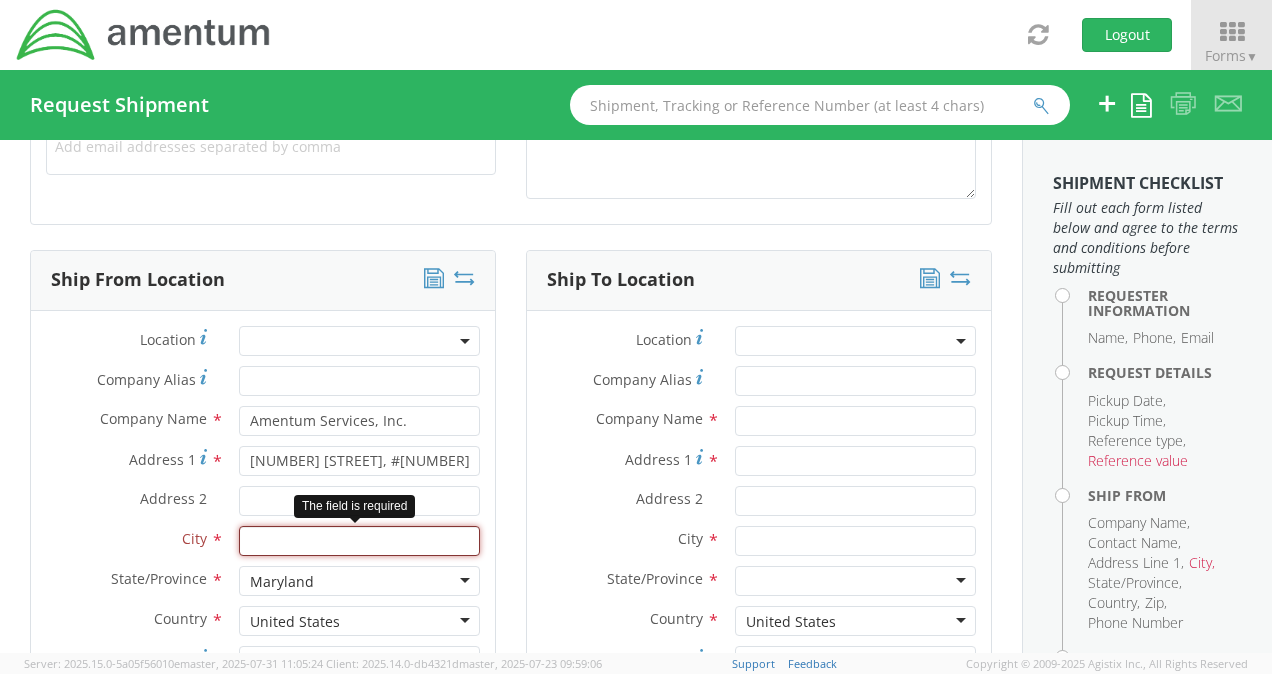 click at bounding box center (359, 541) 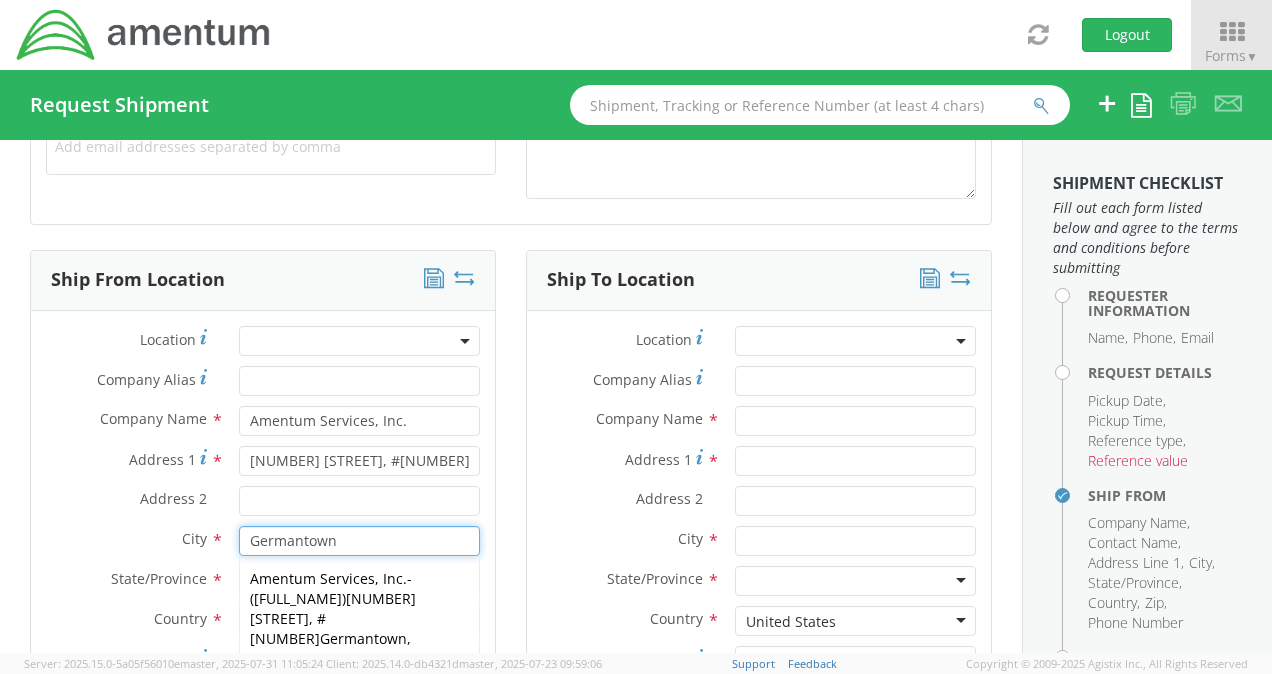 type on "Germantown" 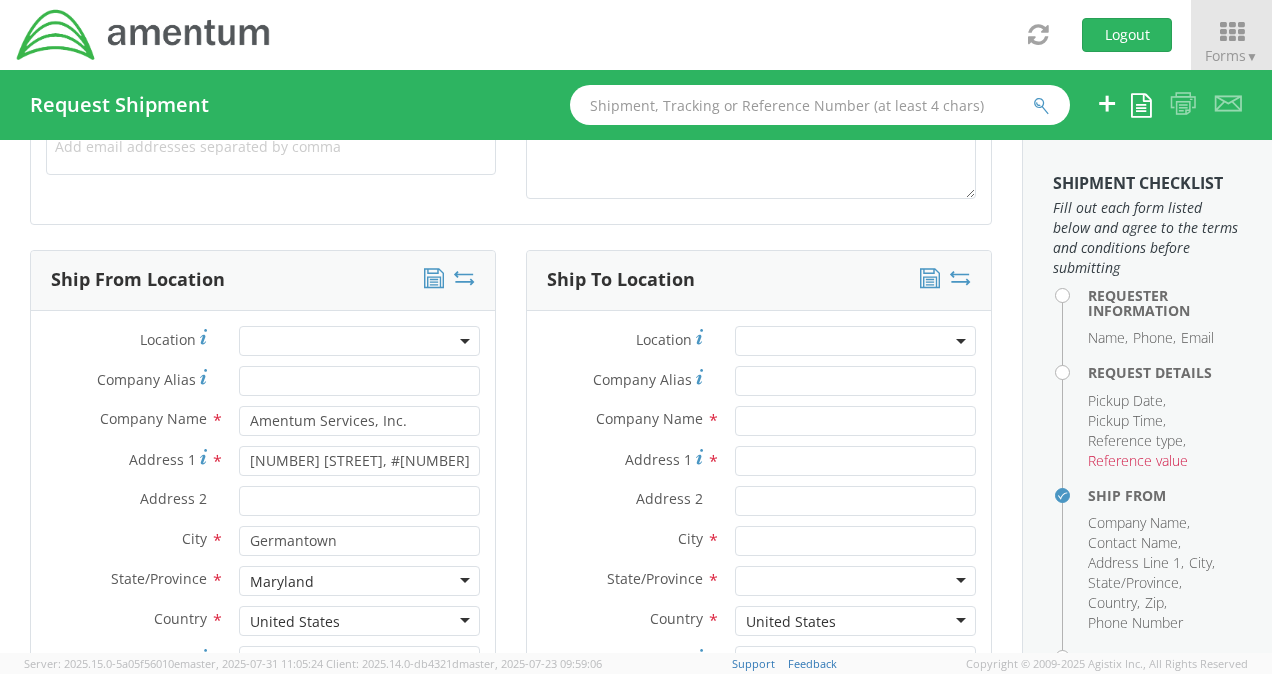click on "Ship To Location                               Location        *                                                             Company Alias        *                                                           Company Name        *                                                           Address 1        *                                                           Address 2        *                                                           City        *                                                           State/Province        *             Alabama Alaska Arizona Arkansas Armed Forces Americas Armed Forces Europe Armed Forces Pacific California Colorado Connecticut Delaware District of Columbia Florida Georgia Hawaii Idaho Illinois Indiana Iowa Kansas Kentucky Louisiana Maine Maryland Massachusetts Michigan Minnesota Mississippi Missouri Montana Nebraska Nevada New Hampshire New Jersey New Mexico New York North Carolina North Dakota Ohio Oklahoma Oregon Palau Pennsylvania Puerto Rico Tennessee" at bounding box center [759, 587] 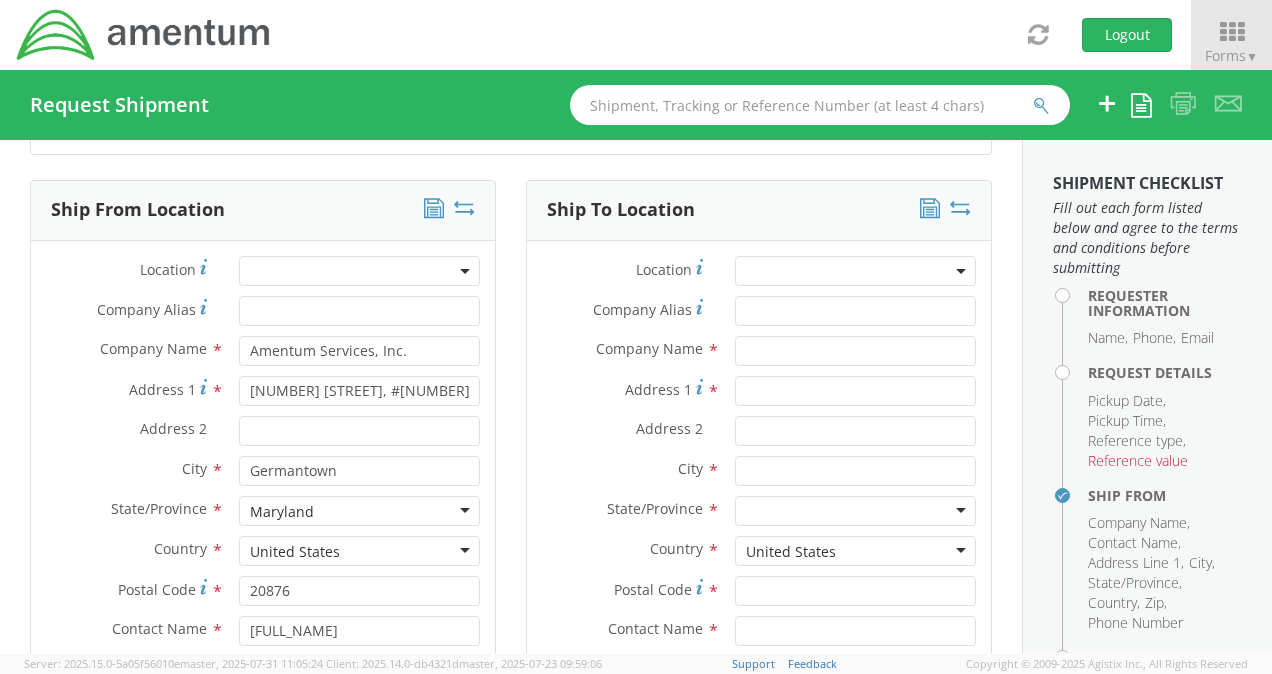 scroll, scrollTop: 900, scrollLeft: 0, axis: vertical 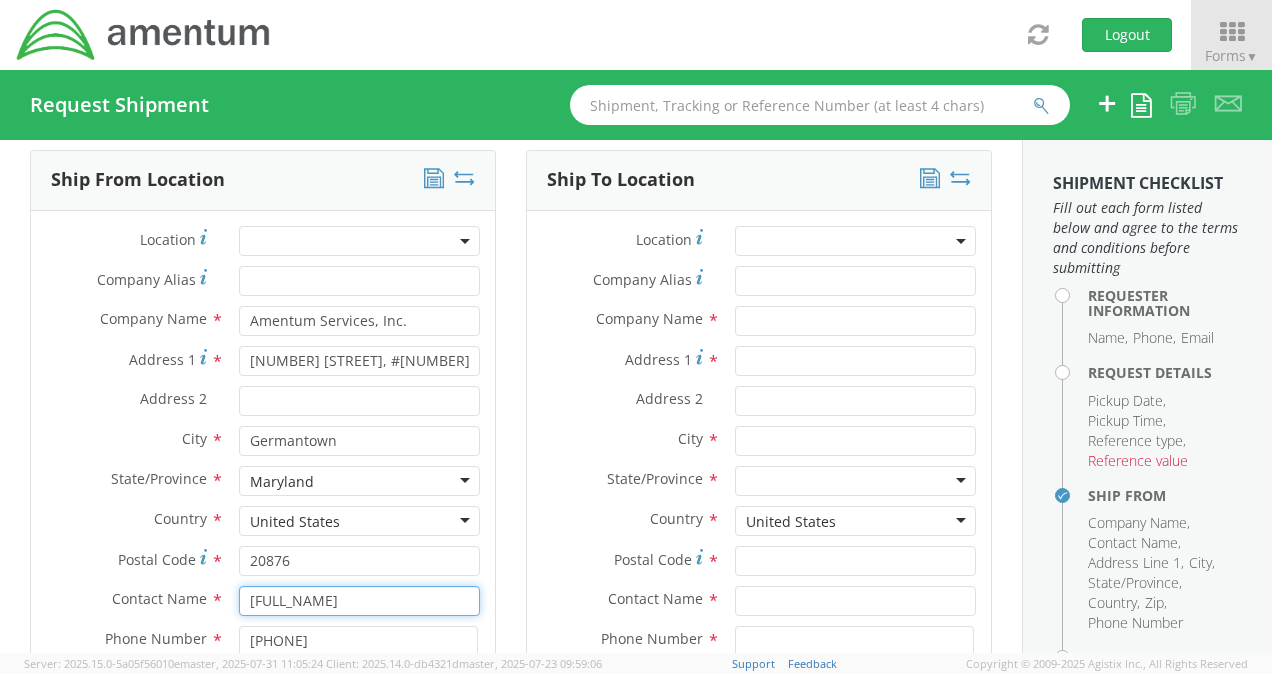 drag, startPoint x: 359, startPoint y: 584, endPoint x: 86, endPoint y: 542, distance: 276.21188 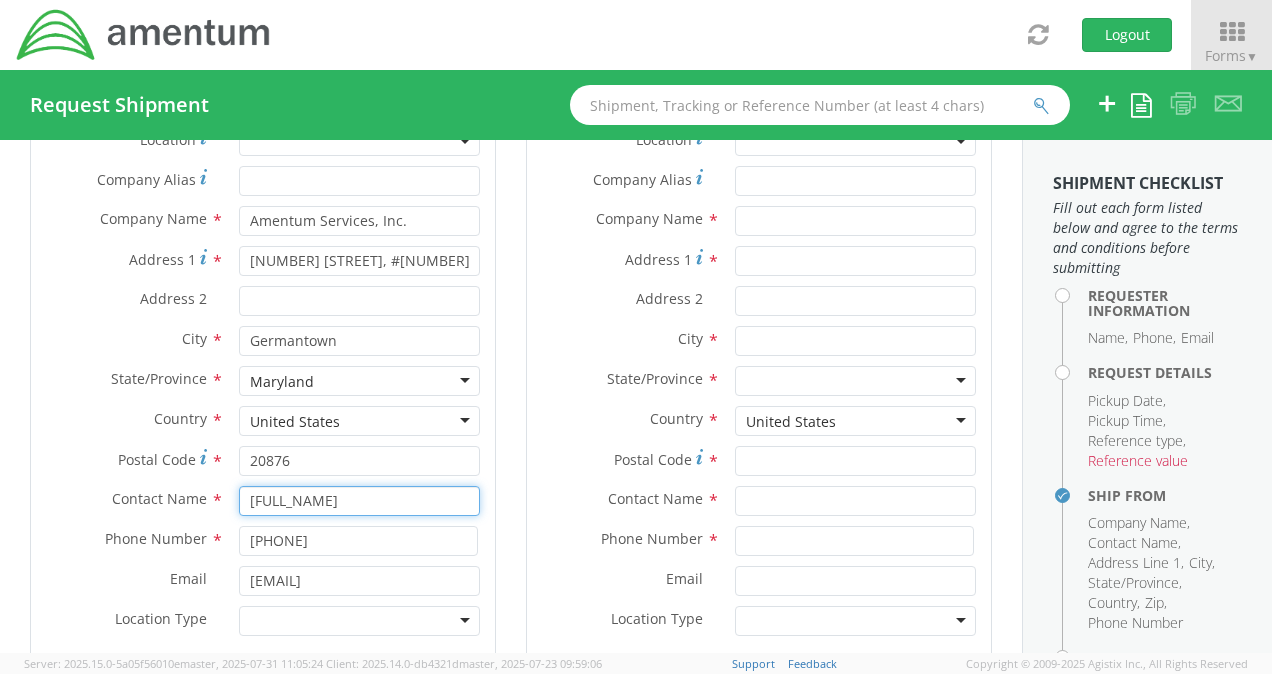 type on "[FULL_NAME]" 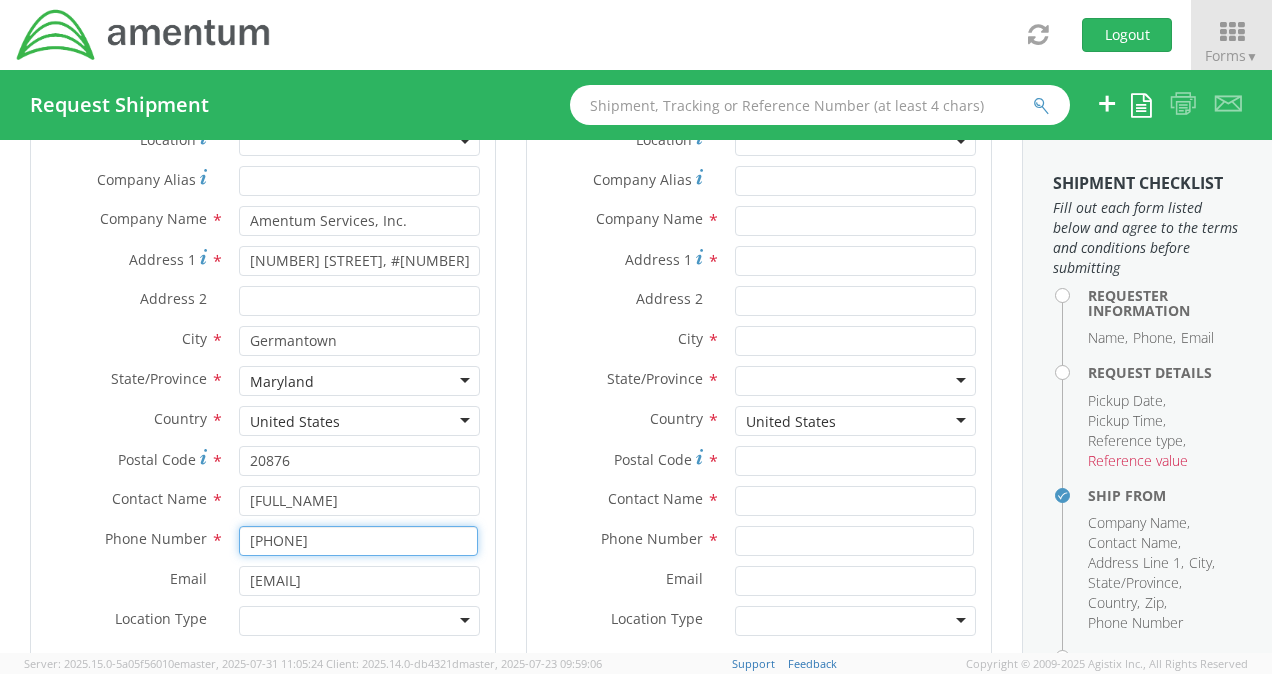 click on "[PHONE]" at bounding box center (358, 541) 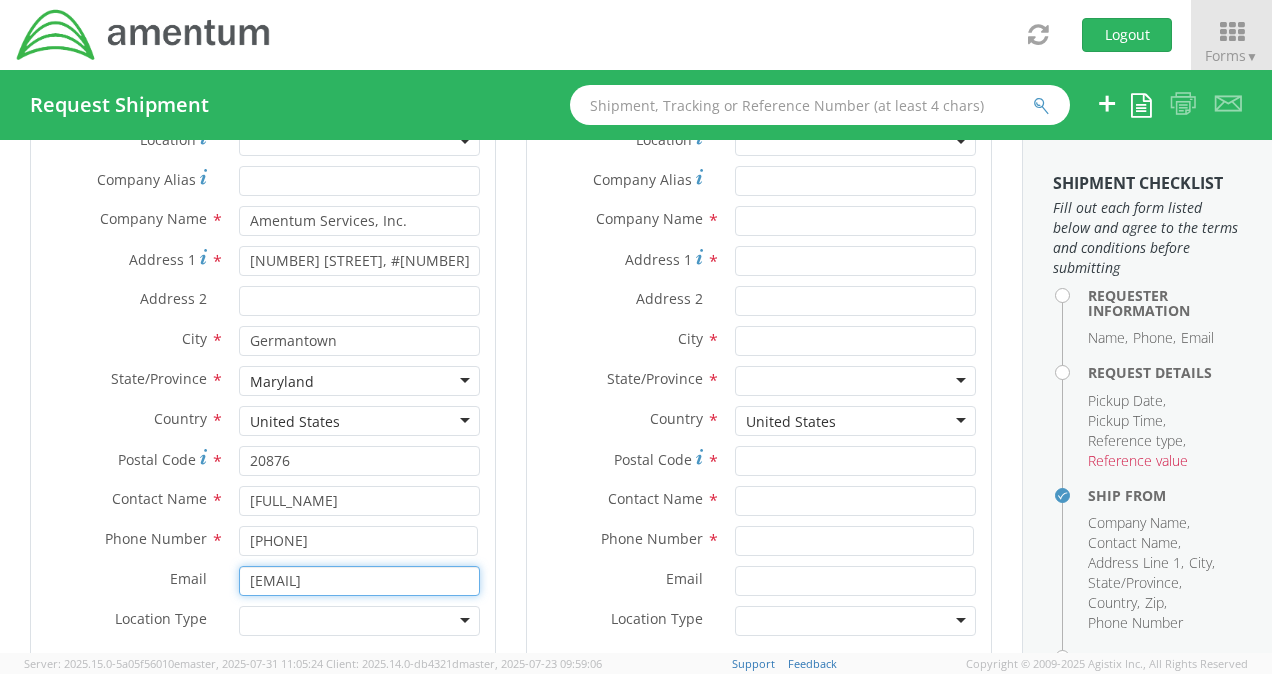 drag, startPoint x: 448, startPoint y: 580, endPoint x: 155, endPoint y: 546, distance: 294.9661 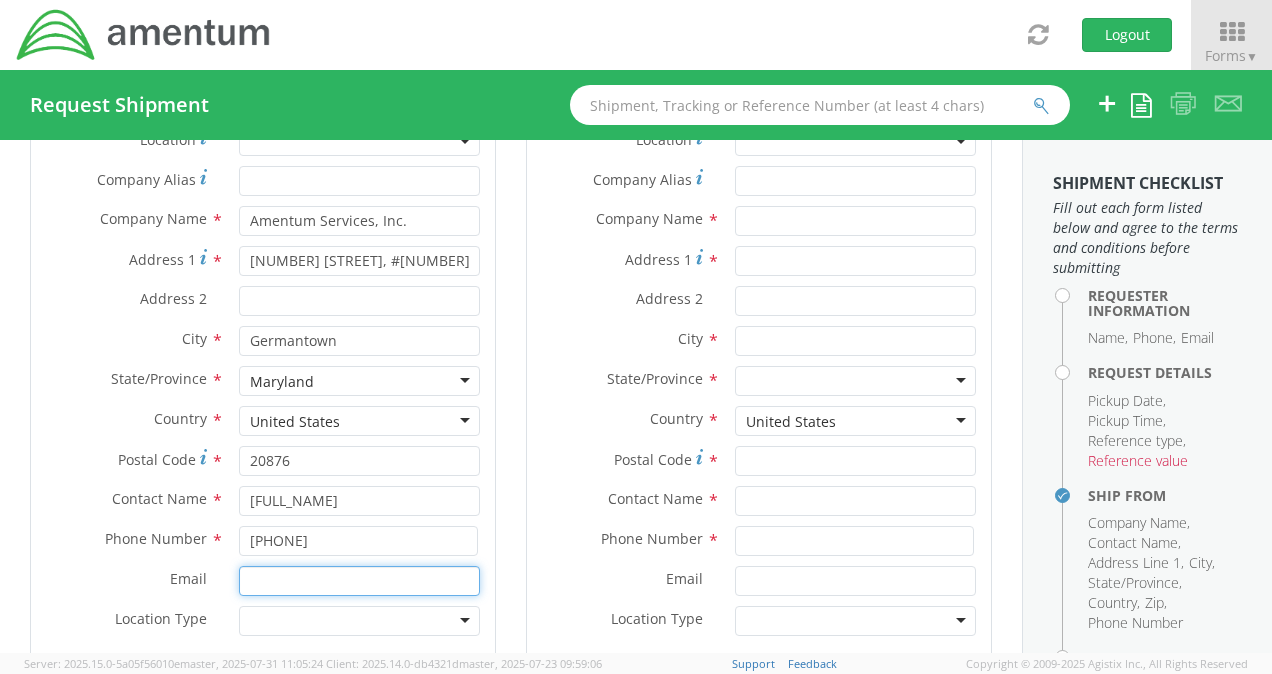 type 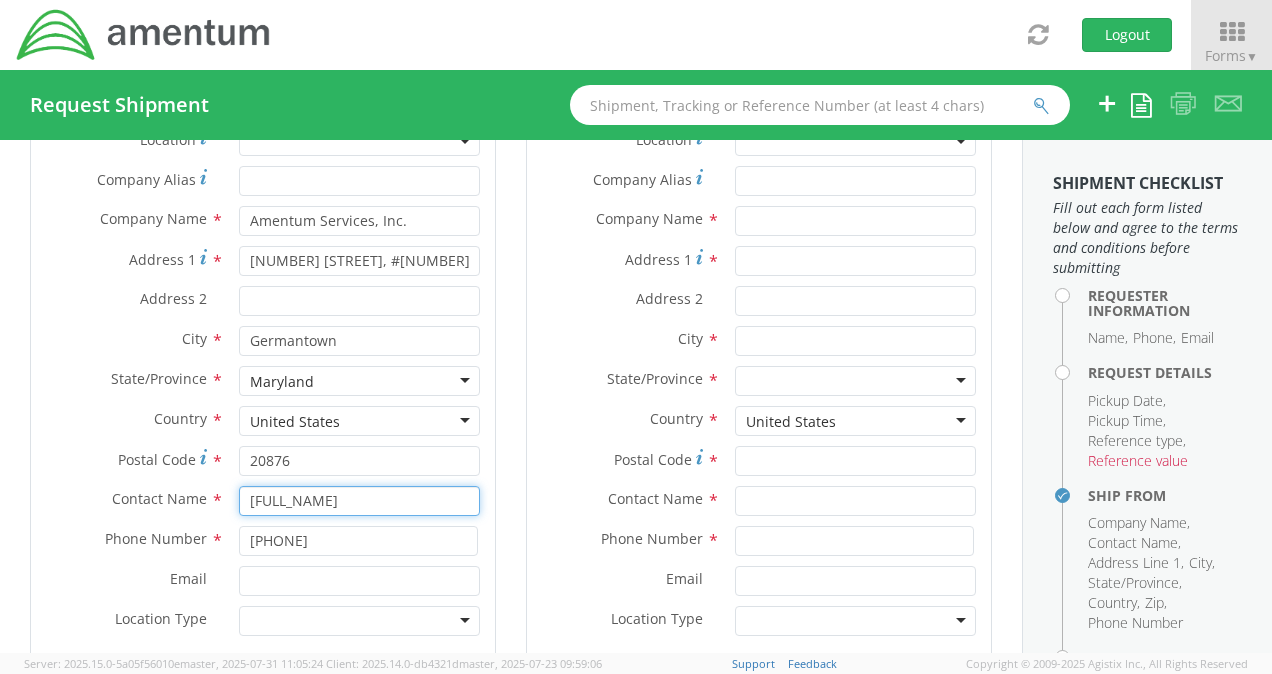 drag, startPoint x: 353, startPoint y: 498, endPoint x: -4, endPoint y: 422, distance: 365 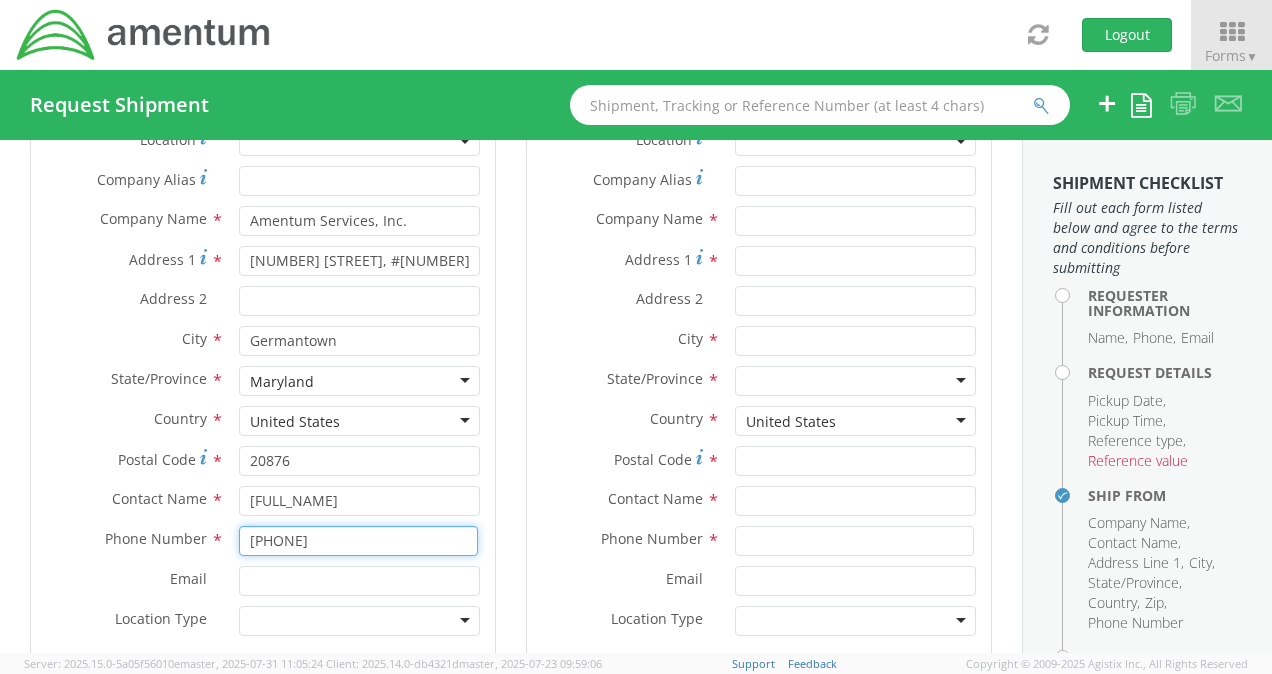 drag, startPoint x: 340, startPoint y: 544, endPoint x: 78, endPoint y: 488, distance: 267.9179 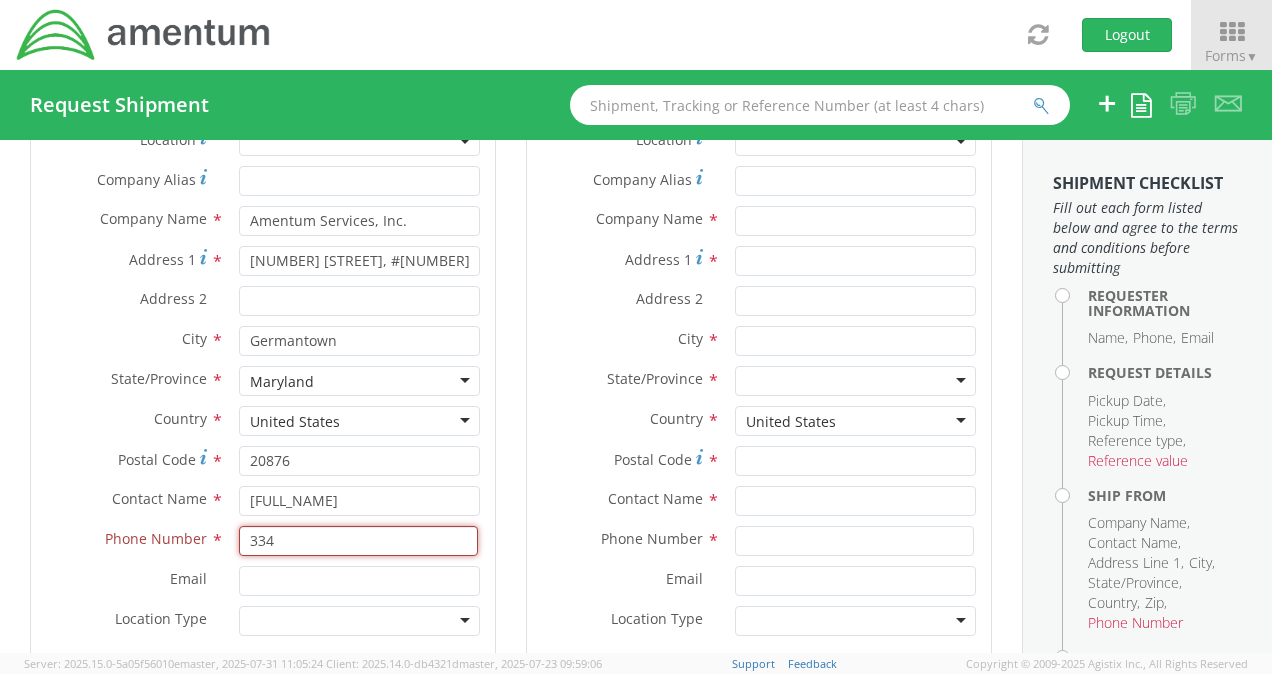 type on "[PHONE]" 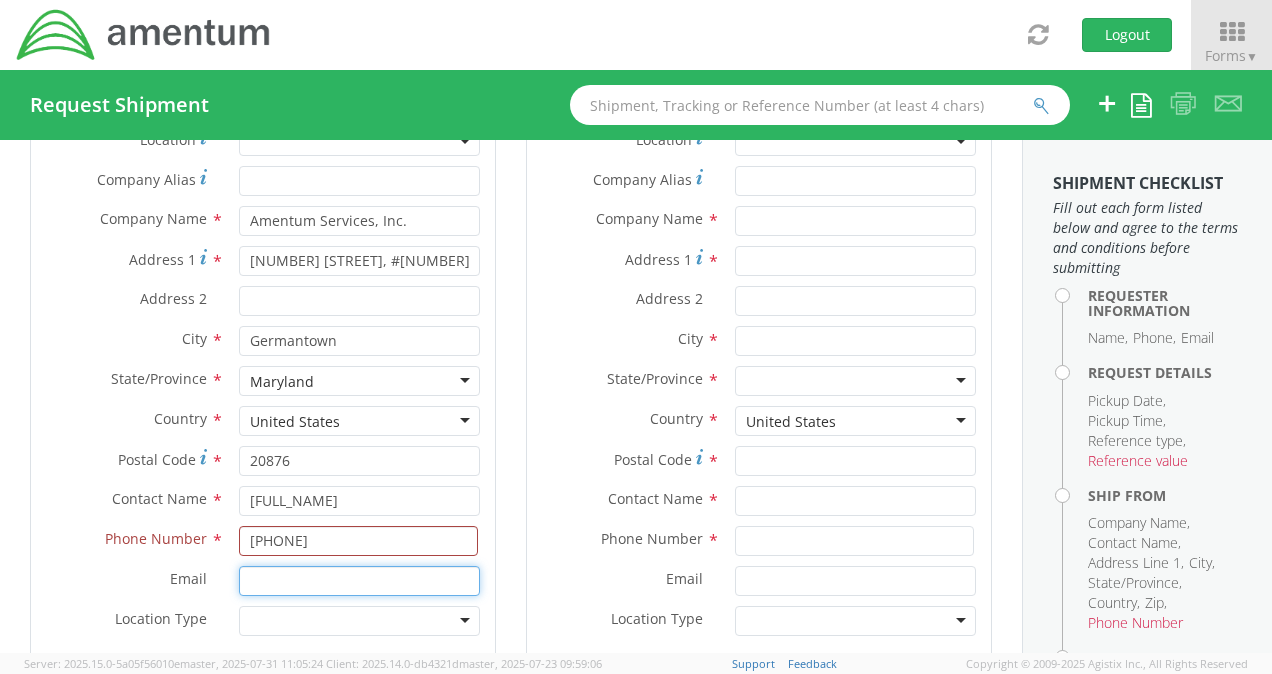 type on "[EMAIL]" 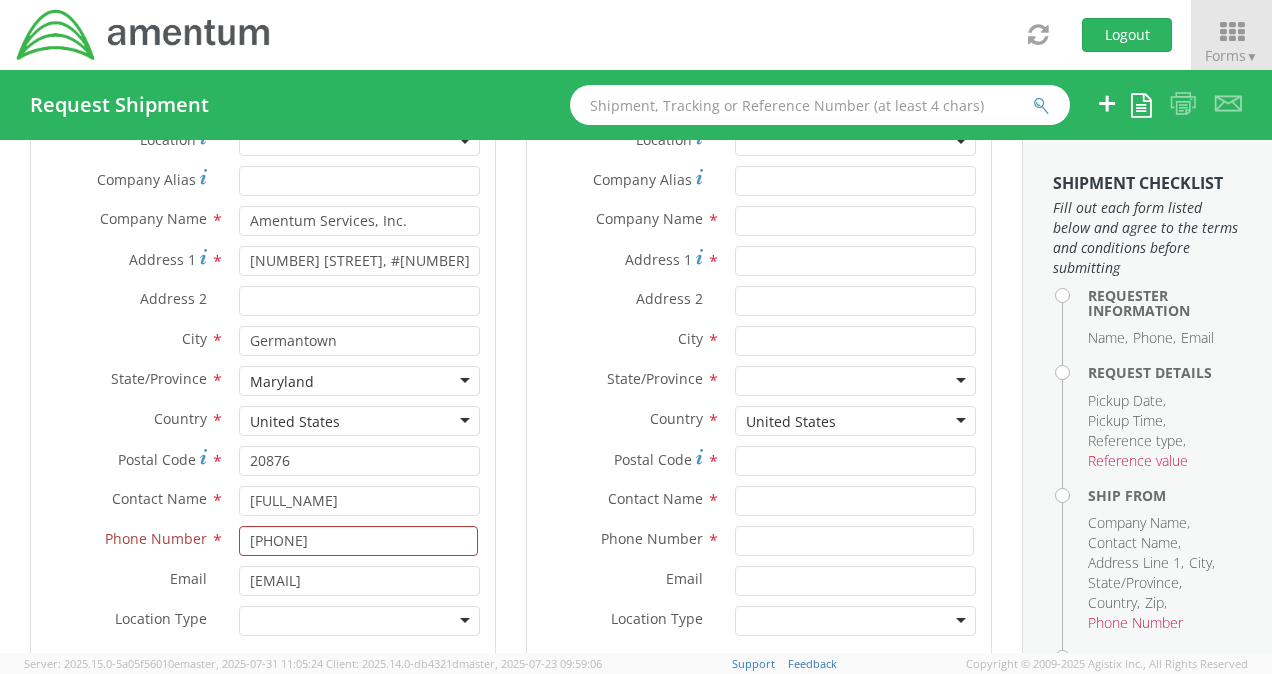type on "Amentum Holdings, Inc." 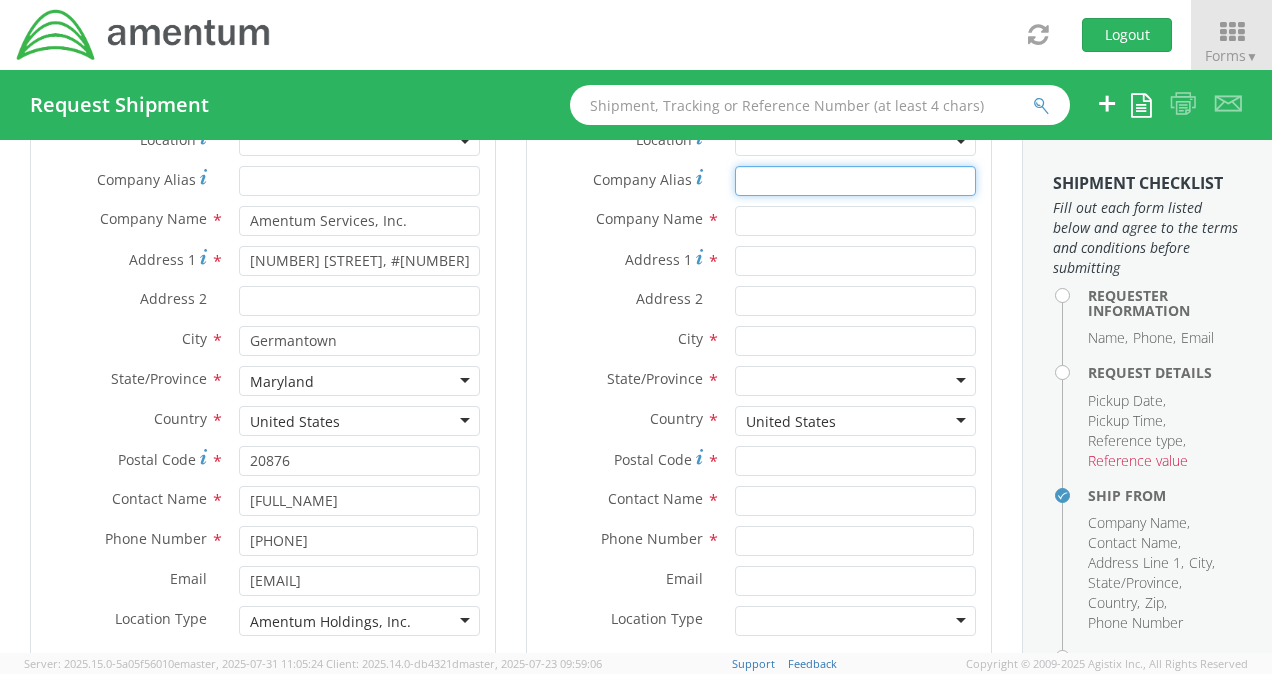 type on "Amentum Holdings, Inc." 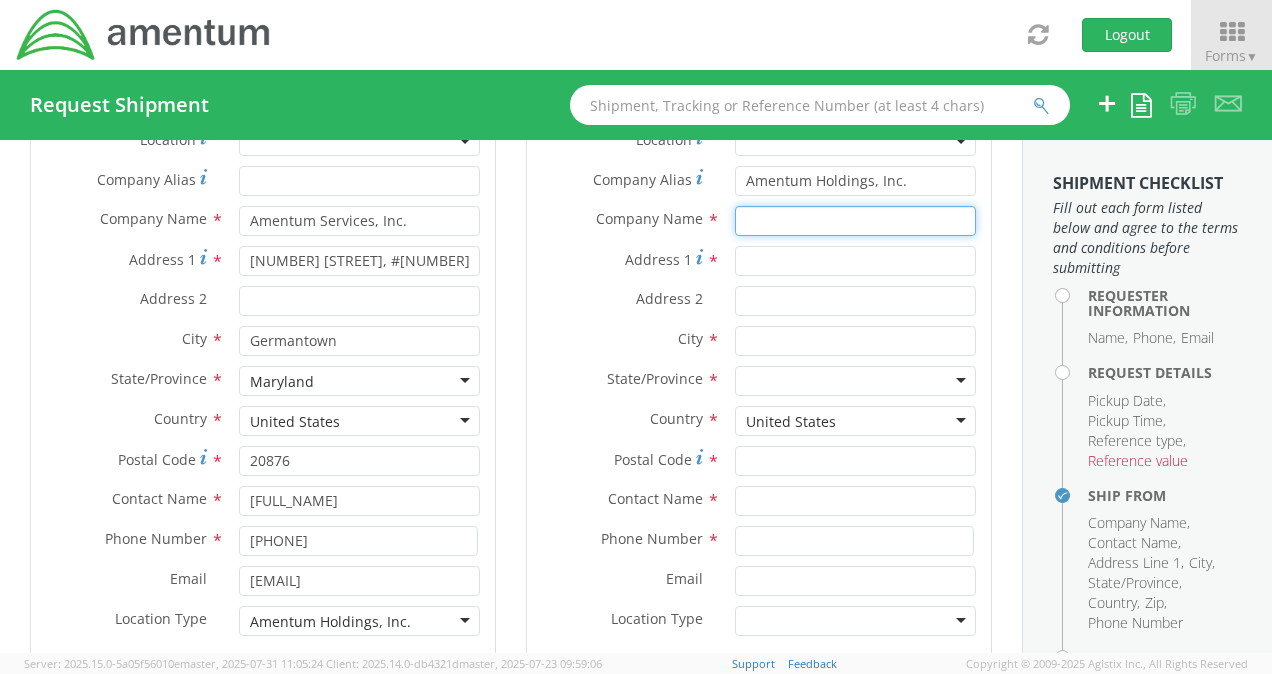 type on "Amentum Holdings, Inc." 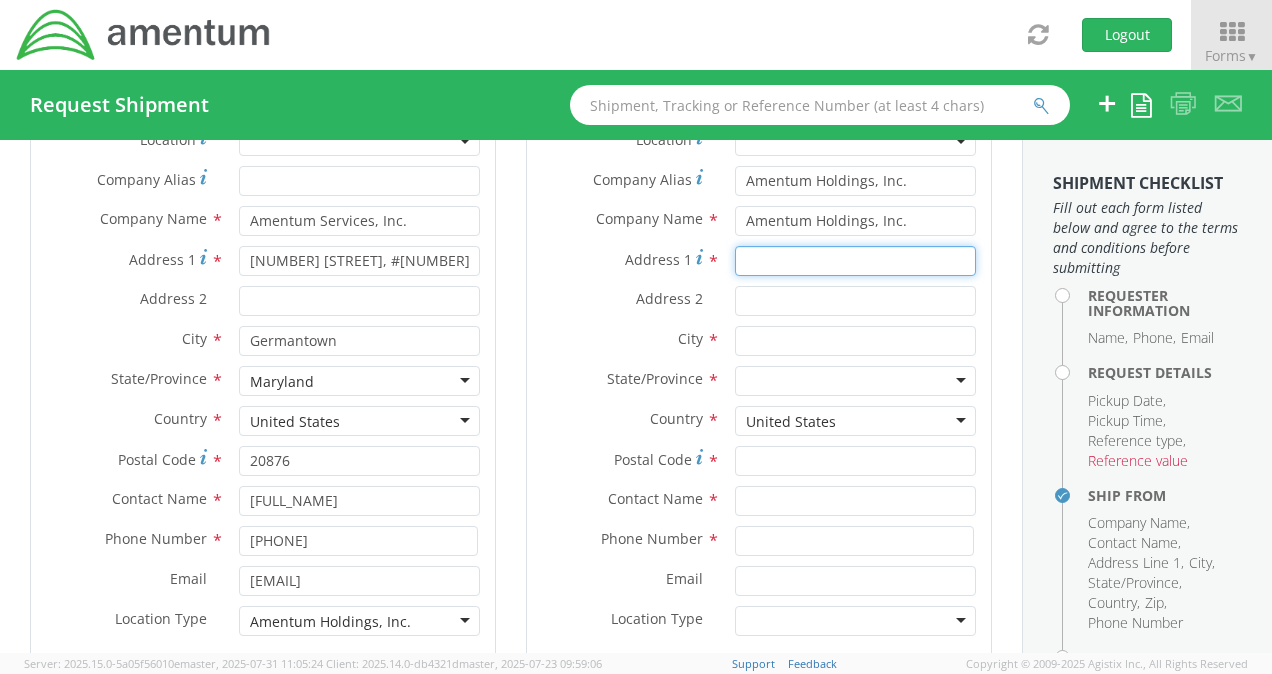 type on "[NUMBER] [STREET]" 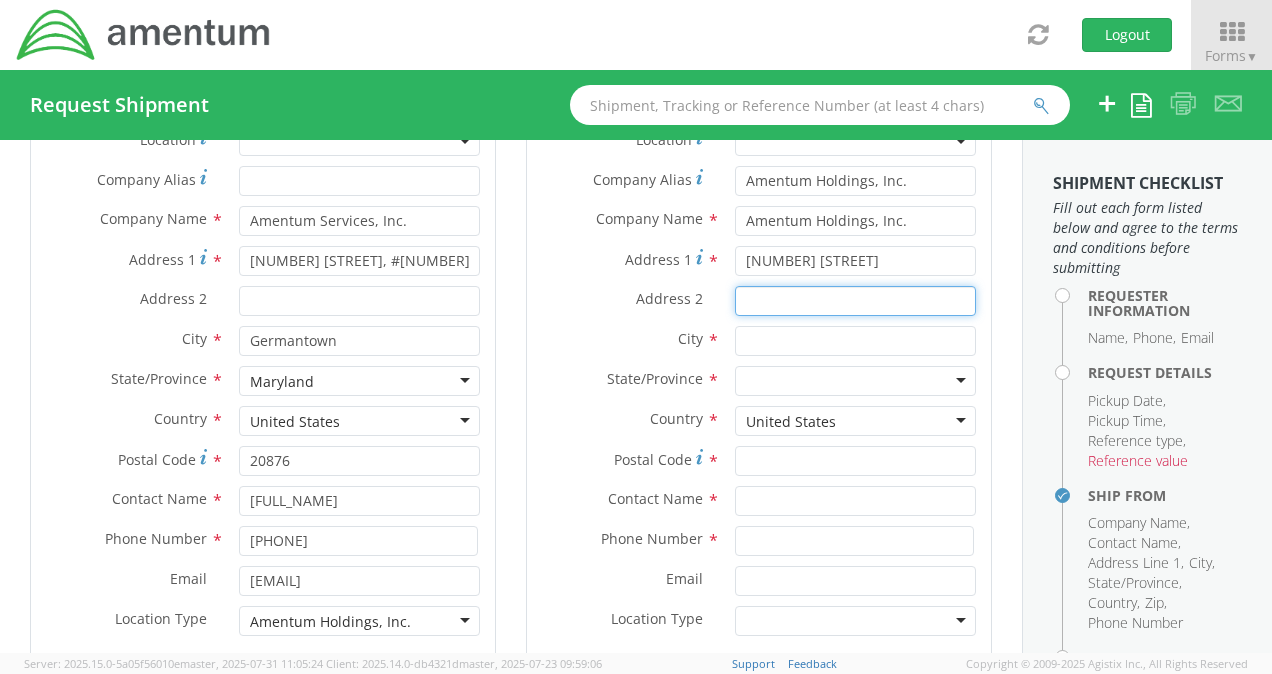 type on "Suite 4" 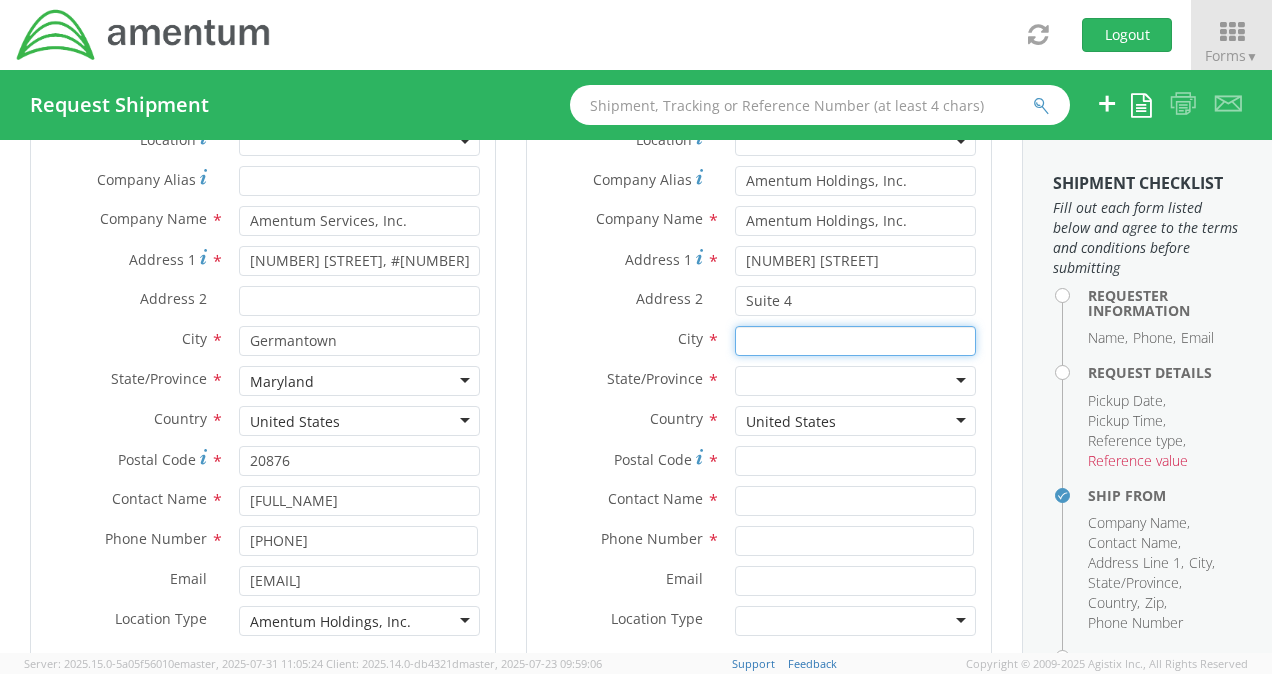type on "Chantilly" 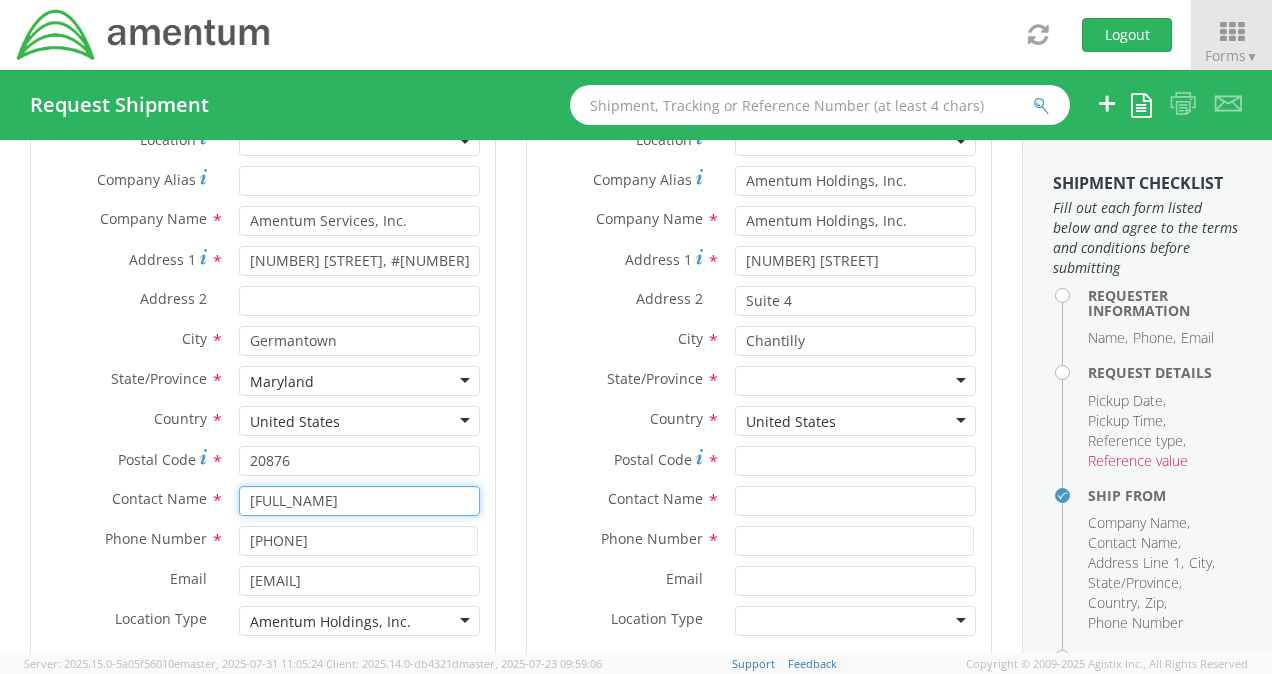 type 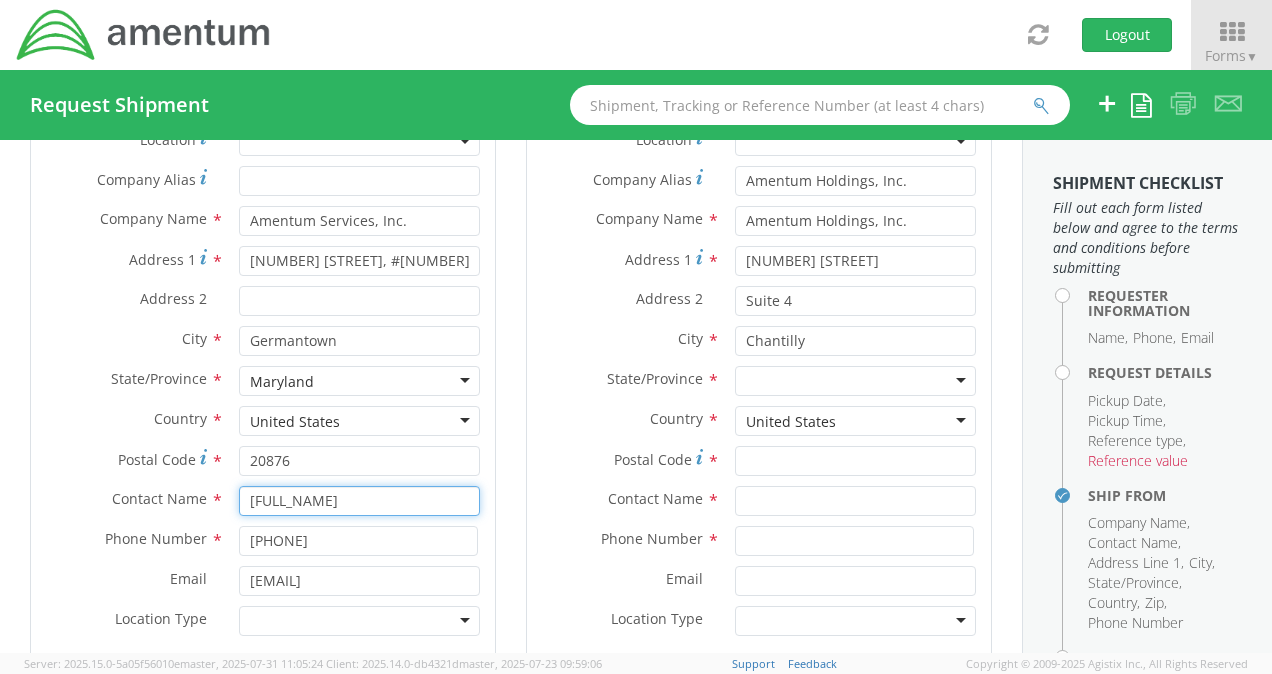 drag, startPoint x: 354, startPoint y: 485, endPoint x: 169, endPoint y: 462, distance: 186.42424 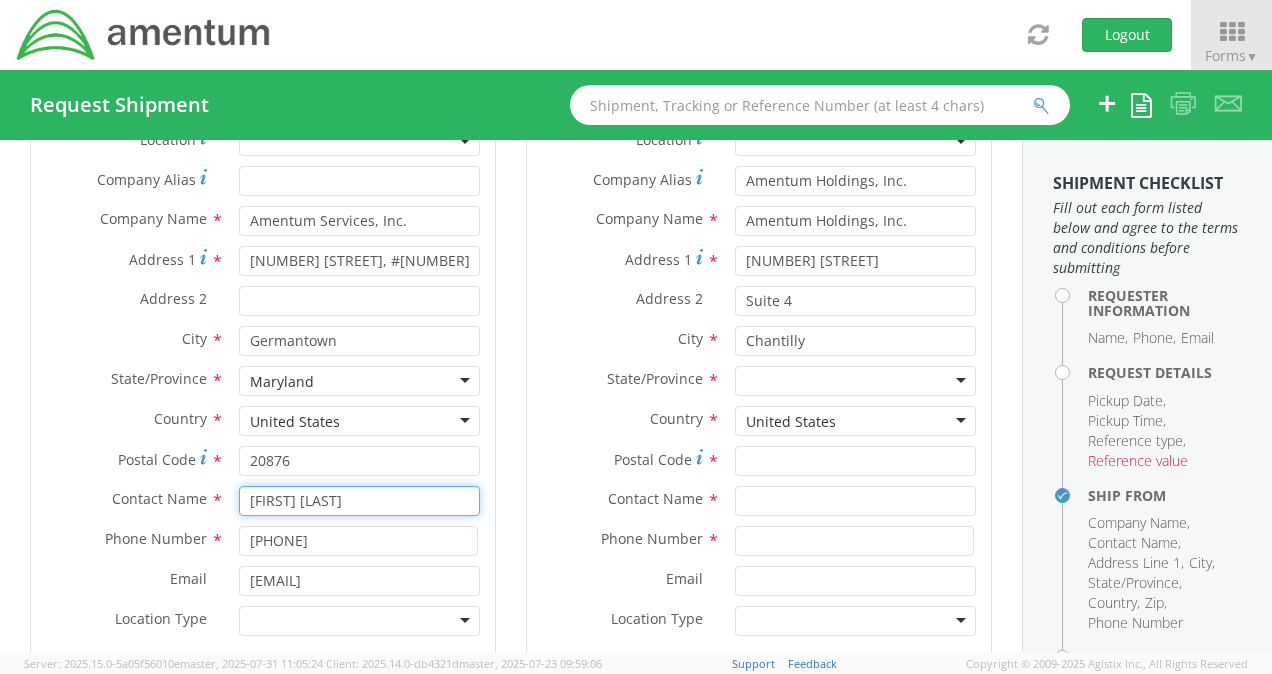 type on "[FIRST] [LAST]" 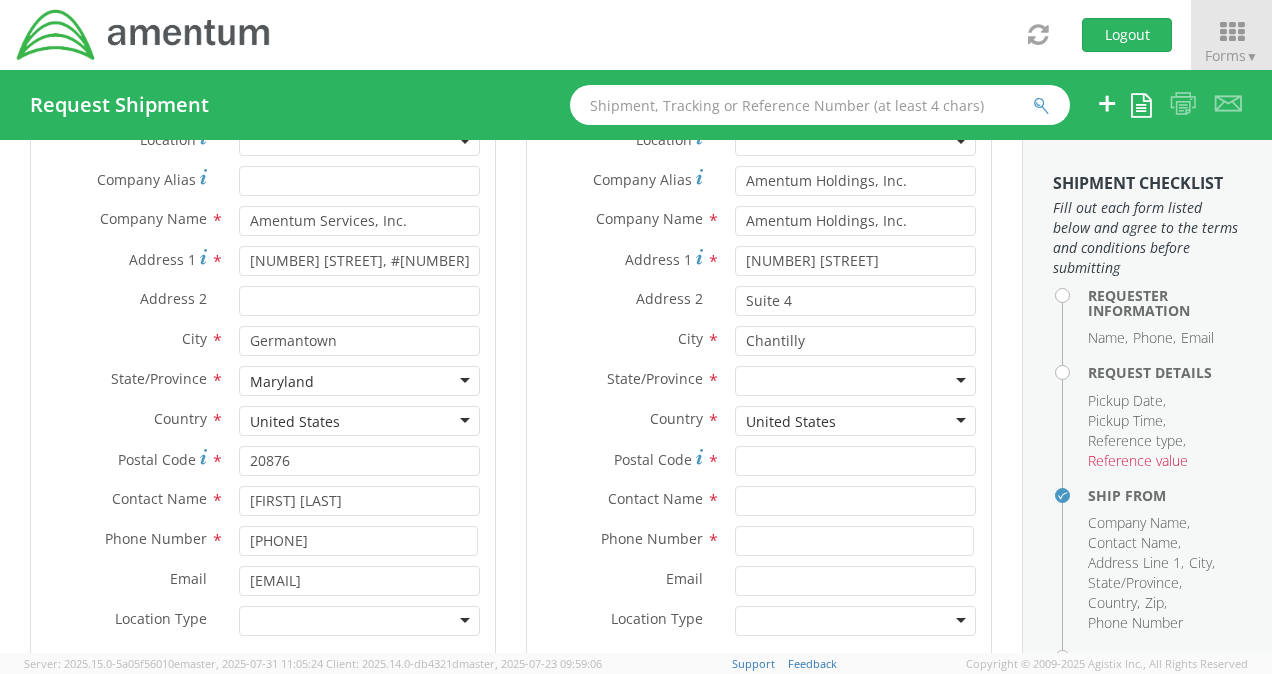 click on "Postal Code        *" at bounding box center [759, 461] 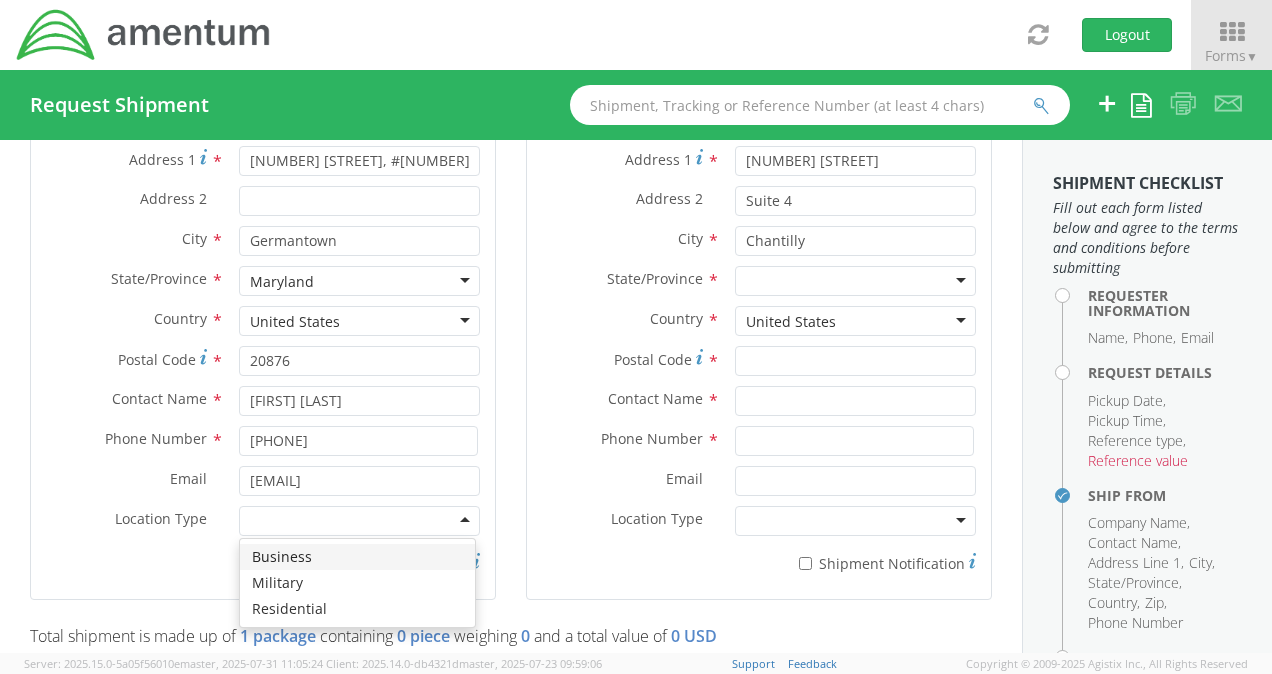 click at bounding box center (359, 521) 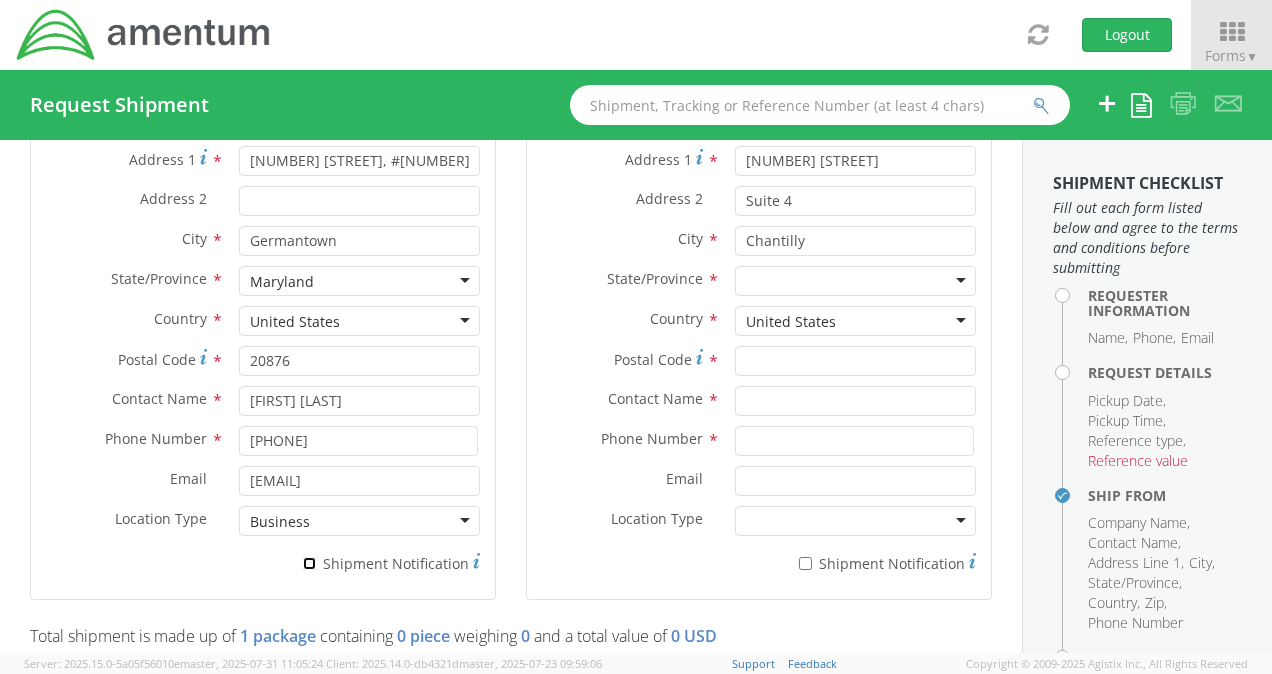 click on "* Shipment Notification" at bounding box center (309, 563) 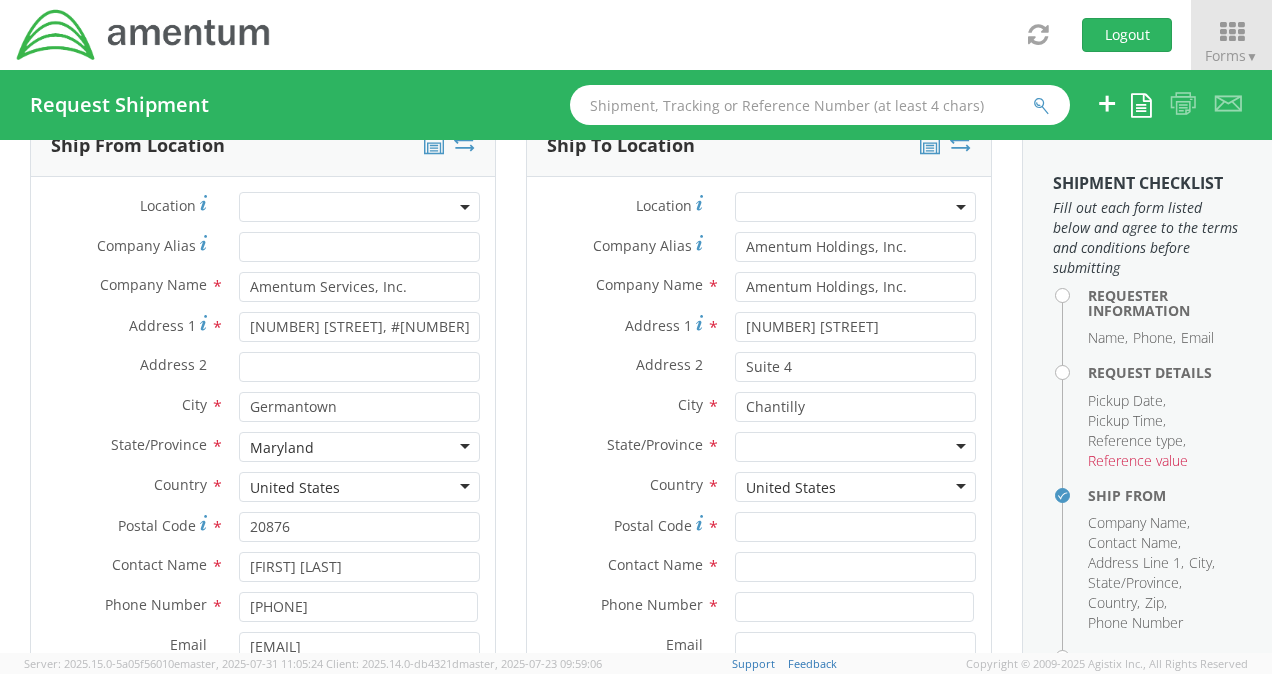 scroll, scrollTop: 800, scrollLeft: 0, axis: vertical 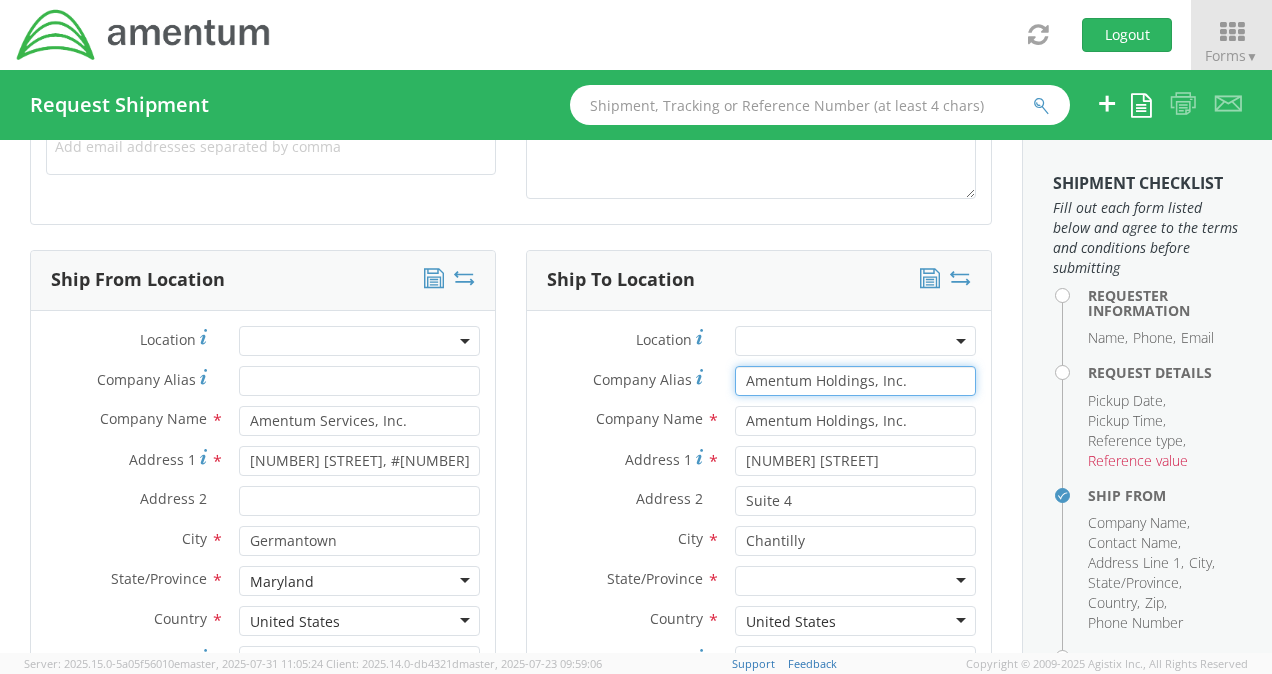 drag, startPoint x: 907, startPoint y: 384, endPoint x: 646, endPoint y: 356, distance: 262.49762 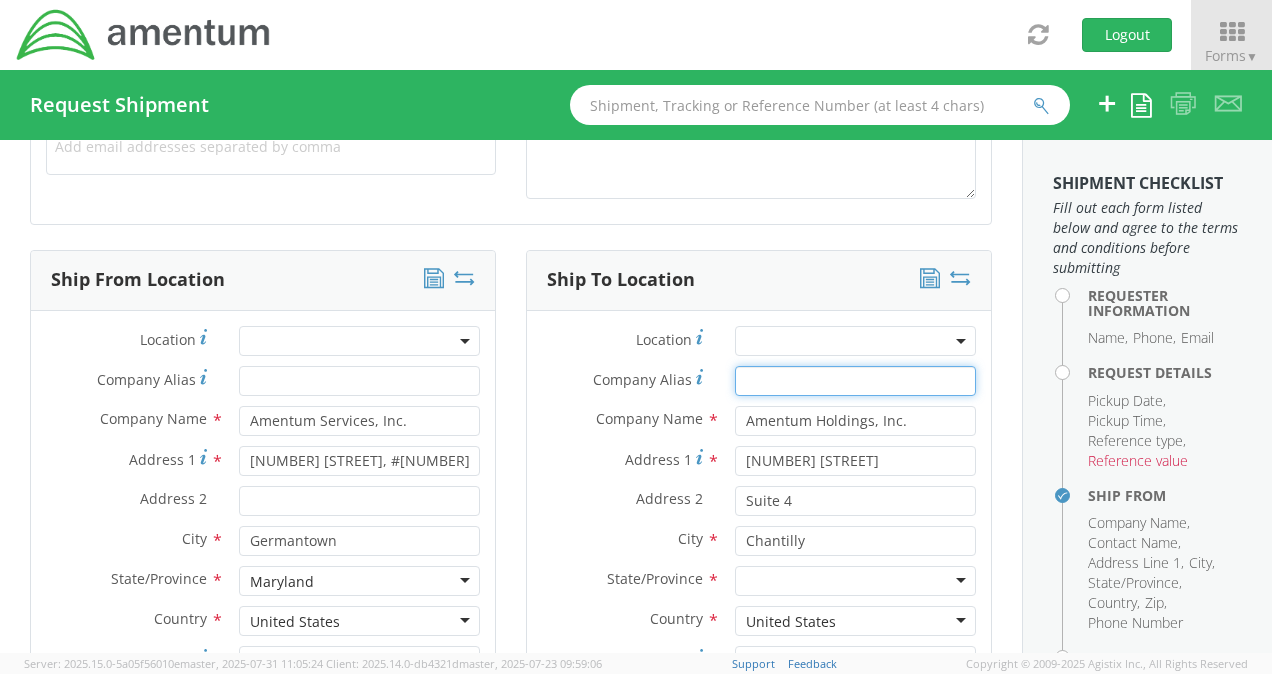 type 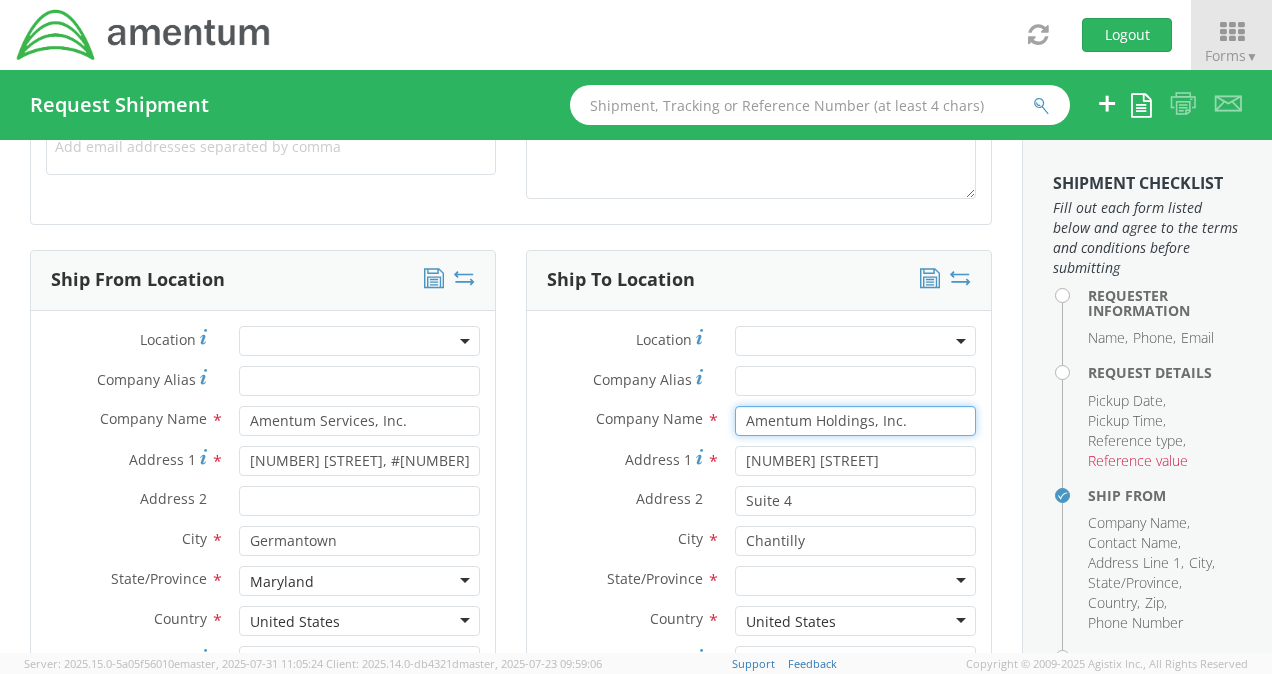 drag, startPoint x: 906, startPoint y: 426, endPoint x: 533, endPoint y: 408, distance: 373.43405 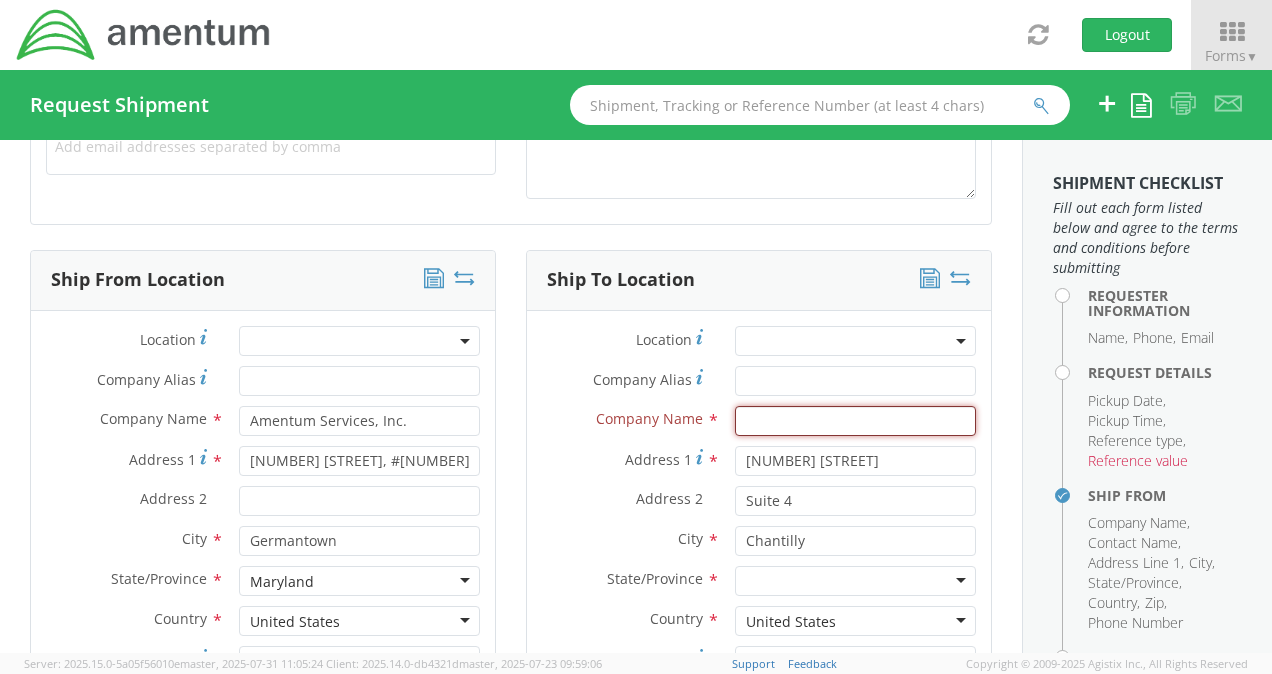 type 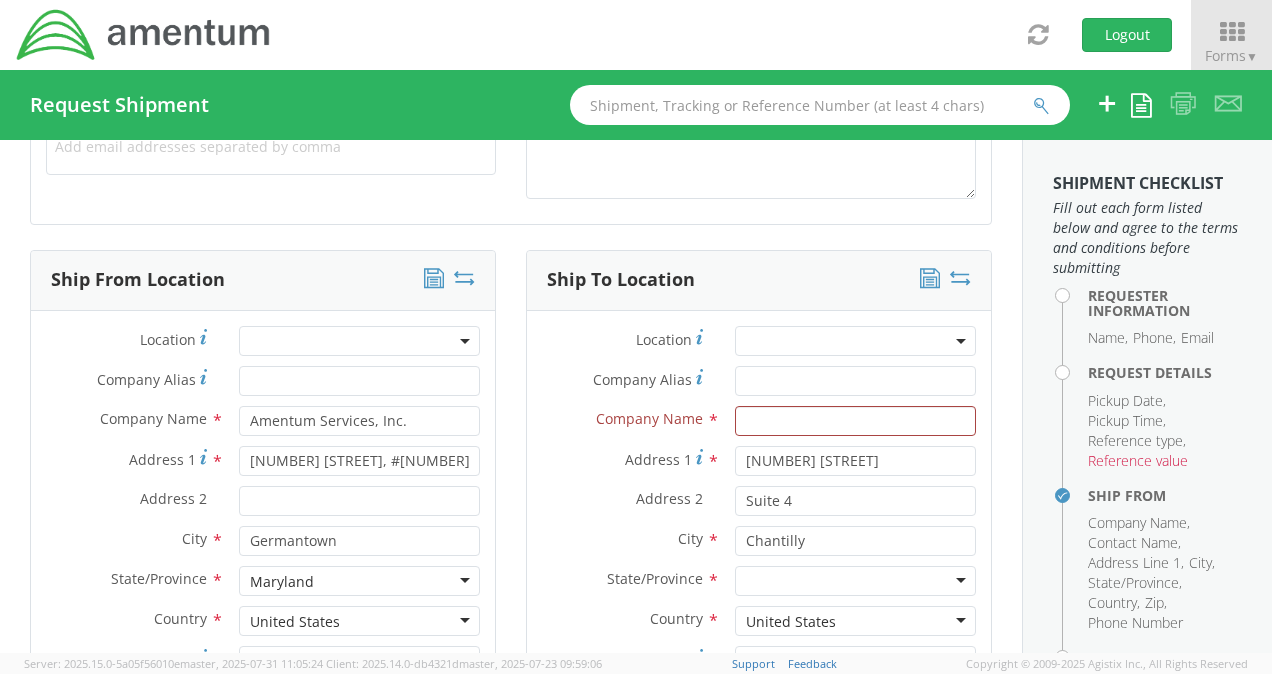 click on "Location        *                                                             Company Alias        *                                                           Company Name        *                                                           Address 1        *       [NUMBER] [STREET]                                                     Address 2        *       Suite [NUMBER]                                                     City        *           Chantilly Chantilly Amentum  - ( [FULL_NAME] ) [NUMBER] [STREET] STE [NUMBER] CHANTILLY , [POSTAL_CODE] [STATE], [COUNTRY] Amentum  - ( [FULL_NAME] ) [NUMBER] [STREET] STE [NUMBER] CHANTILLY , [POSTAL_CODE] [STATE], [COUNTRY] Battelle  Chantilly  Office  - ( [FULL_NAME] ) [NUMBER] [STREET] Suite [NUMBER] Chantilly , [POSTAL_CODE] [STATE], [COUNTRY] Battelle  Chantilly  Office  - ( [FULL_NAME] ) [NUMBER] [STREET] Suite [NUMBER] Chantilly , [POSTAL_CODE] [STATE], [COUNTRY] Battelle Memorial Institute  - ( [FULL_NAME] ) [NUMBER] [STREET] Suite [NUMBER] Chantilly , [POSTAL_CODE] [STATE], [COUNTRY] Battelle Memorial Institute  - ( [FULL_NAME] ) Chantilly , DHS S&T )" at bounding box center (759, 605) 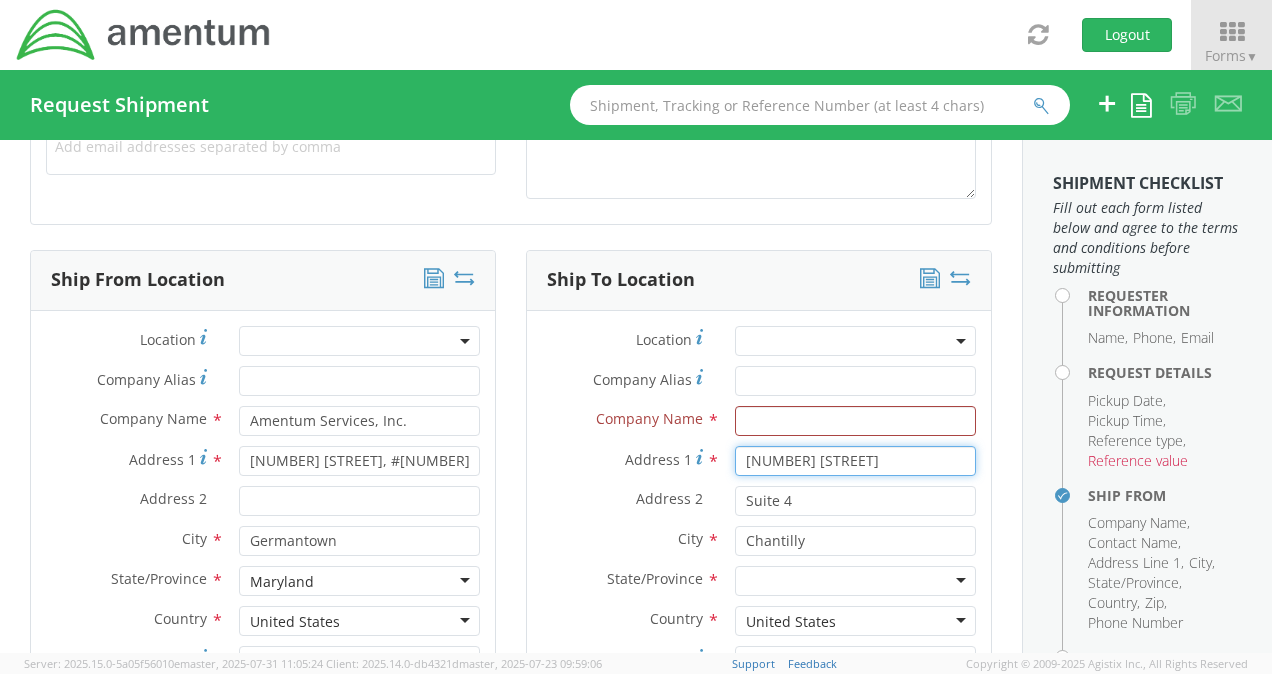 drag, startPoint x: 904, startPoint y: 446, endPoint x: 890, endPoint y: 454, distance: 16.124516 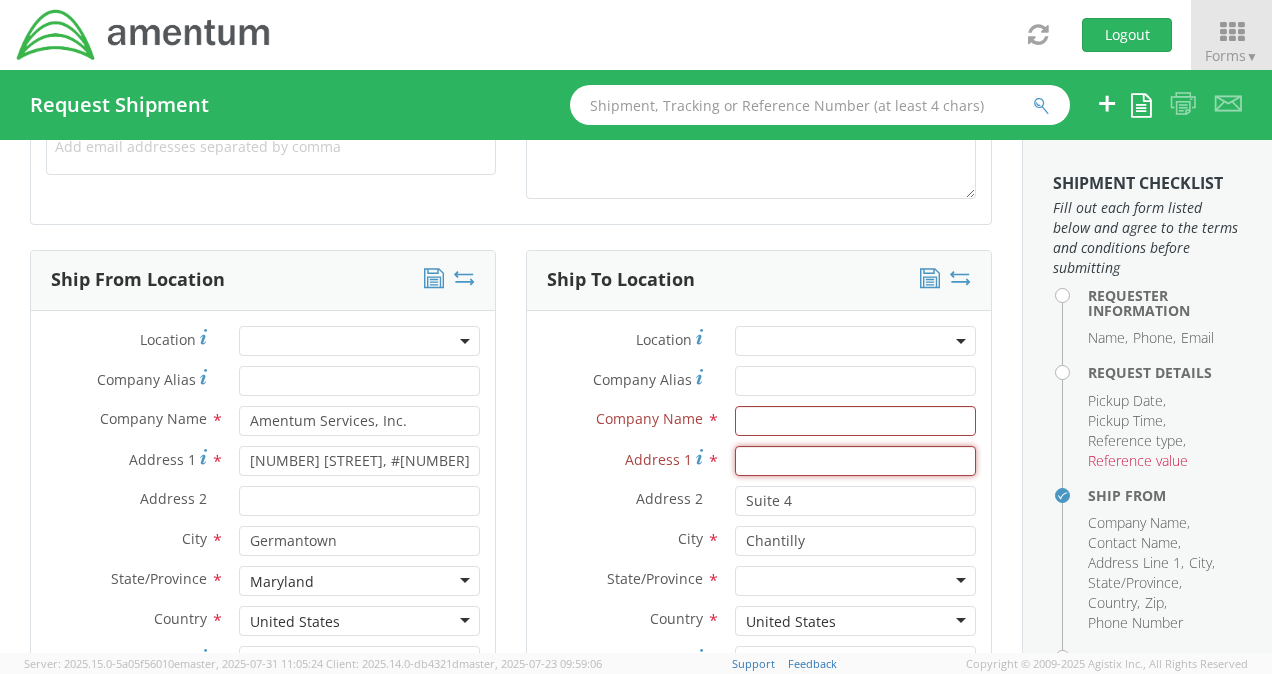 type 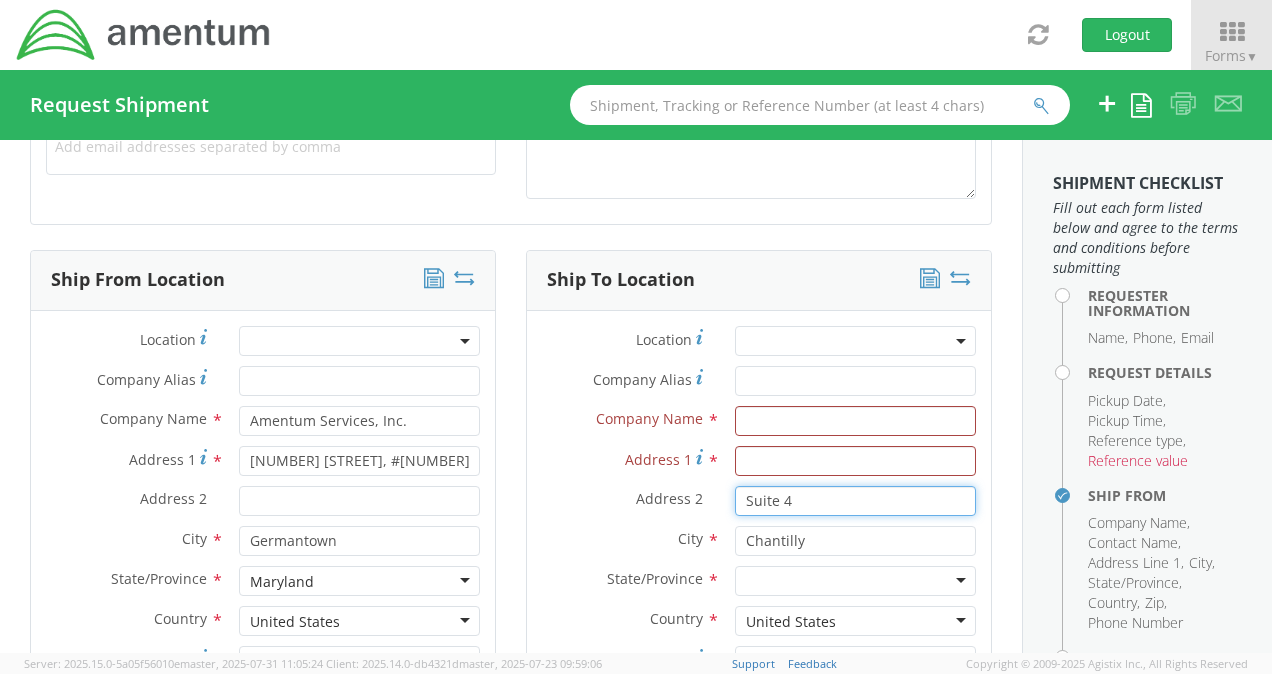 drag, startPoint x: 853, startPoint y: 508, endPoint x: 618, endPoint y: 465, distance: 238.90166 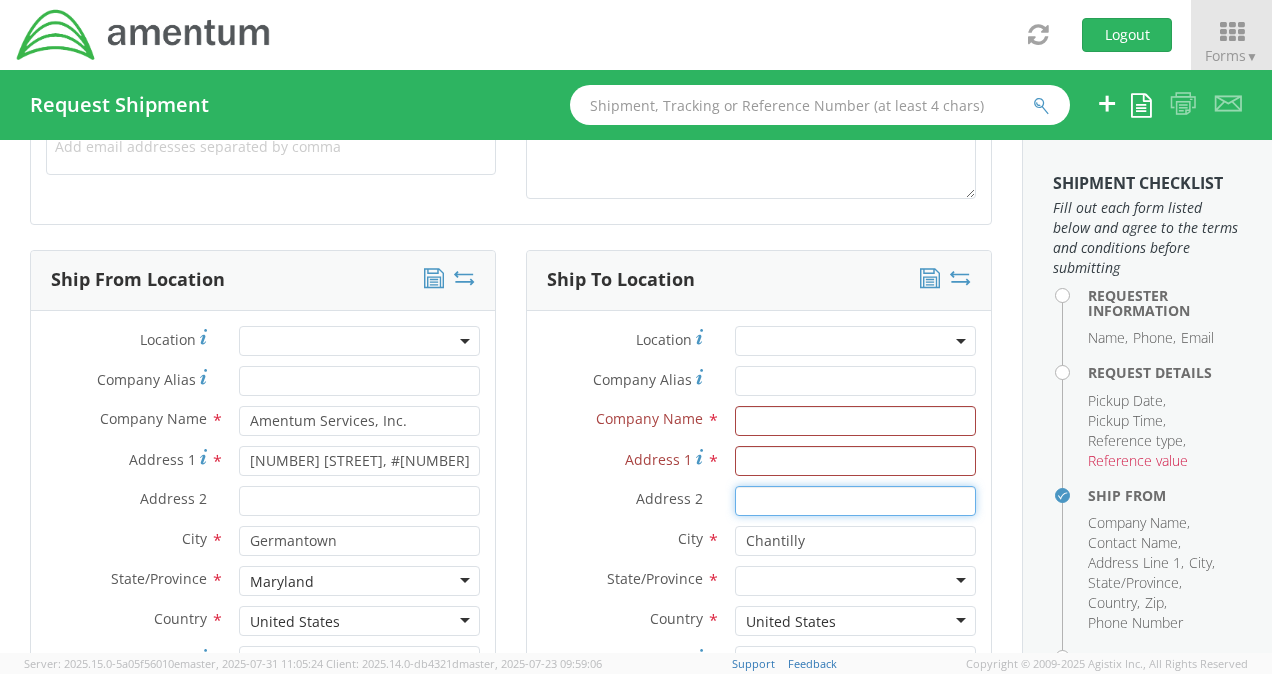 type 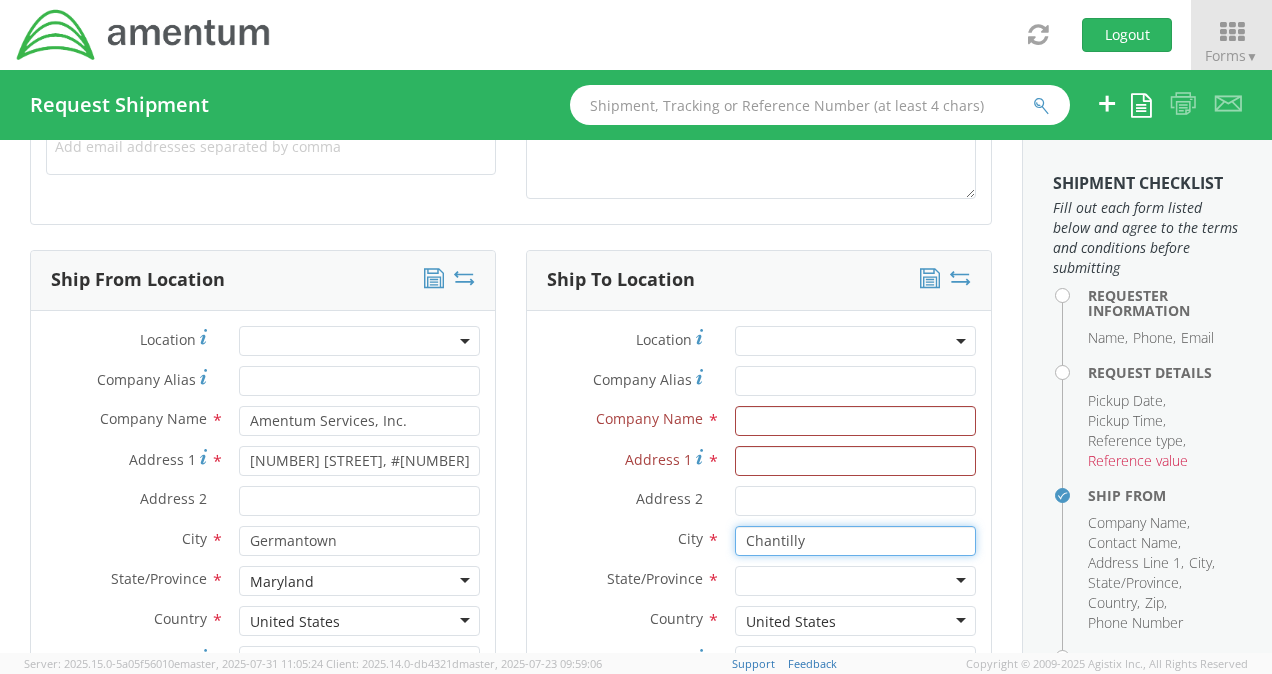 drag, startPoint x: 826, startPoint y: 548, endPoint x: 644, endPoint y: 506, distance: 186.7833 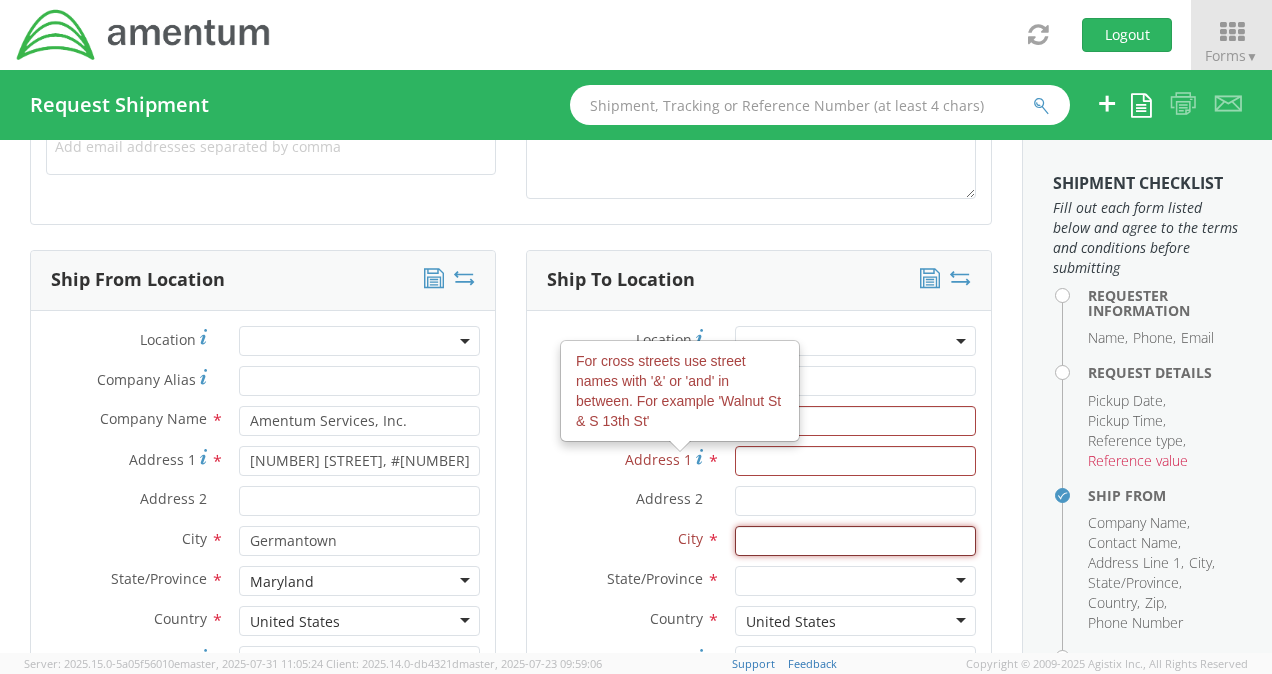 type 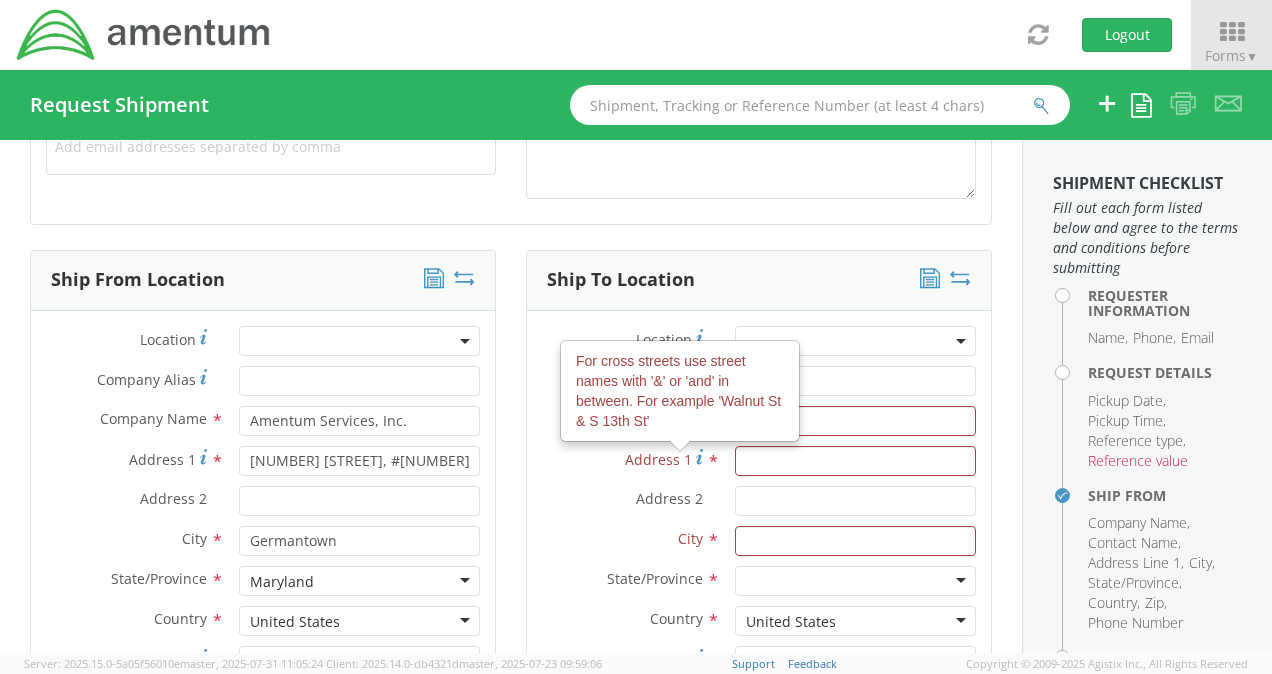 click on "Company Alias        *" at bounding box center [759, 386] 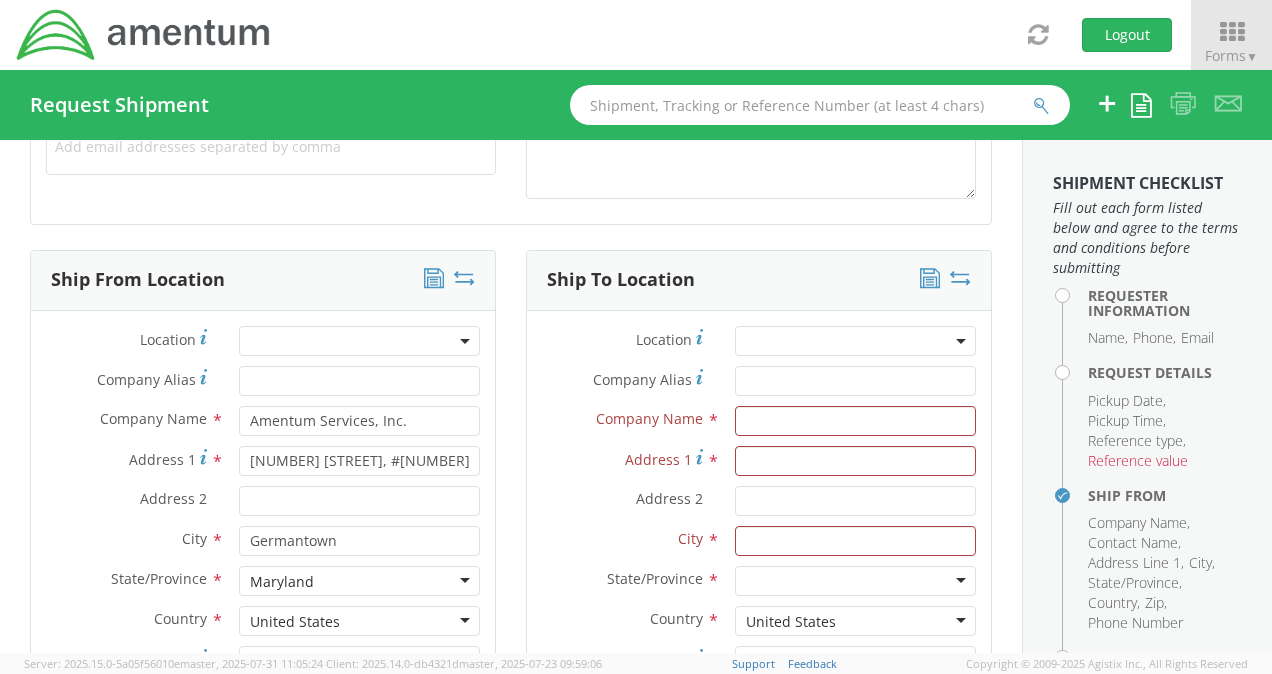 click on "Company Alias        *" at bounding box center (759, 386) 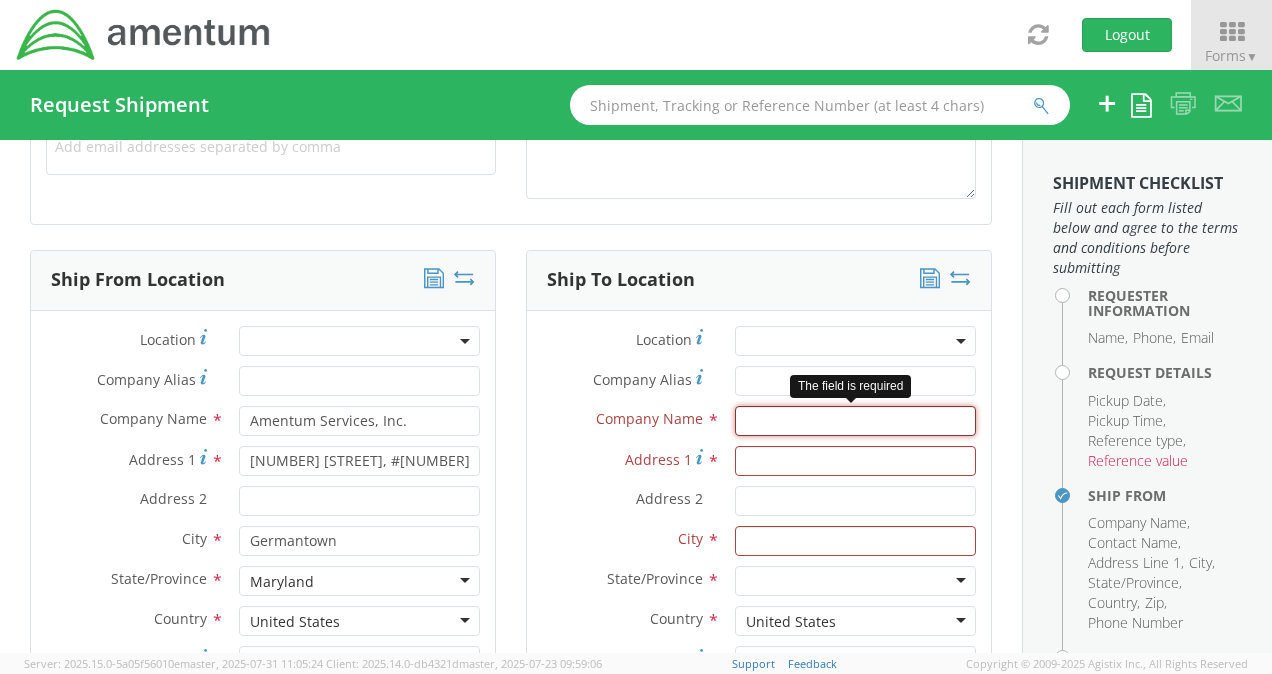 click at bounding box center [855, 421] 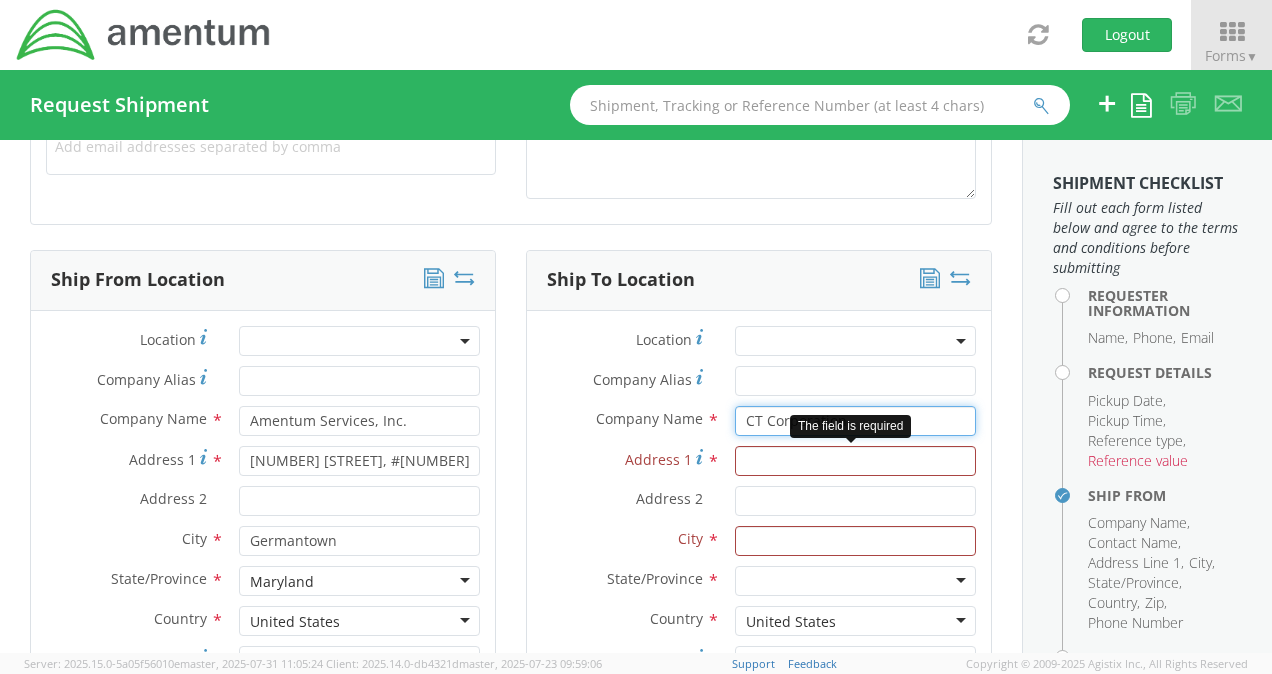 type on "CT Corporation" 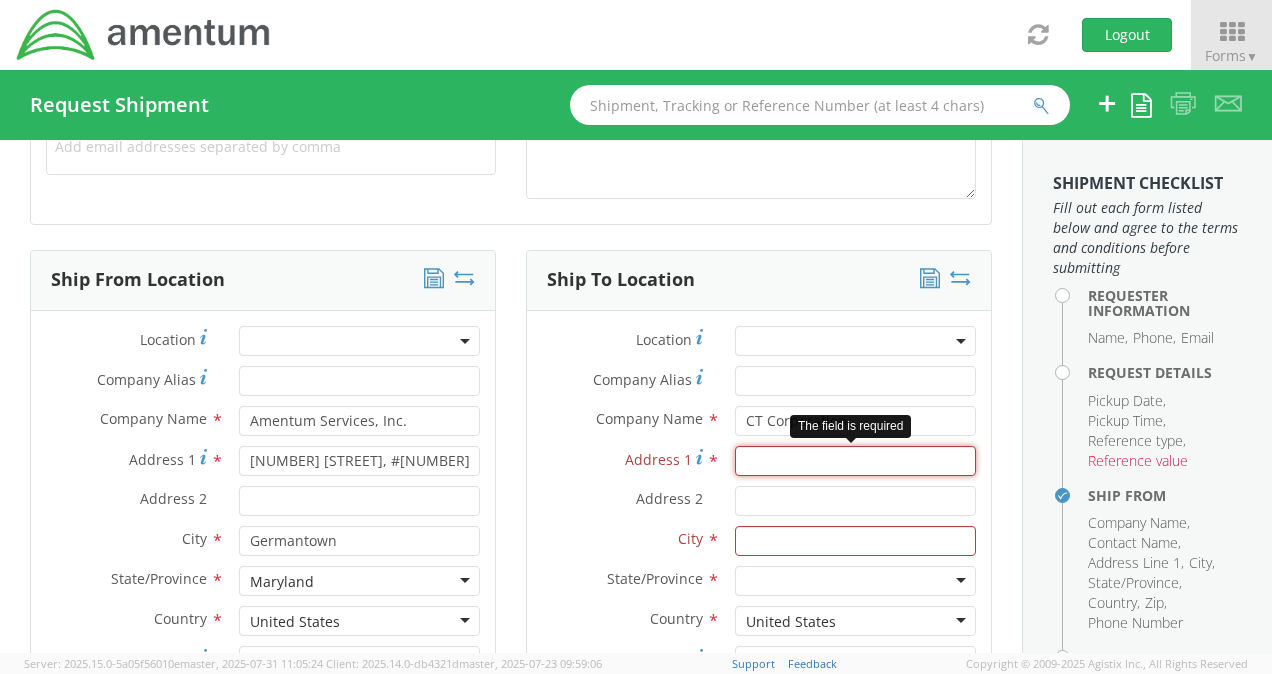 click on "Address 1        *" at bounding box center (855, 461) 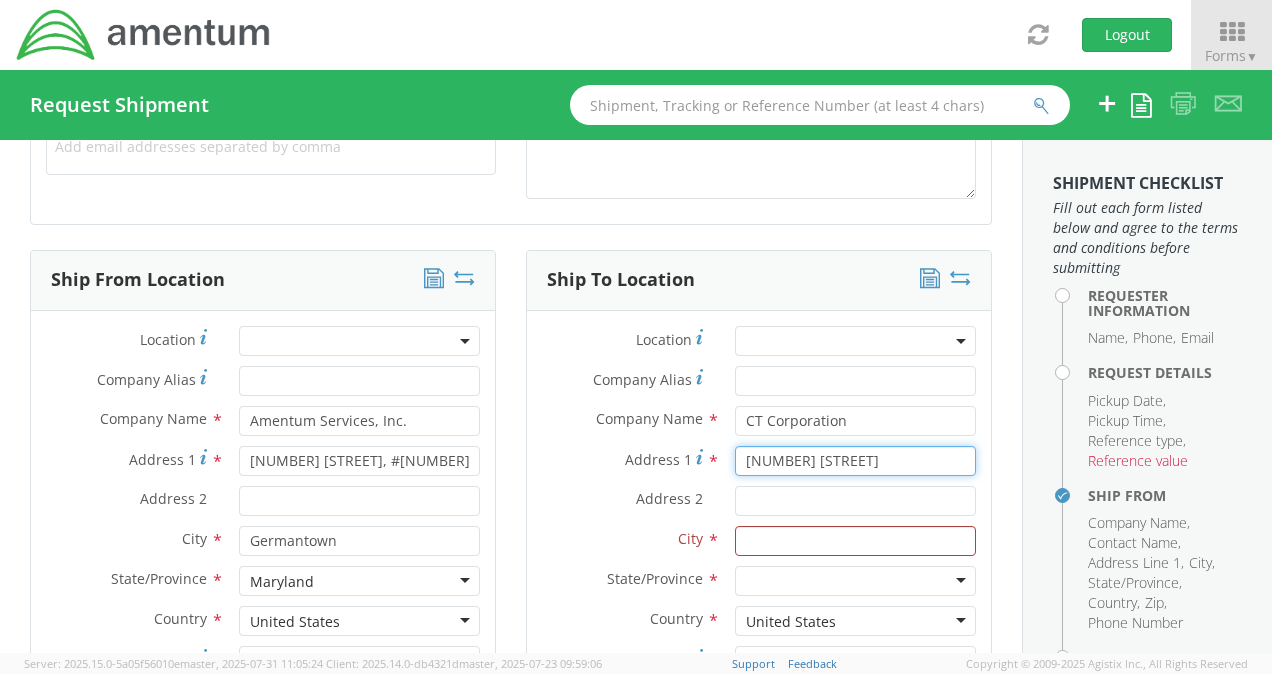 type on "[NUMBER] [STREET]" 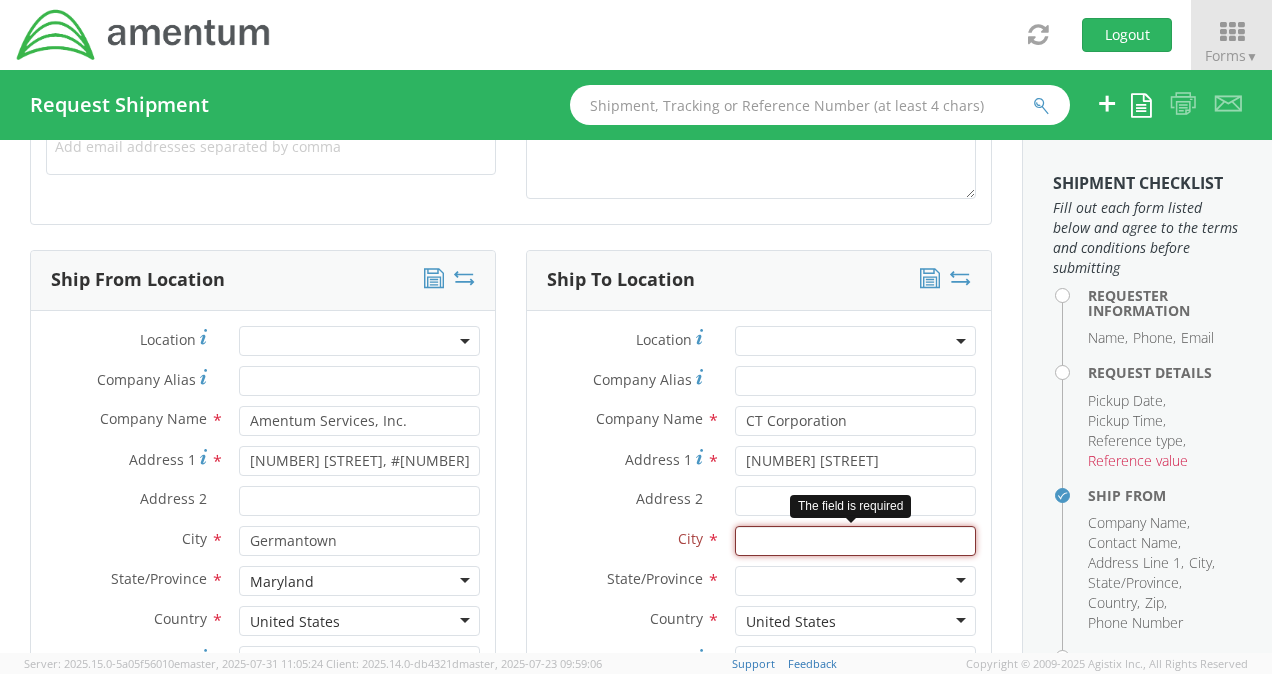 click at bounding box center (855, 541) 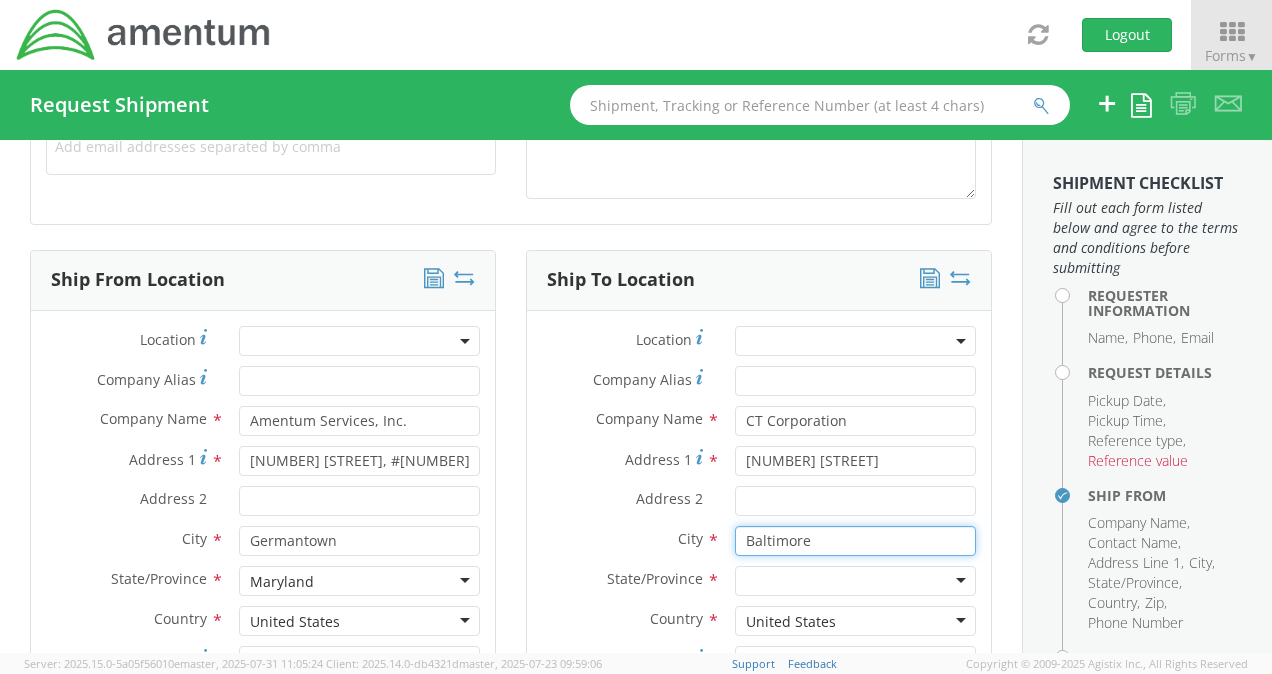 type on "Baltimore" 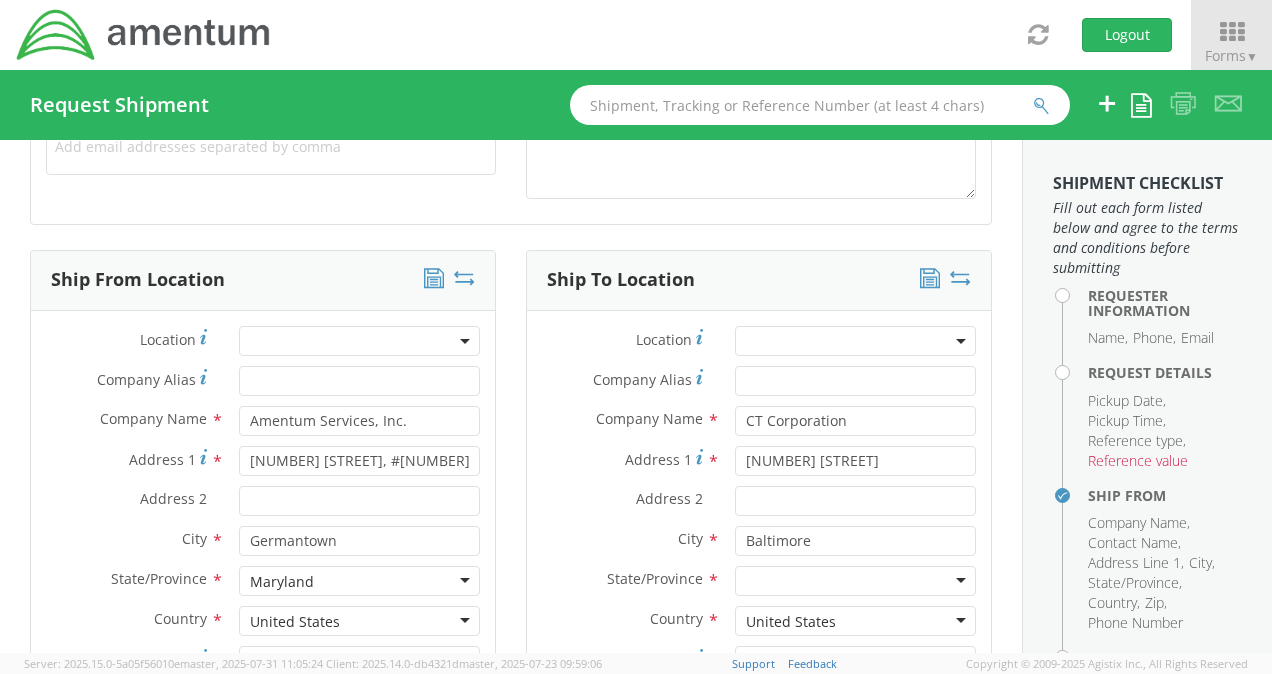 click at bounding box center (855, 581) 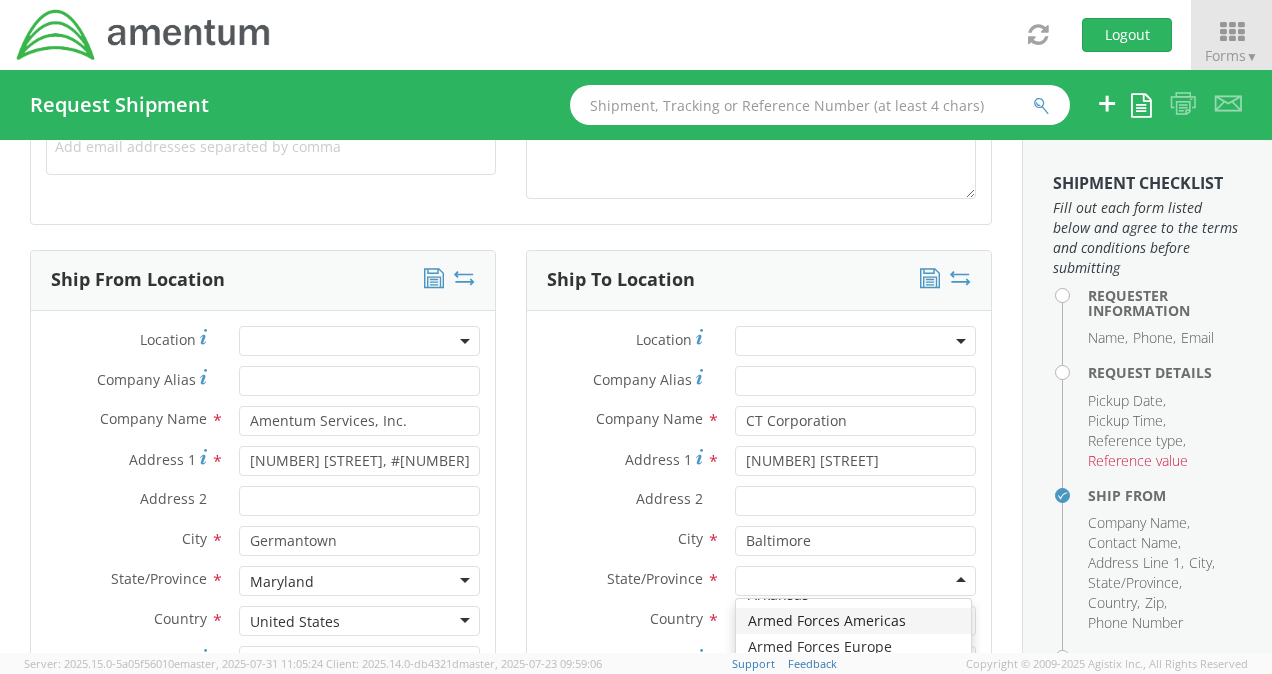 scroll, scrollTop: 200, scrollLeft: 0, axis: vertical 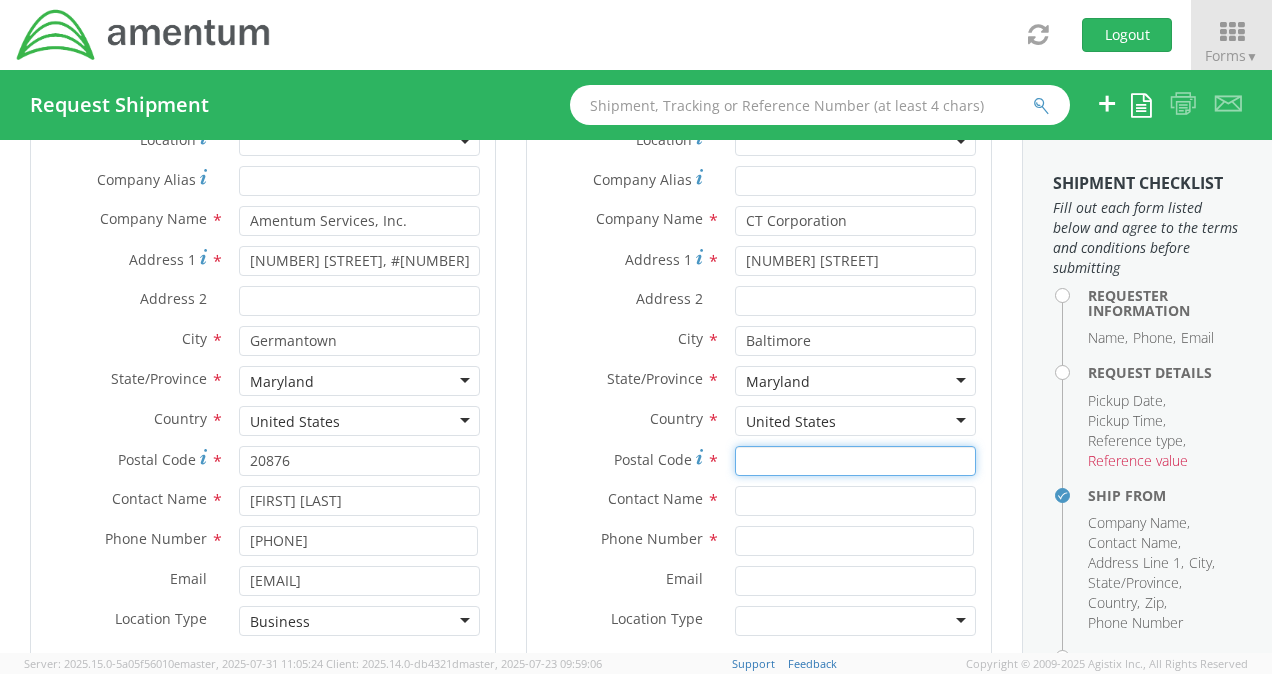 click on "Postal Code        *" at bounding box center (855, 461) 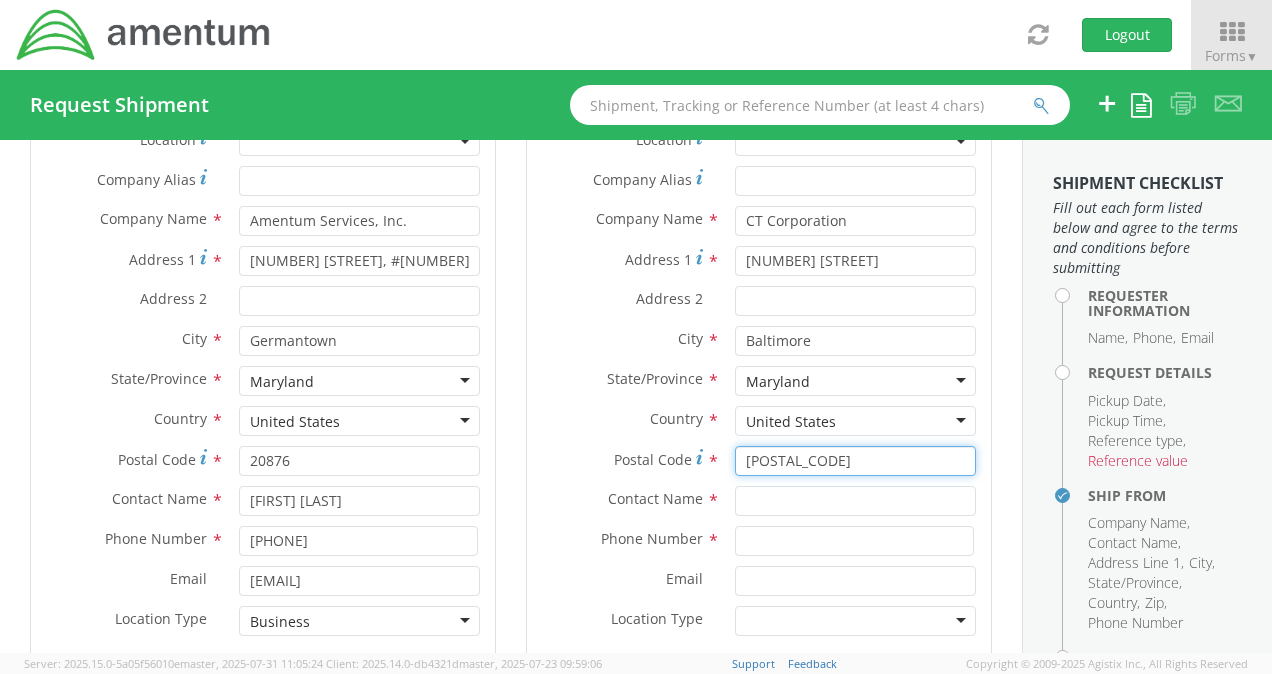 type on "[POSTAL_CODE]" 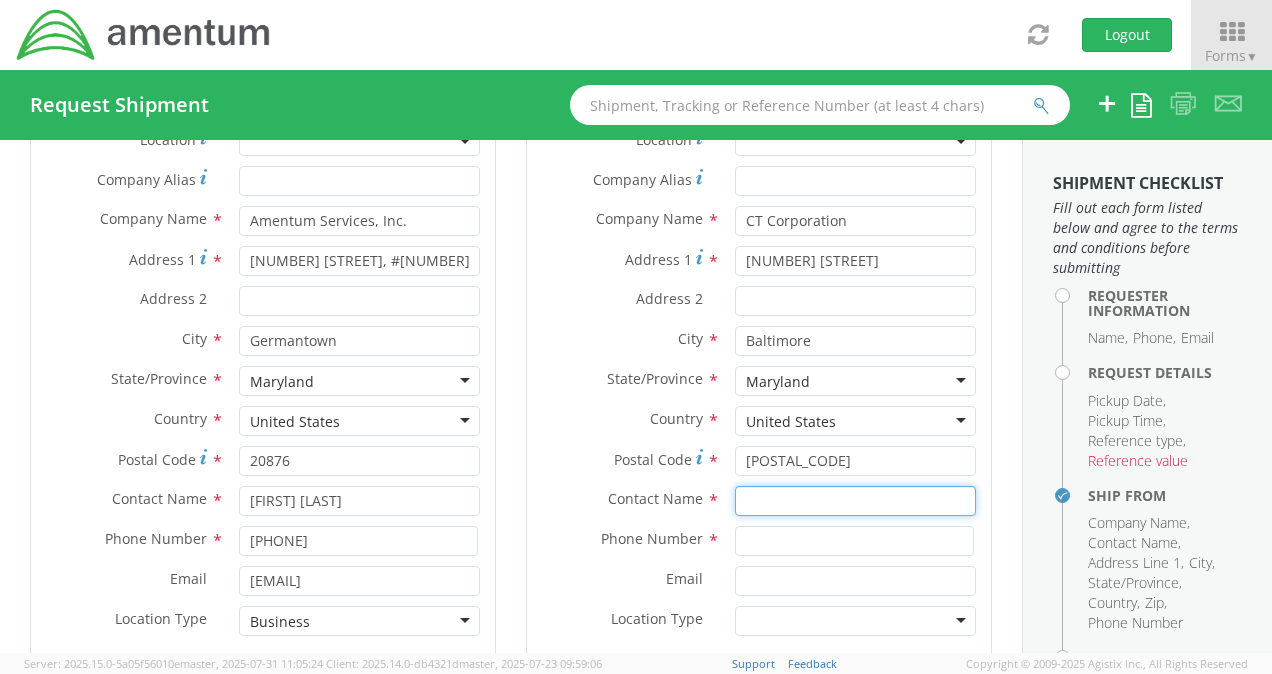 click at bounding box center [855, 501] 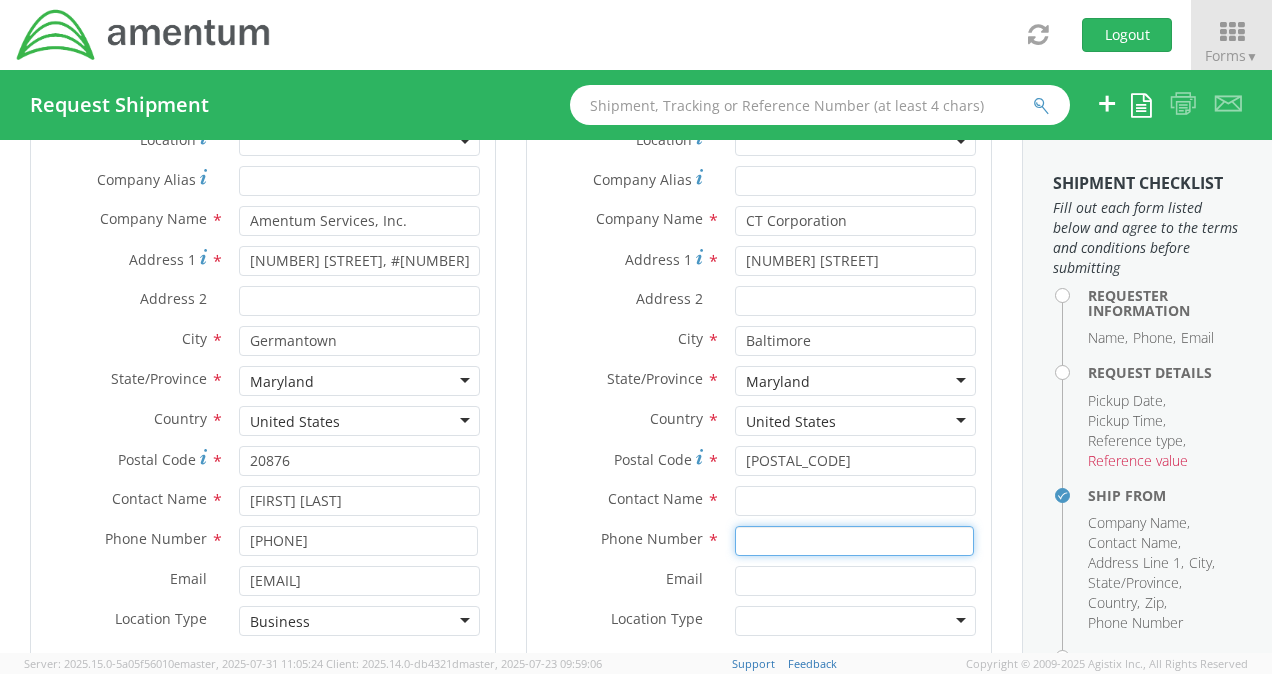 click at bounding box center [854, 541] 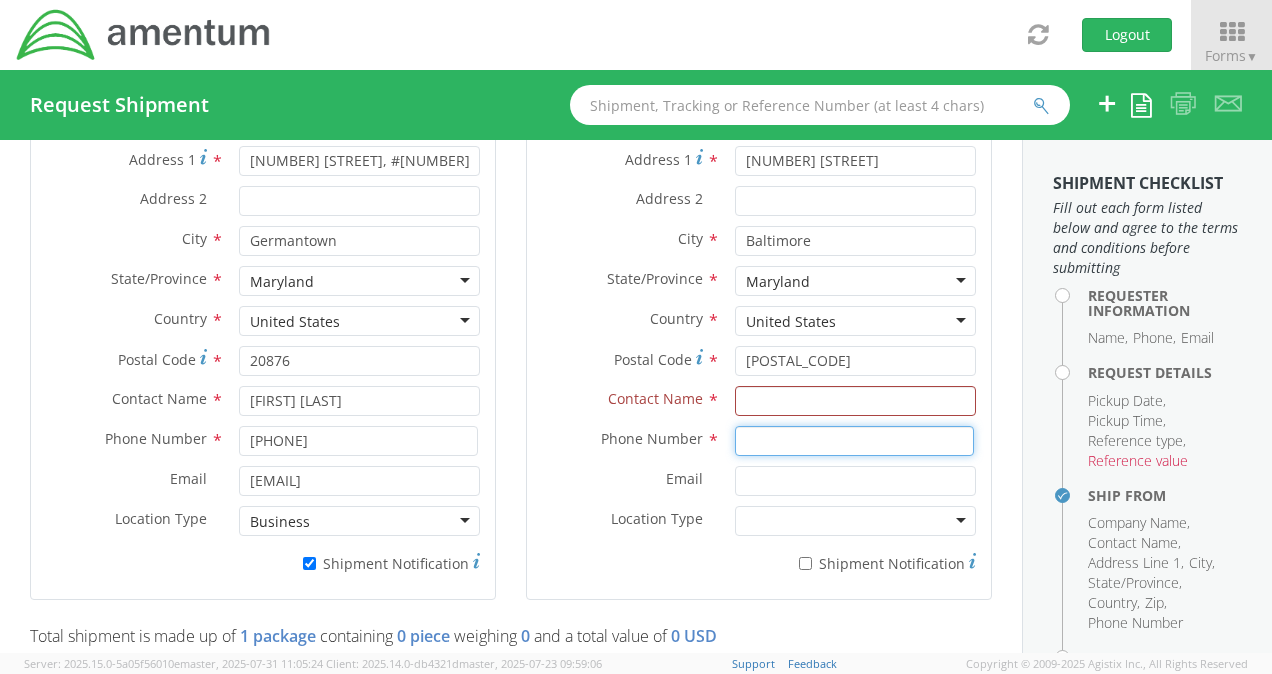 scroll, scrollTop: 1200, scrollLeft: 0, axis: vertical 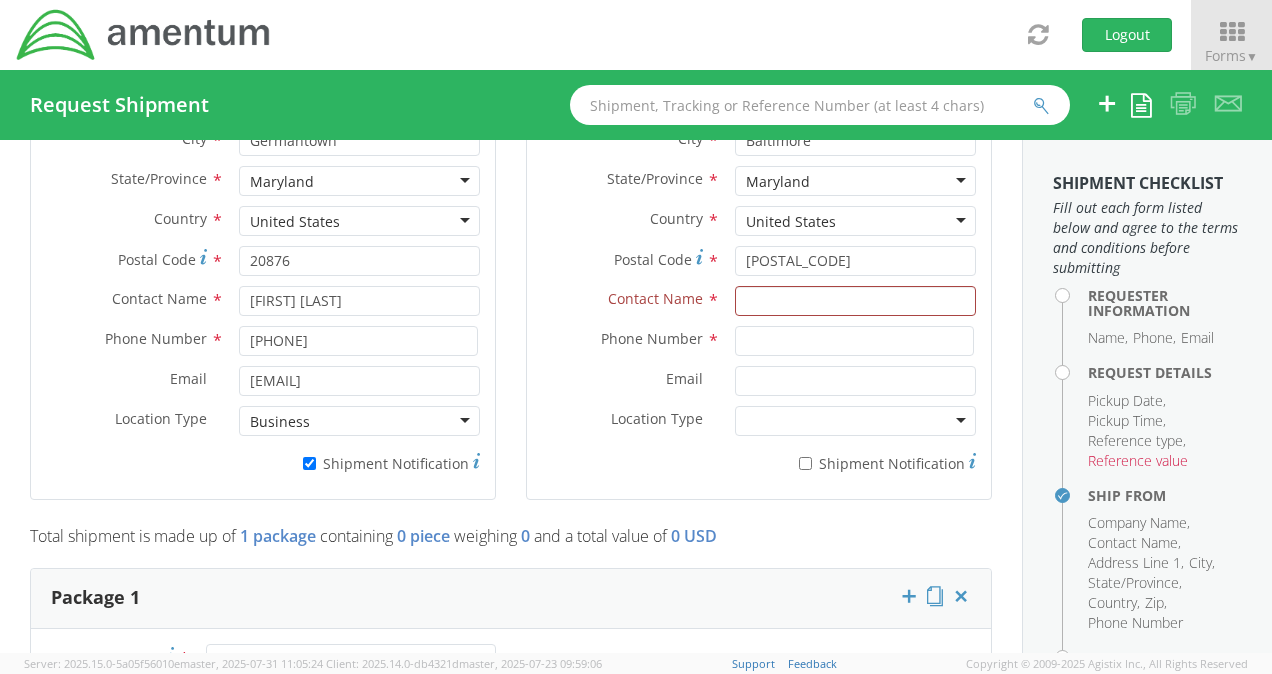 click on "Total shipment is made up of   1 package  containing   0 piece  weighing 0   and a total value of 0 USD             Package 1                                               Type        *             Crate(s) Envelope Pallet(s) Oversized (Not Stackable) Pallet(s) Oversized (Stackable) Pallet(s) Standard (Not Stackable) Pallet(s) Standard (Stackable) Your Packaging                                             Number        *                                                         Dimensions        *                       X X       in cm ft                                       Weight        *                             lbs kgs                                                     Add Content  *                           ADD A PACKAGE                 Attachments         If any items are hazardous materials or dangerous goods, please attach the manufacturer’s safety data sheet (MSDS/SDS) for each commodity.        Drop files here to upload" at bounding box center (511, 967) 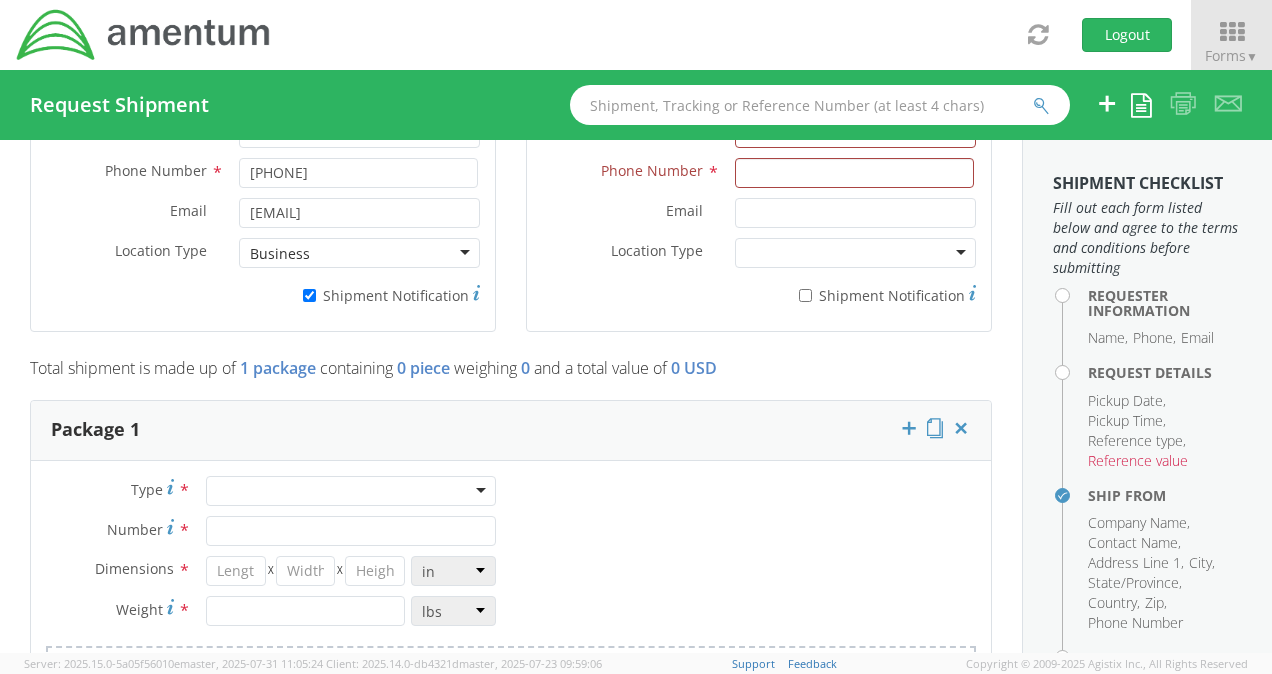 scroll, scrollTop: 1400, scrollLeft: 0, axis: vertical 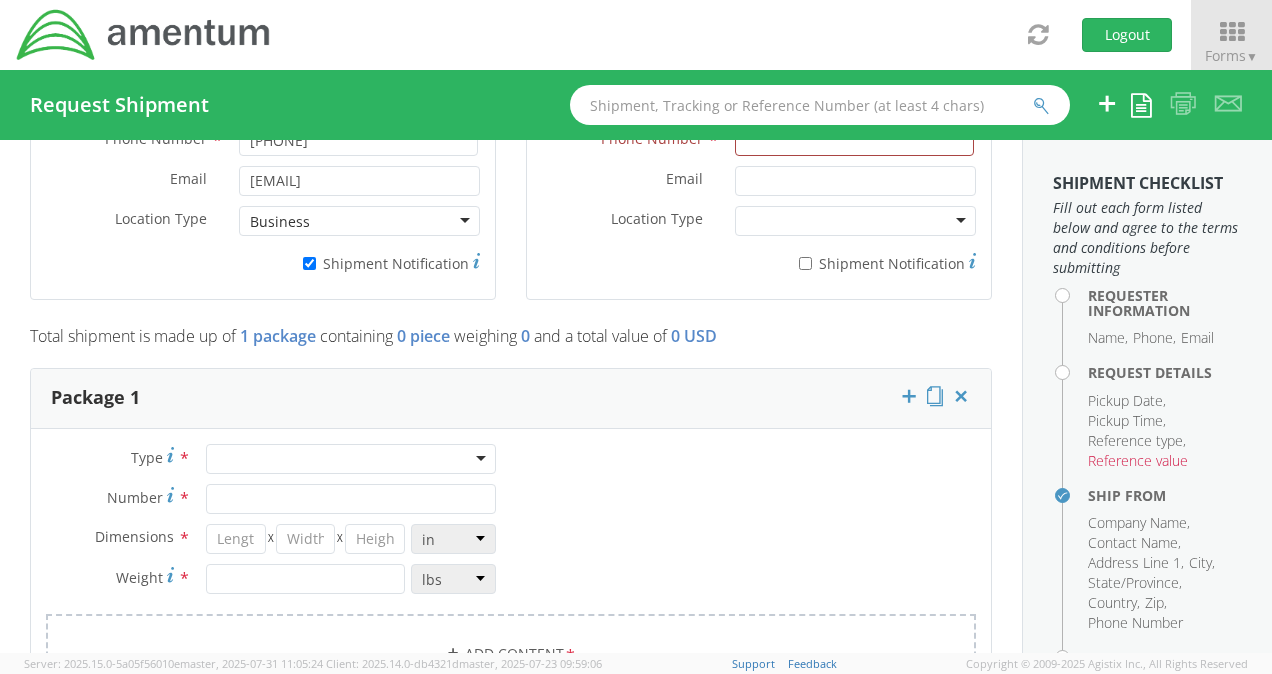 click at bounding box center (351, 459) 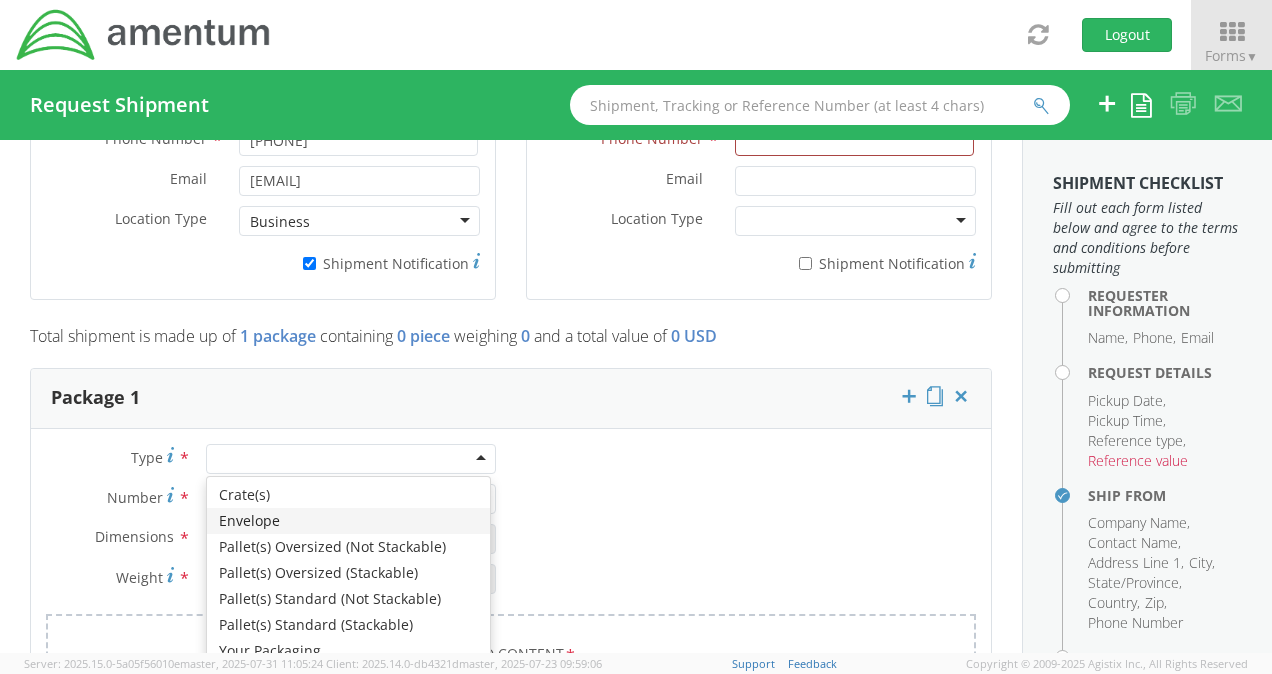 type on "1" 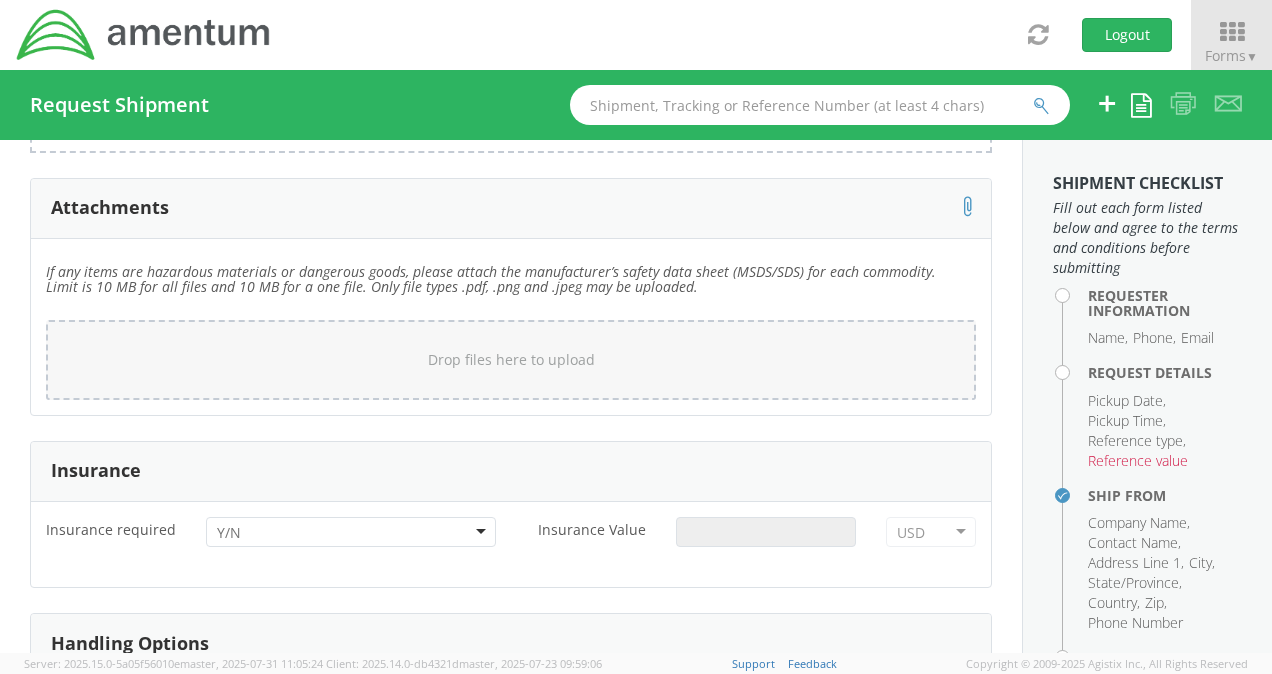scroll, scrollTop: 2200, scrollLeft: 0, axis: vertical 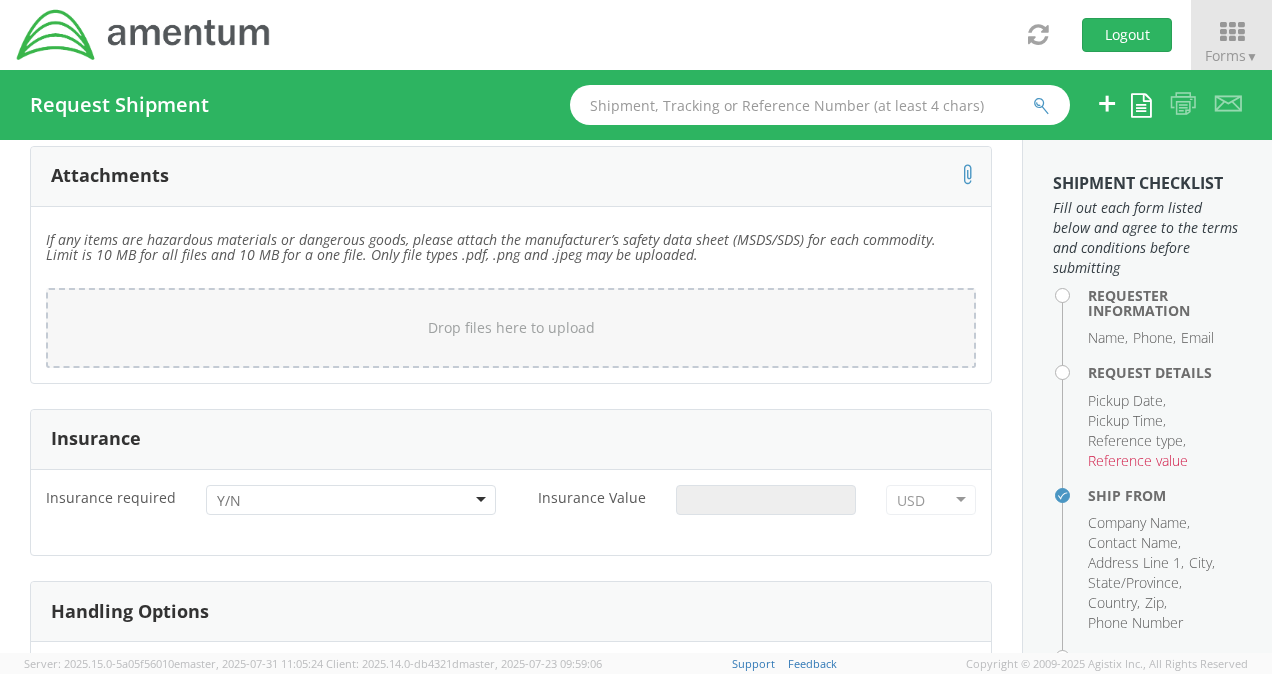 click at bounding box center (351, 500) 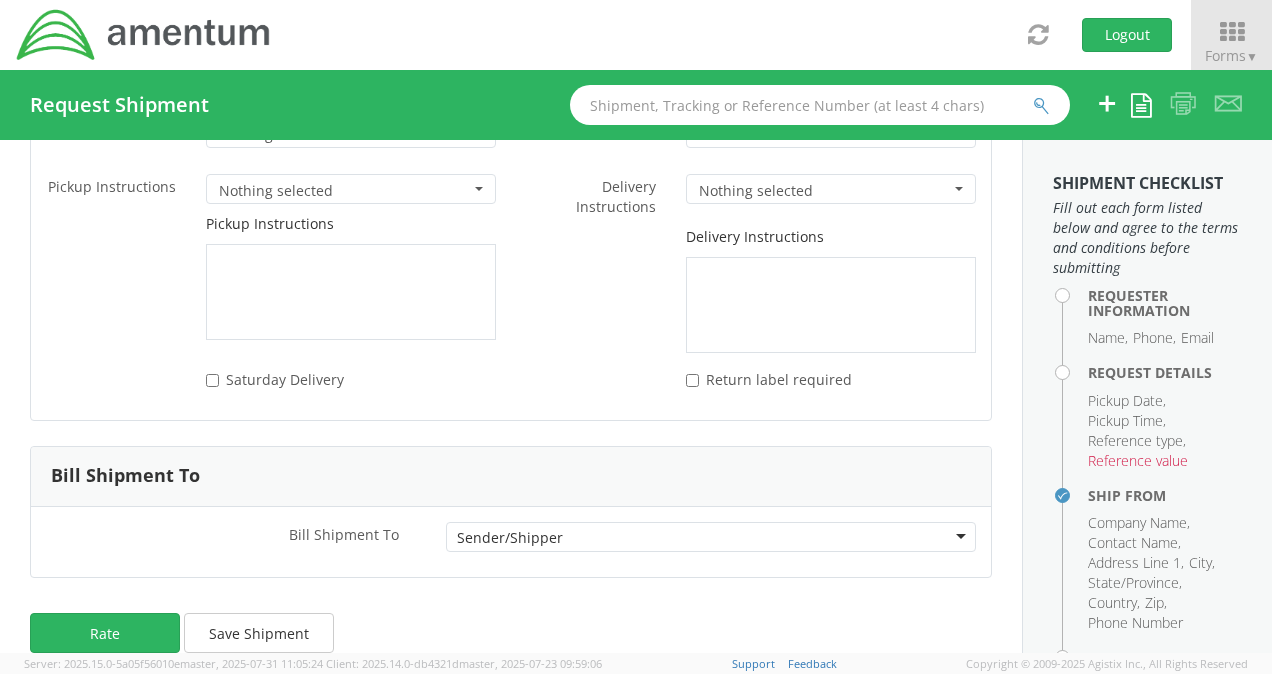 scroll, scrollTop: 2760, scrollLeft: 0, axis: vertical 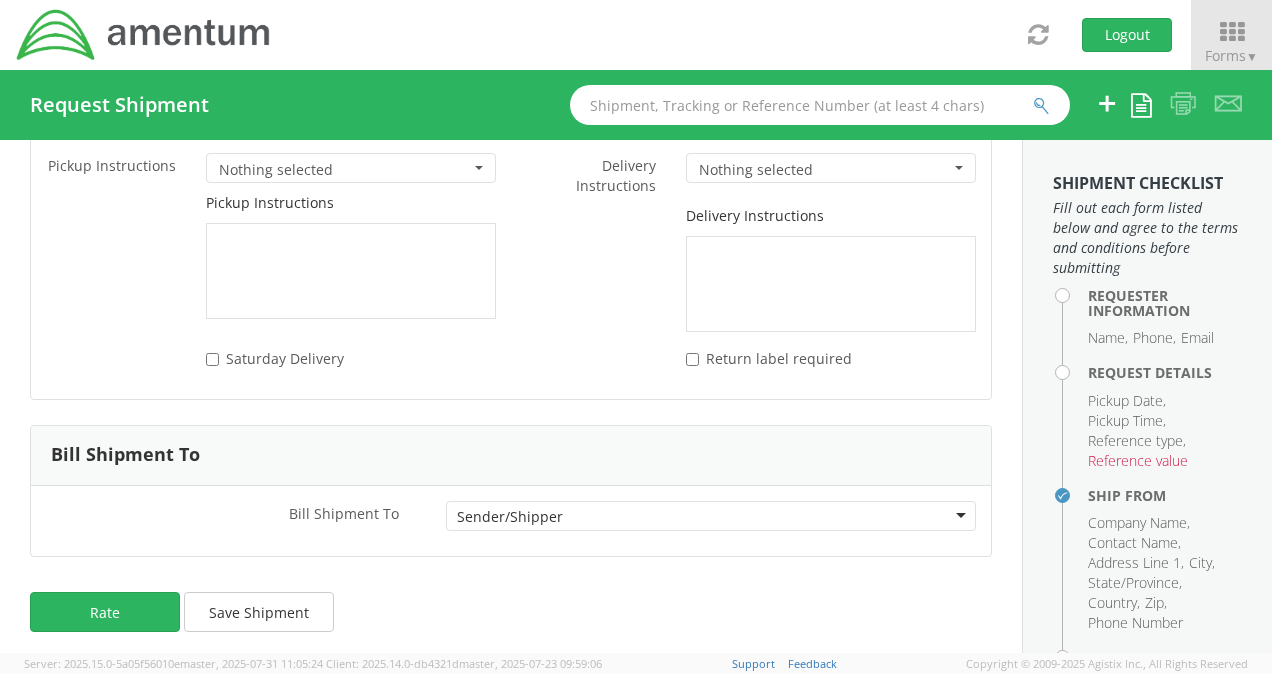 click on "Sender/Shipper" at bounding box center (711, 516) 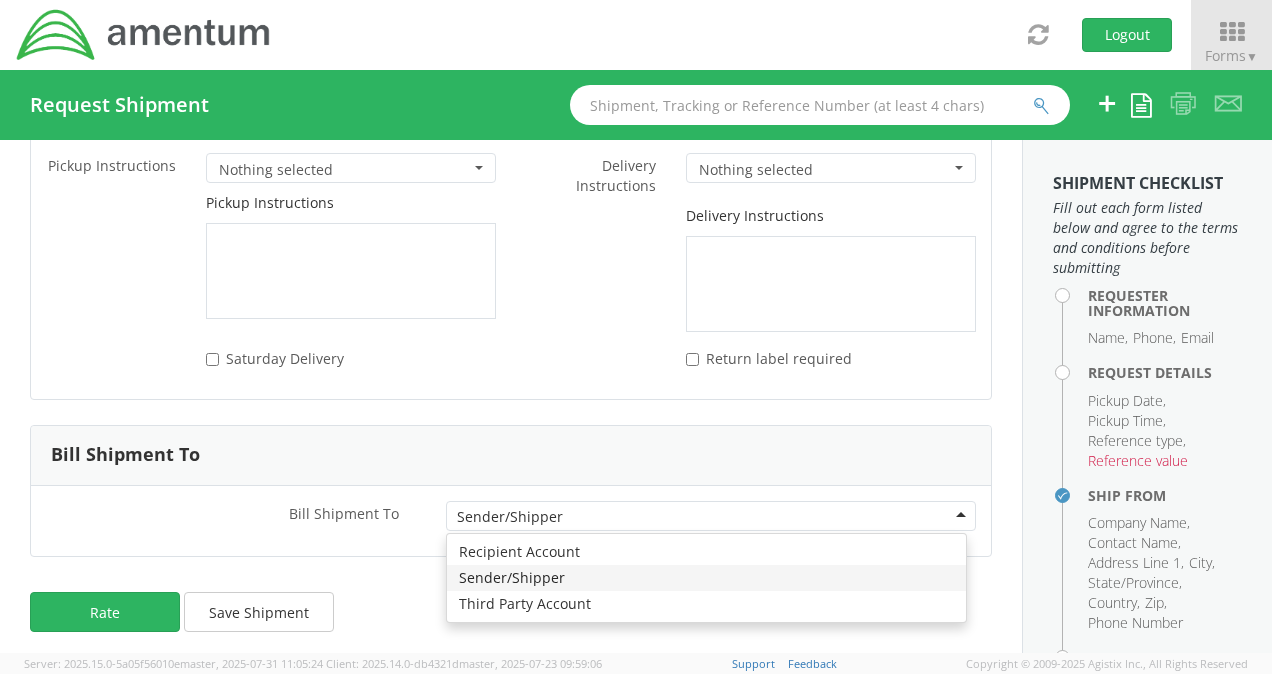 click on "Requester Information                         Submitting request on behalf of                   Name        *       [FULL_NAME]                                                     Phone        *                                                           Email        *       [EMAIL]                                                                   Name        *                                                           Phone        *                                                           Email        *                                                                       Request Details                       Pickup Date        *                     08/05/2025                                        -                          08/05/2025                                                   Any Time Any Time Any Time 7:00 am - 10:00 am 10:00 am - 1:00 pm 1:00 pm - 4:00 pm 4:00 pm - 7:00 pm                                                                         *" at bounding box center [511, 396] 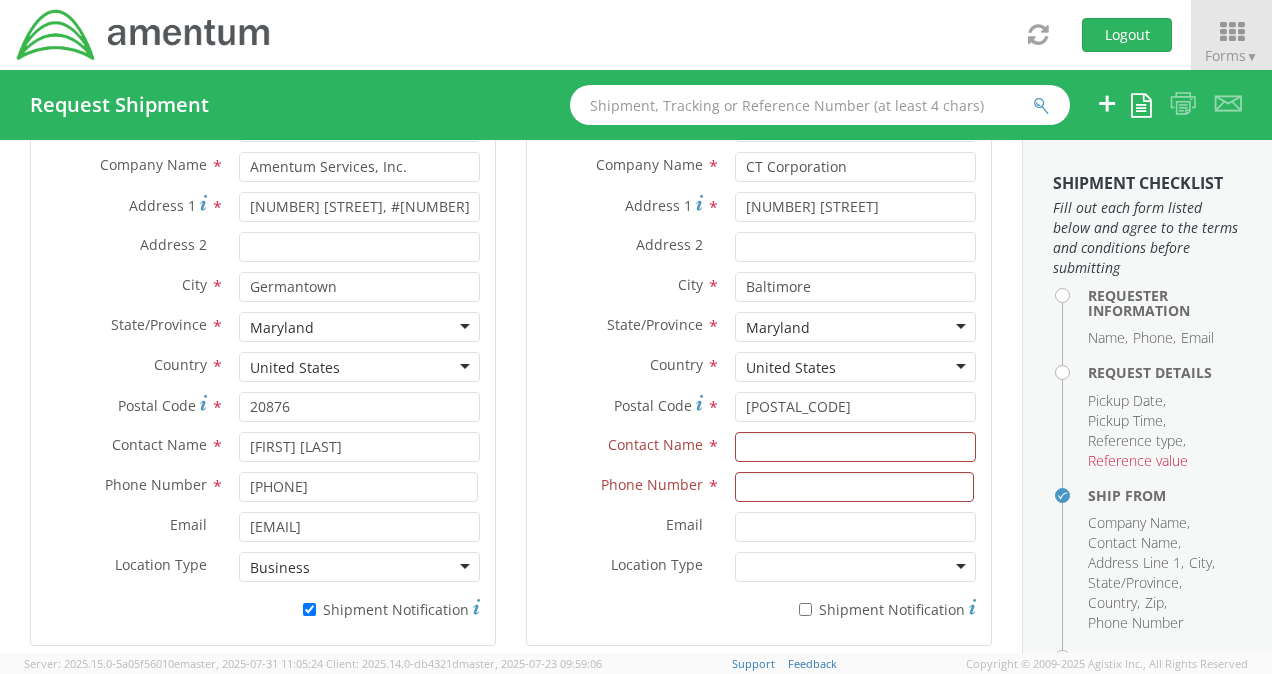 scroll, scrollTop: 960, scrollLeft: 0, axis: vertical 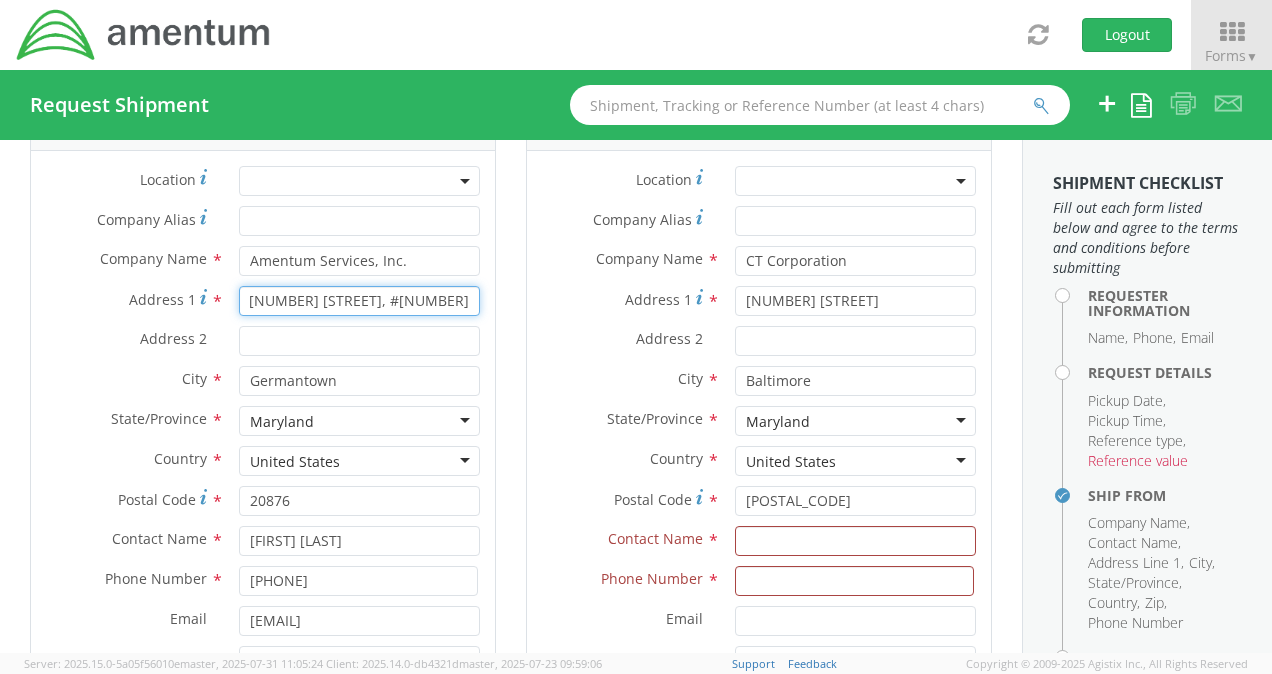 drag, startPoint x: 441, startPoint y: 300, endPoint x: 550, endPoint y: 332, distance: 113.600174 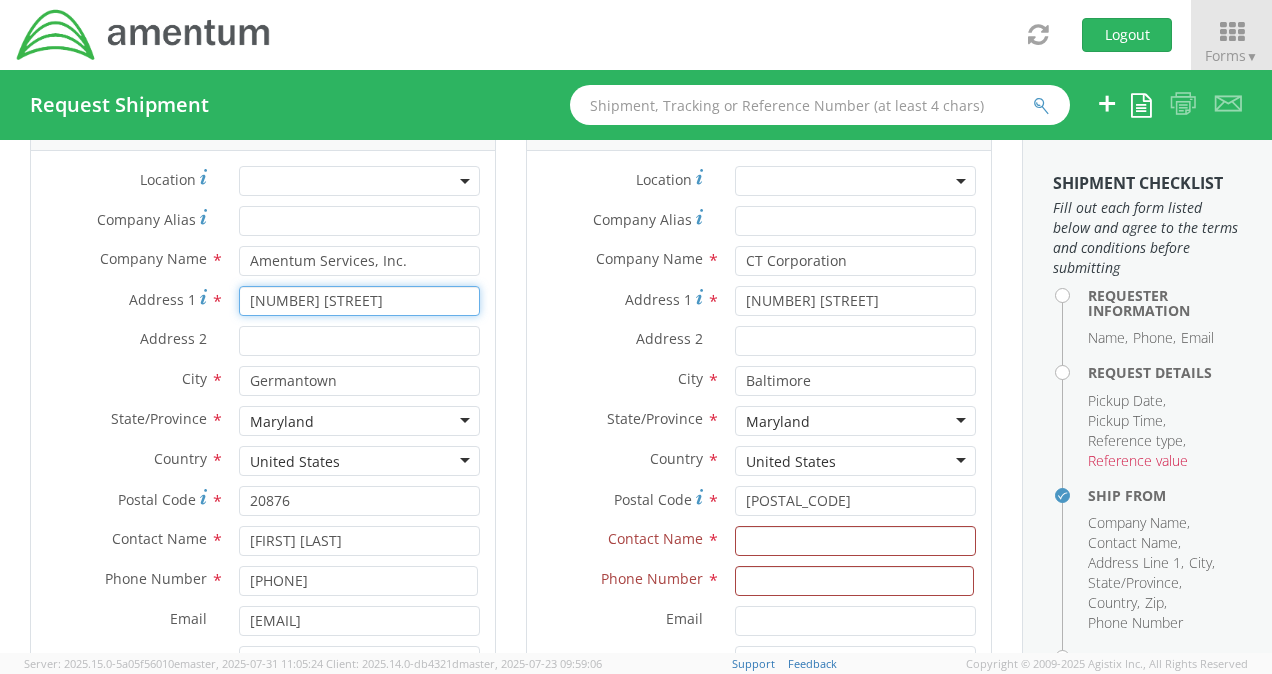 scroll, scrollTop: 0, scrollLeft: 0, axis: both 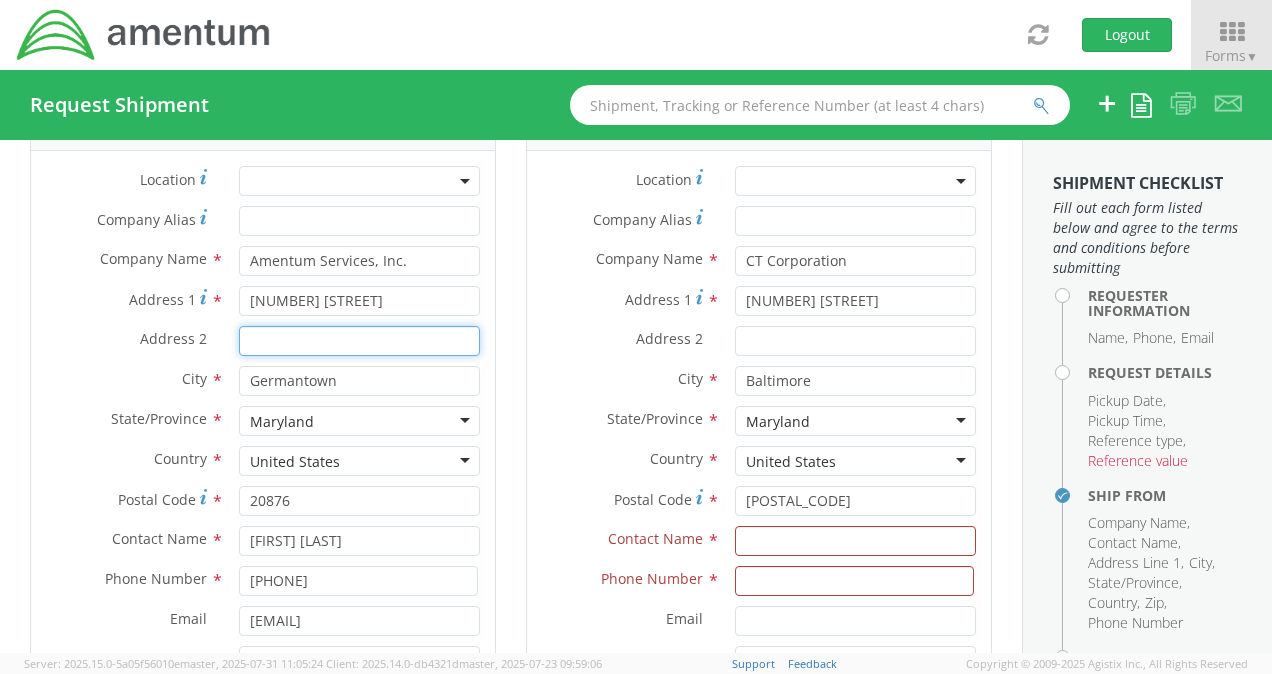 click on "Address 2        *" at bounding box center [359, 341] 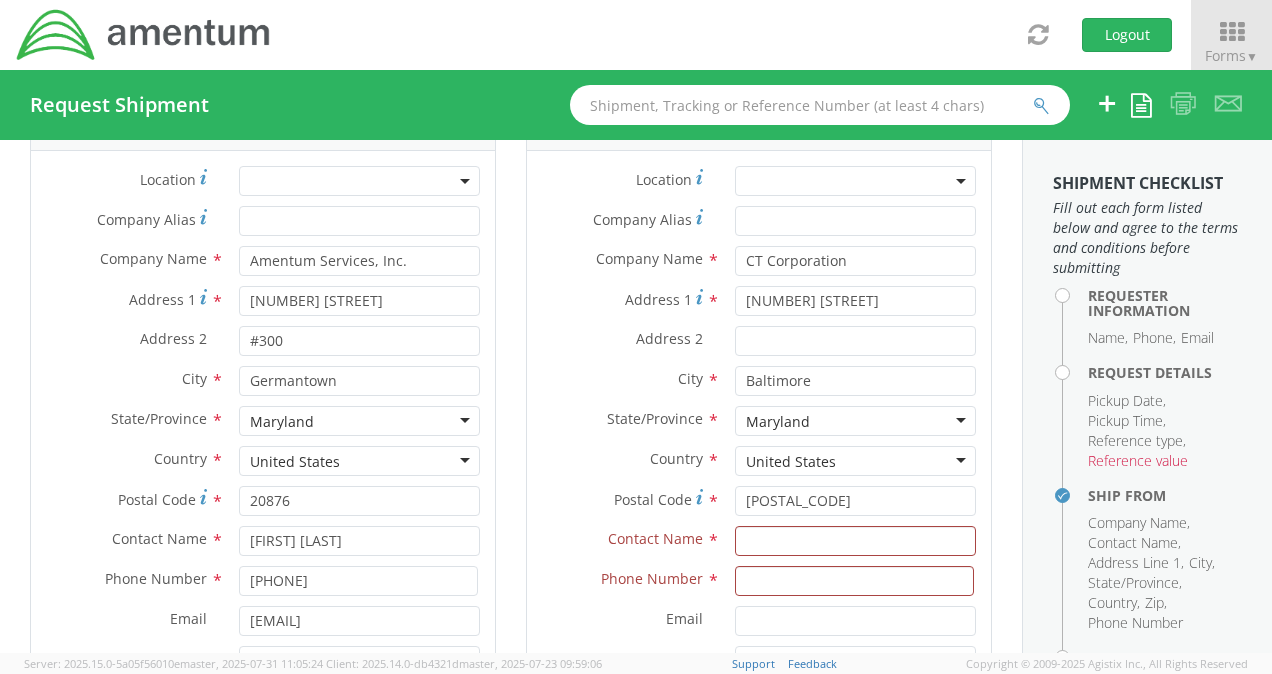 click on "Address 1        *" at bounding box center [623, 299] 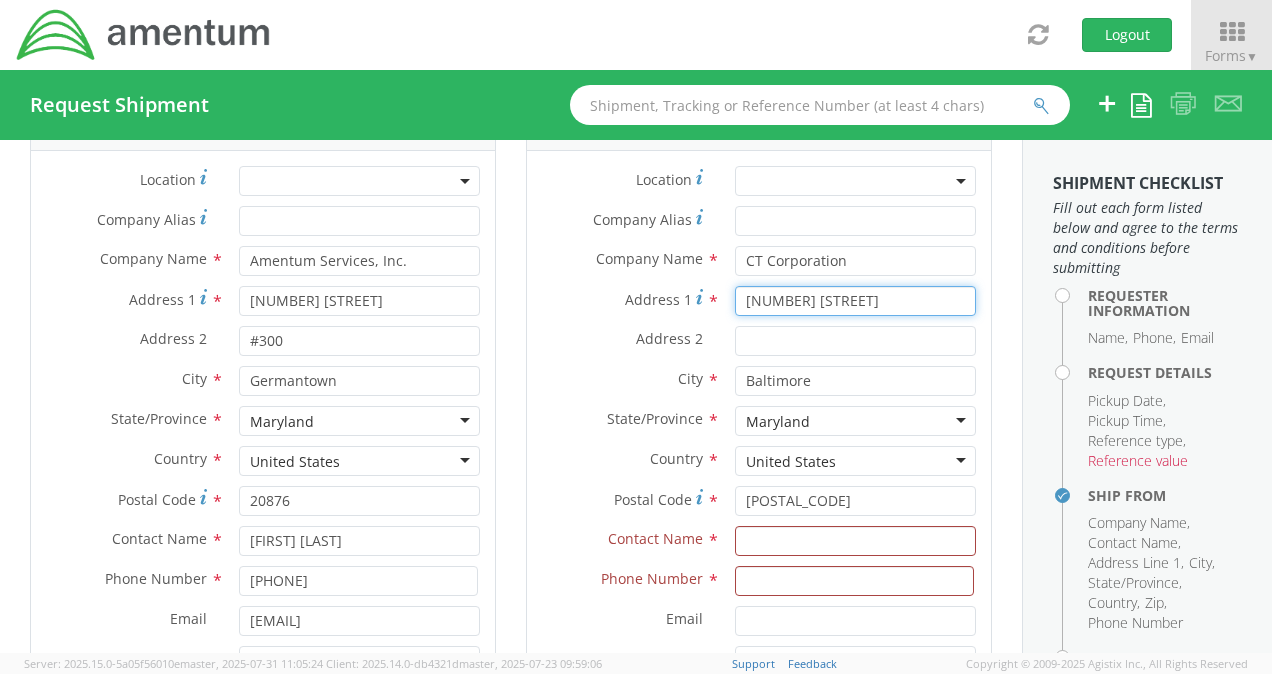 click on "[NUMBER] [STREET]" at bounding box center (855, 301) 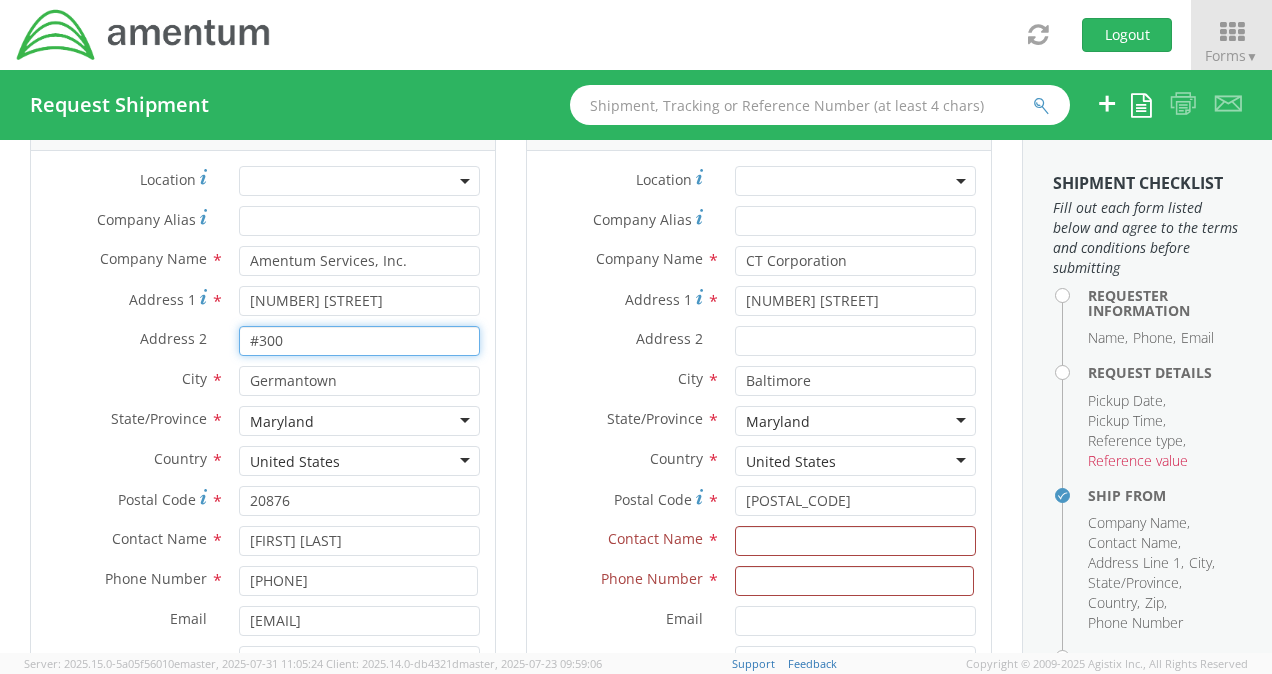 click on "#300" at bounding box center [359, 341] 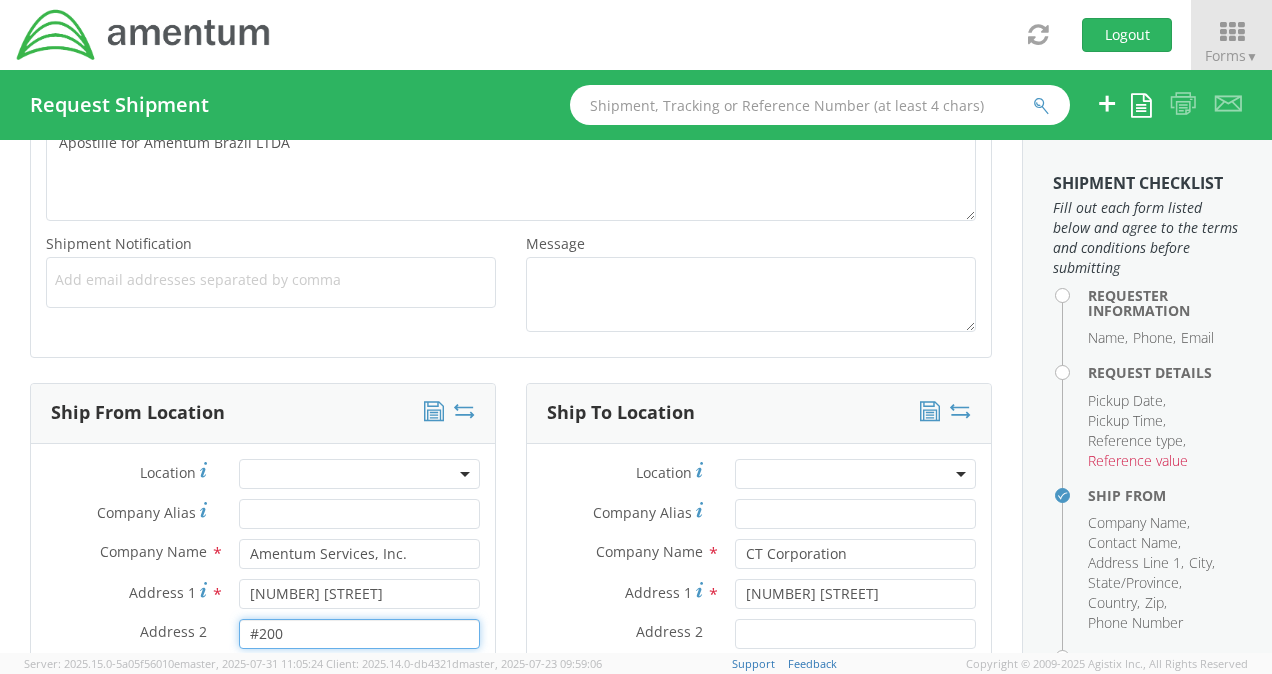 scroll, scrollTop: 660, scrollLeft: 0, axis: vertical 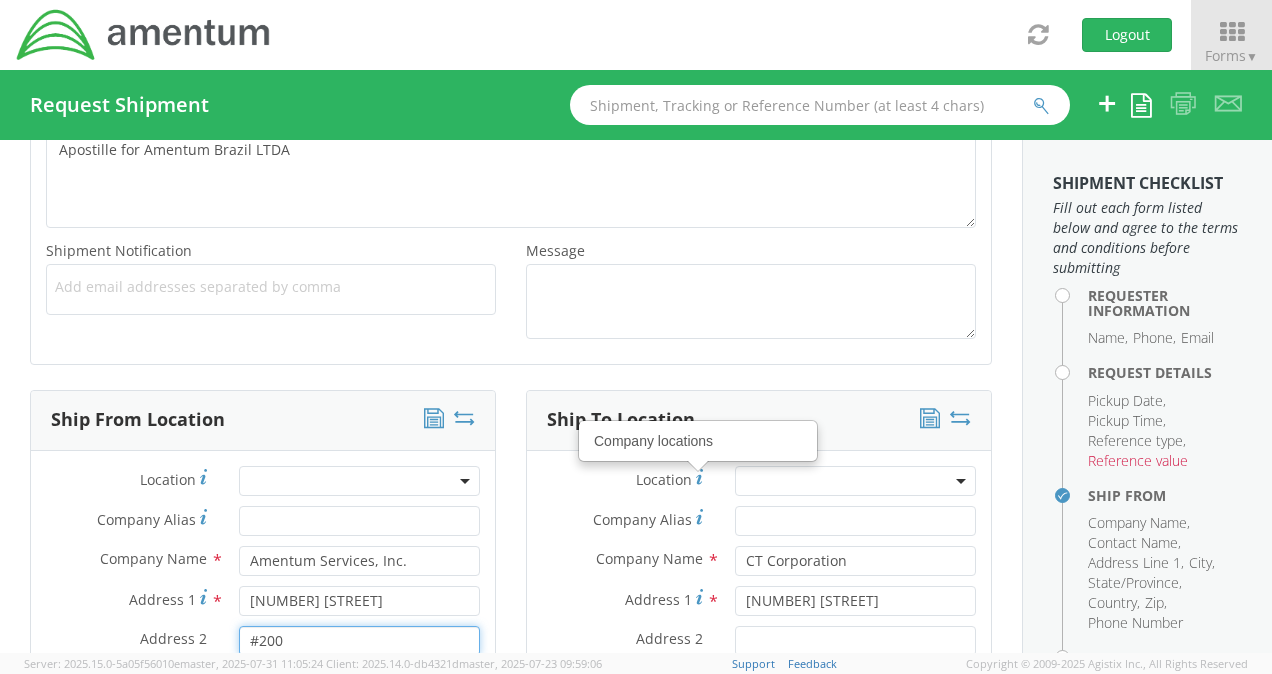type on "#200" 